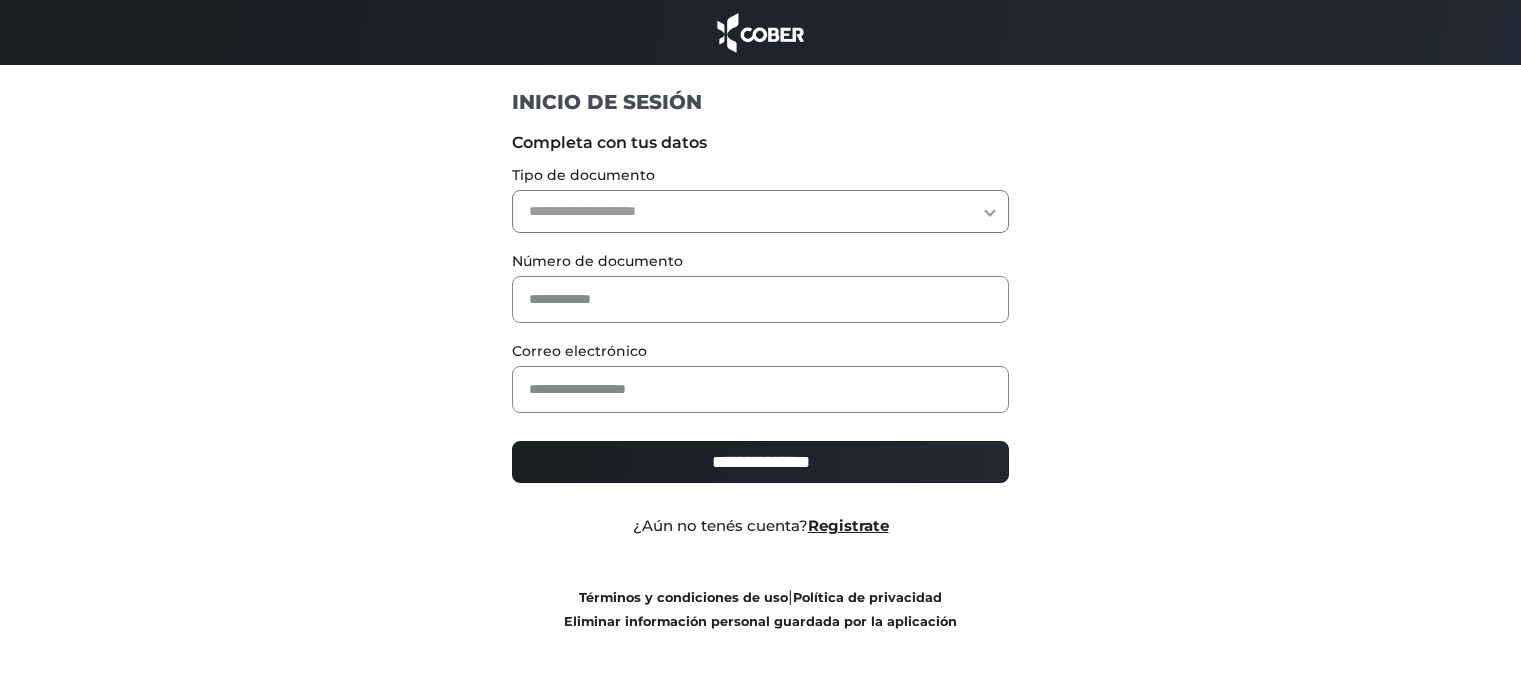 scroll, scrollTop: 0, scrollLeft: 0, axis: both 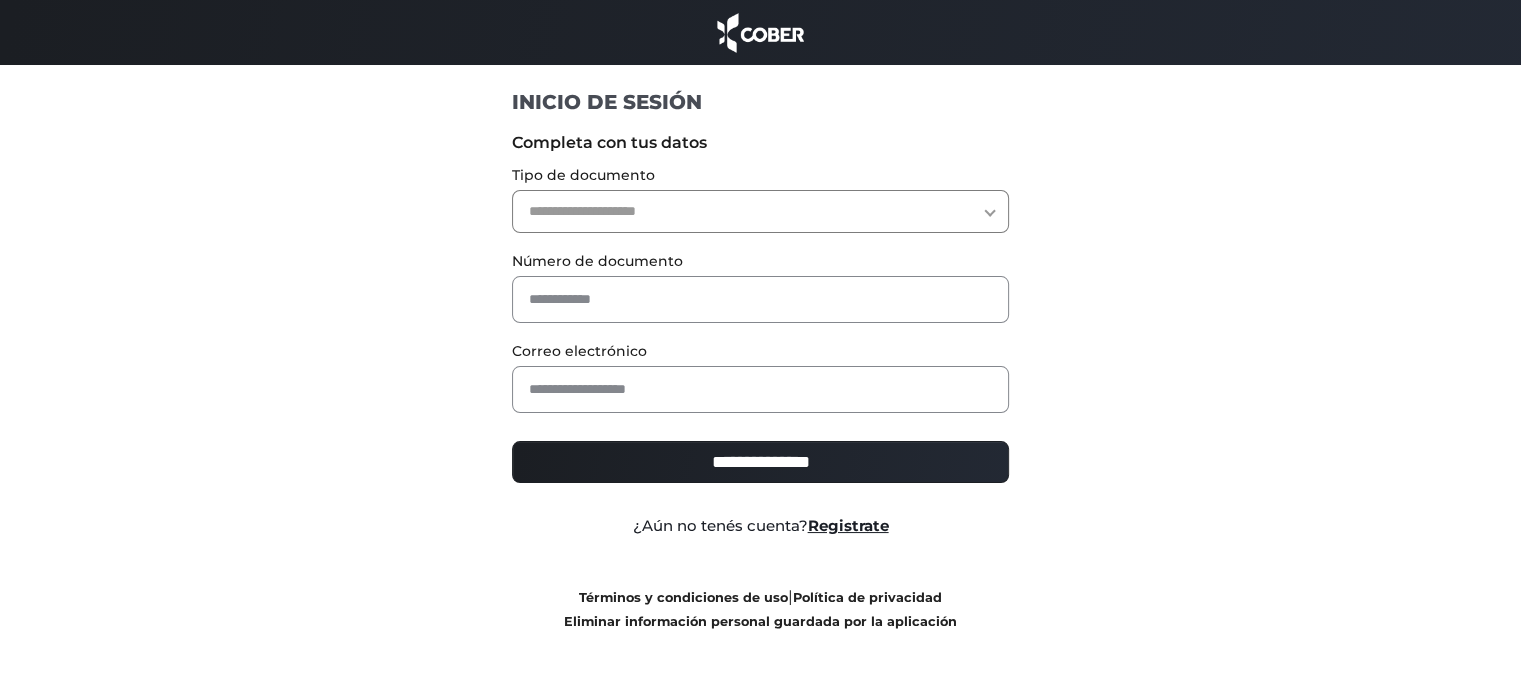 click on "**********" at bounding box center [760, 211] 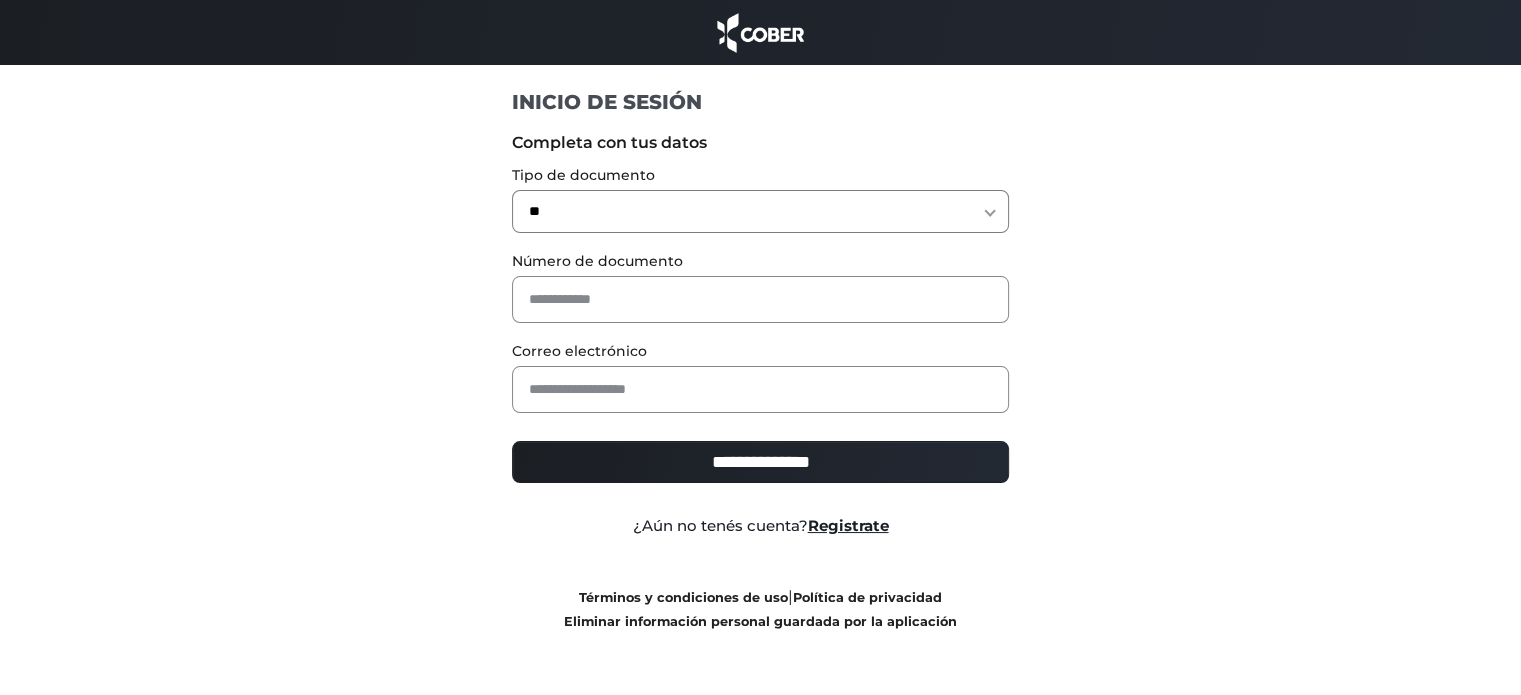 click on "**********" at bounding box center [760, 211] 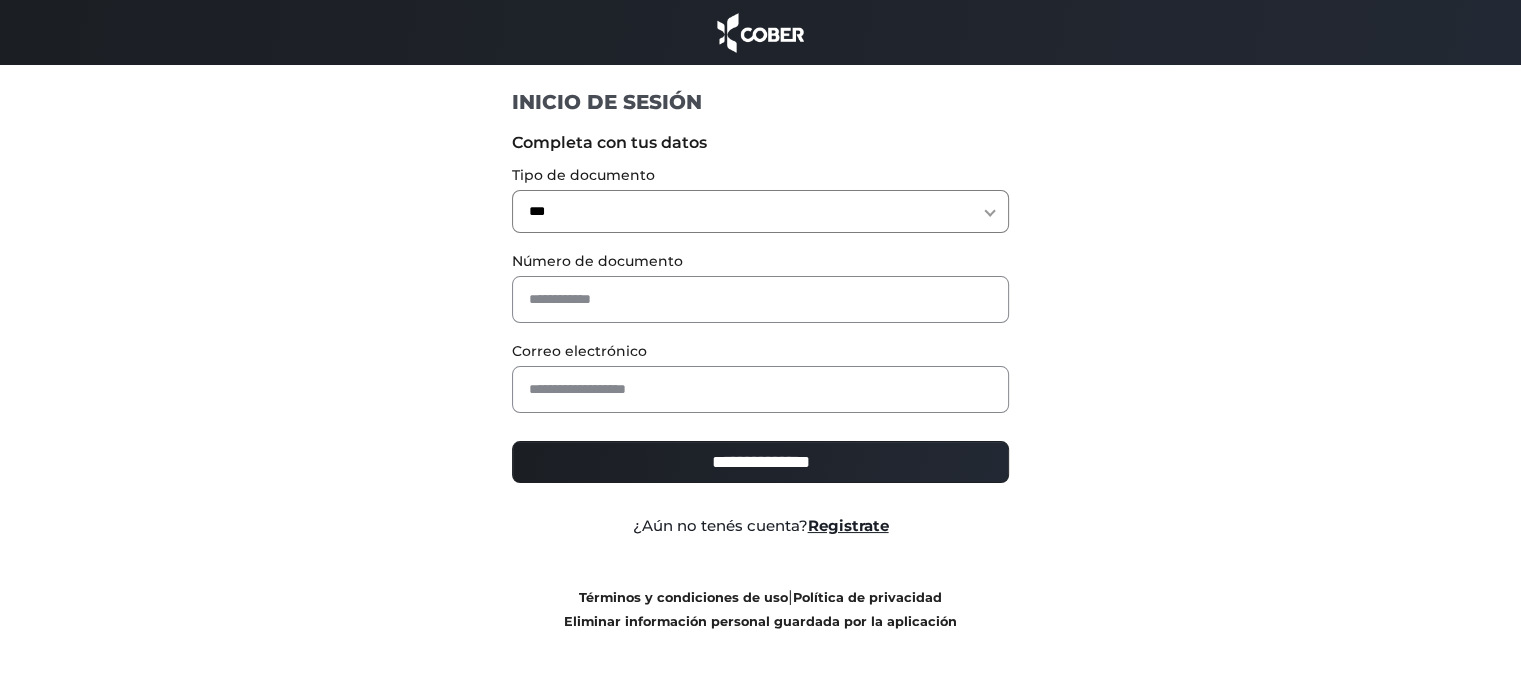 click on "**********" at bounding box center [760, 211] 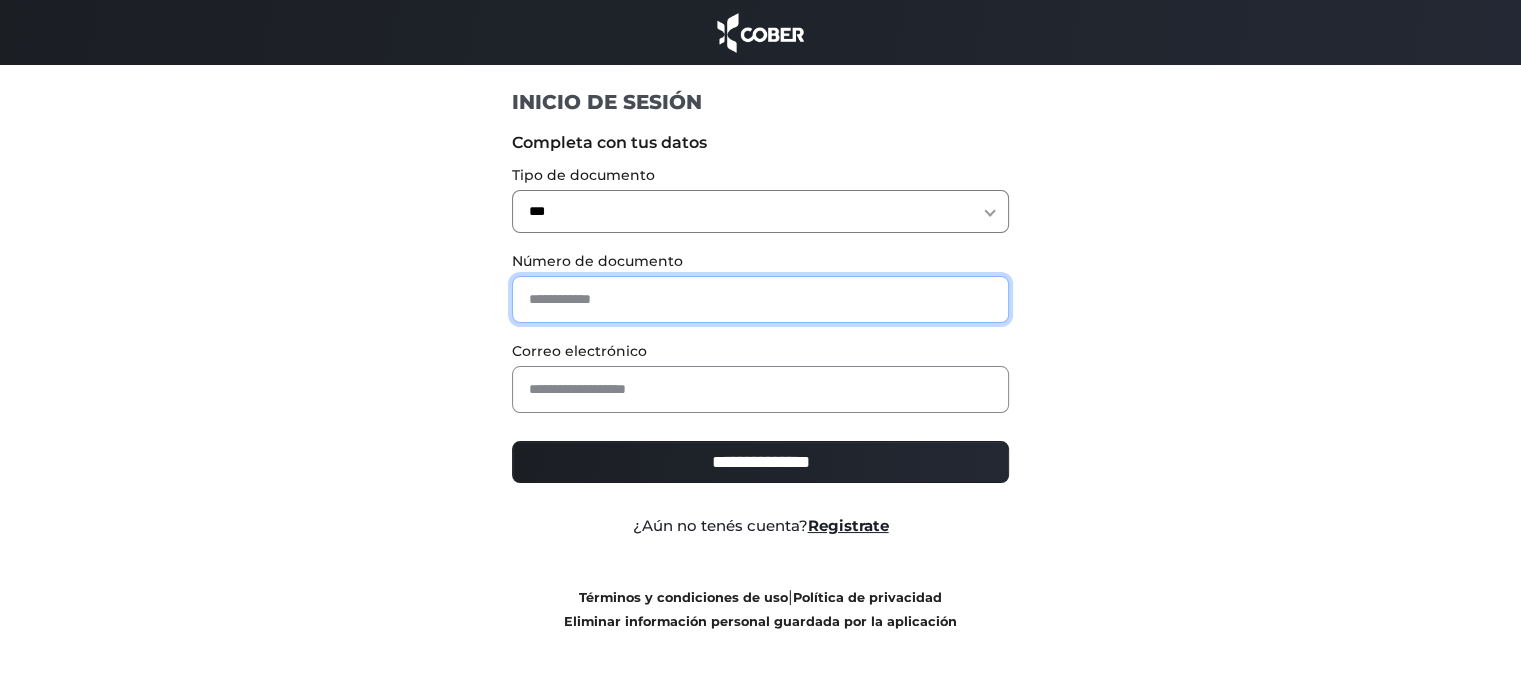click at bounding box center (760, 299) 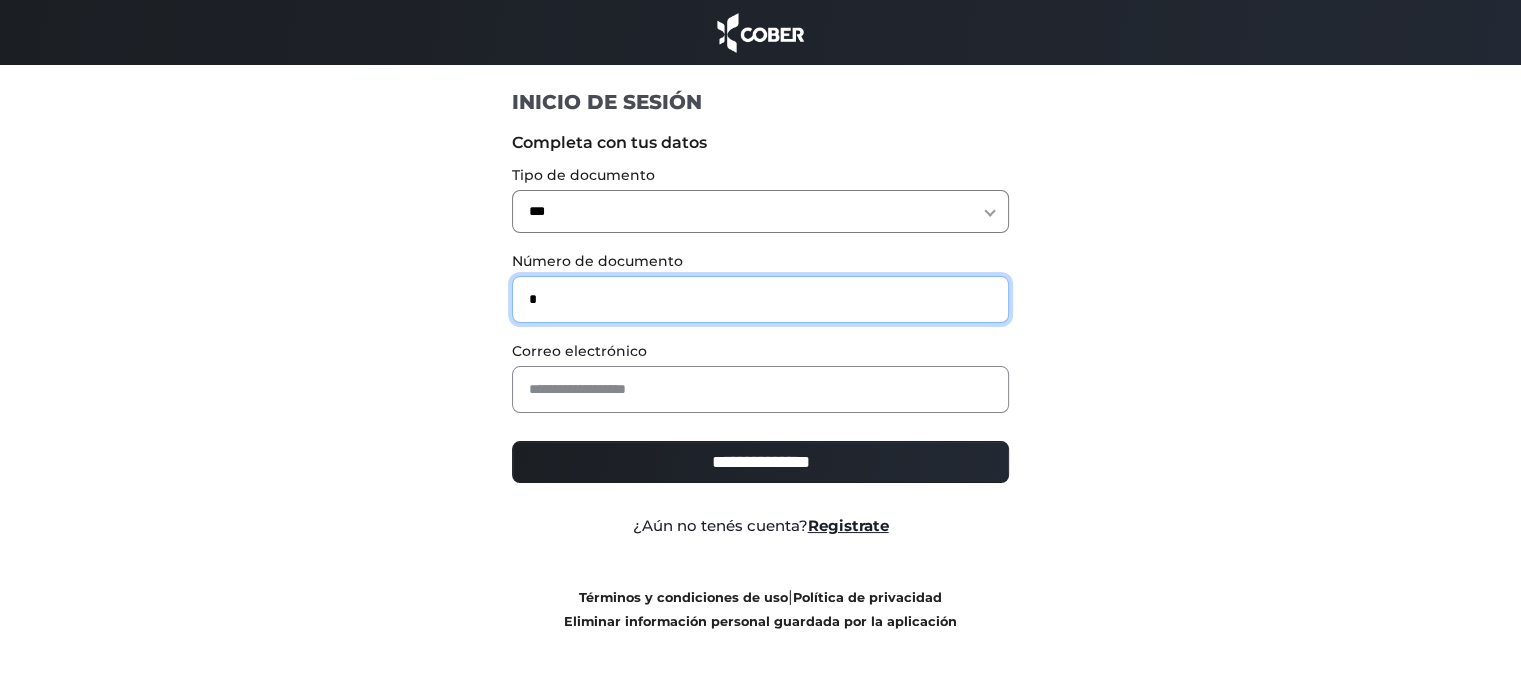 type on "*" 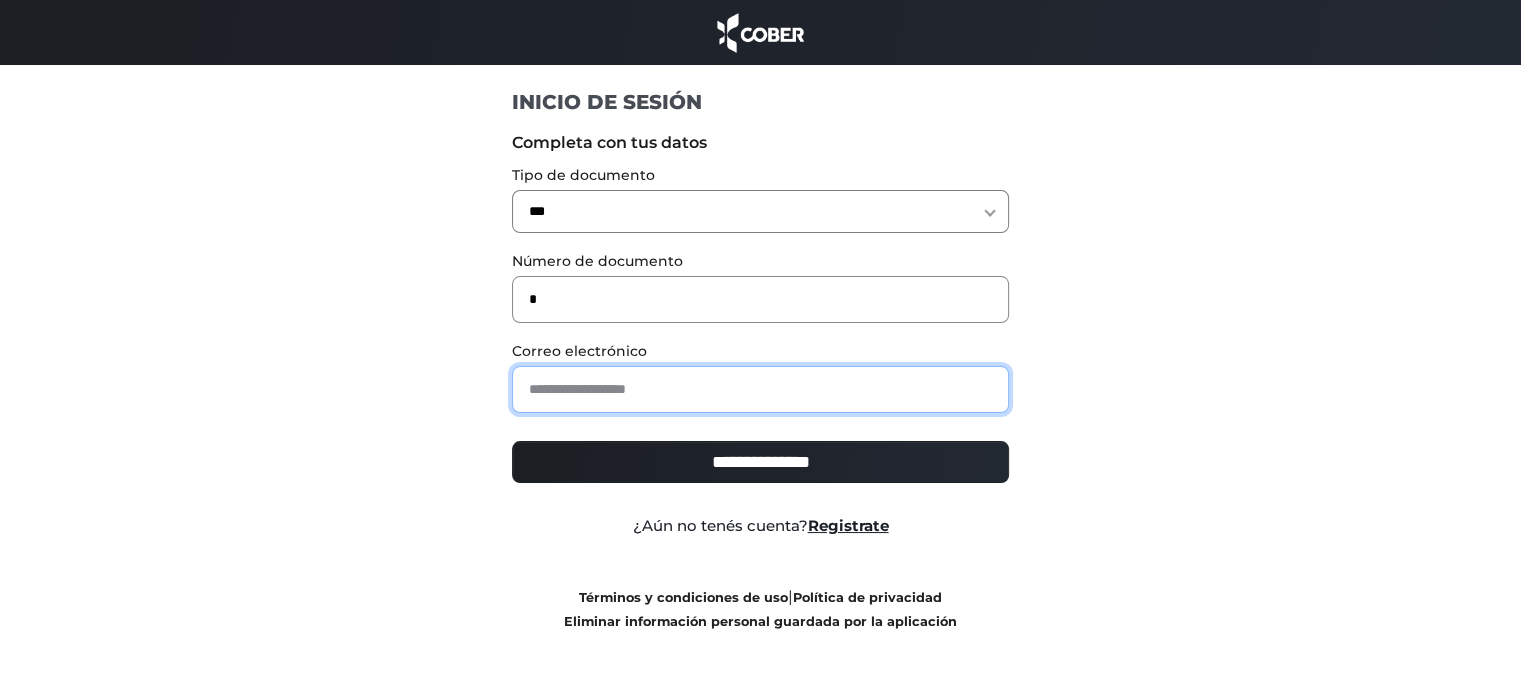 click at bounding box center [760, 389] 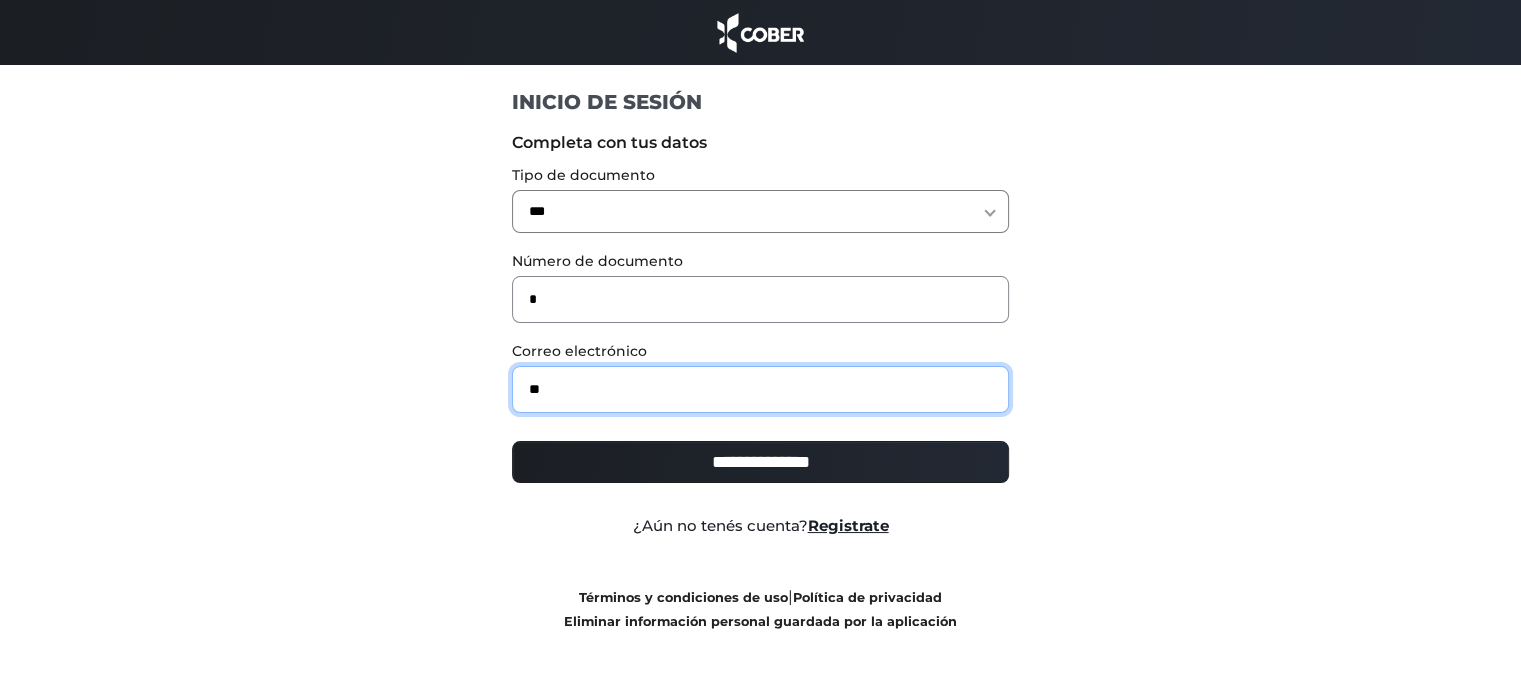type on "**" 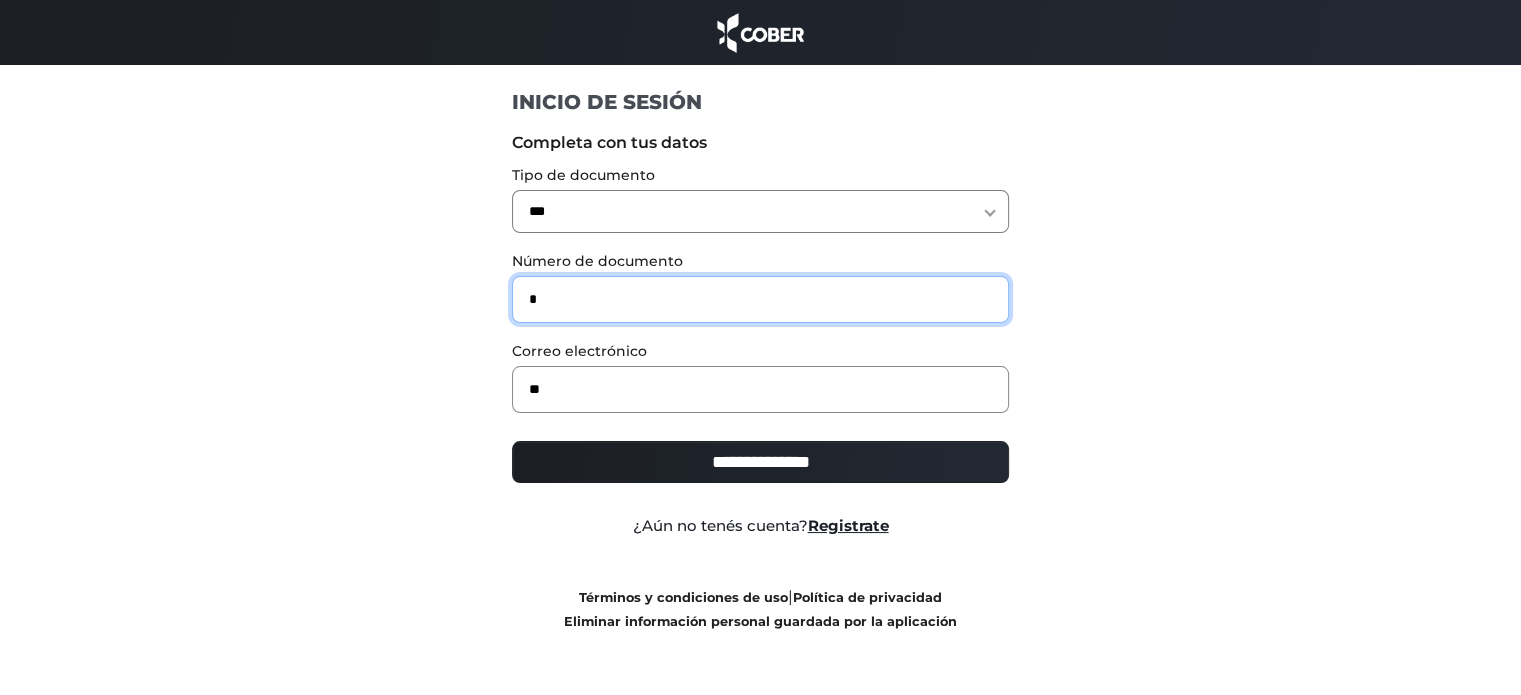 drag, startPoint x: 583, startPoint y: 286, endPoint x: 393, endPoint y: 292, distance: 190.09471 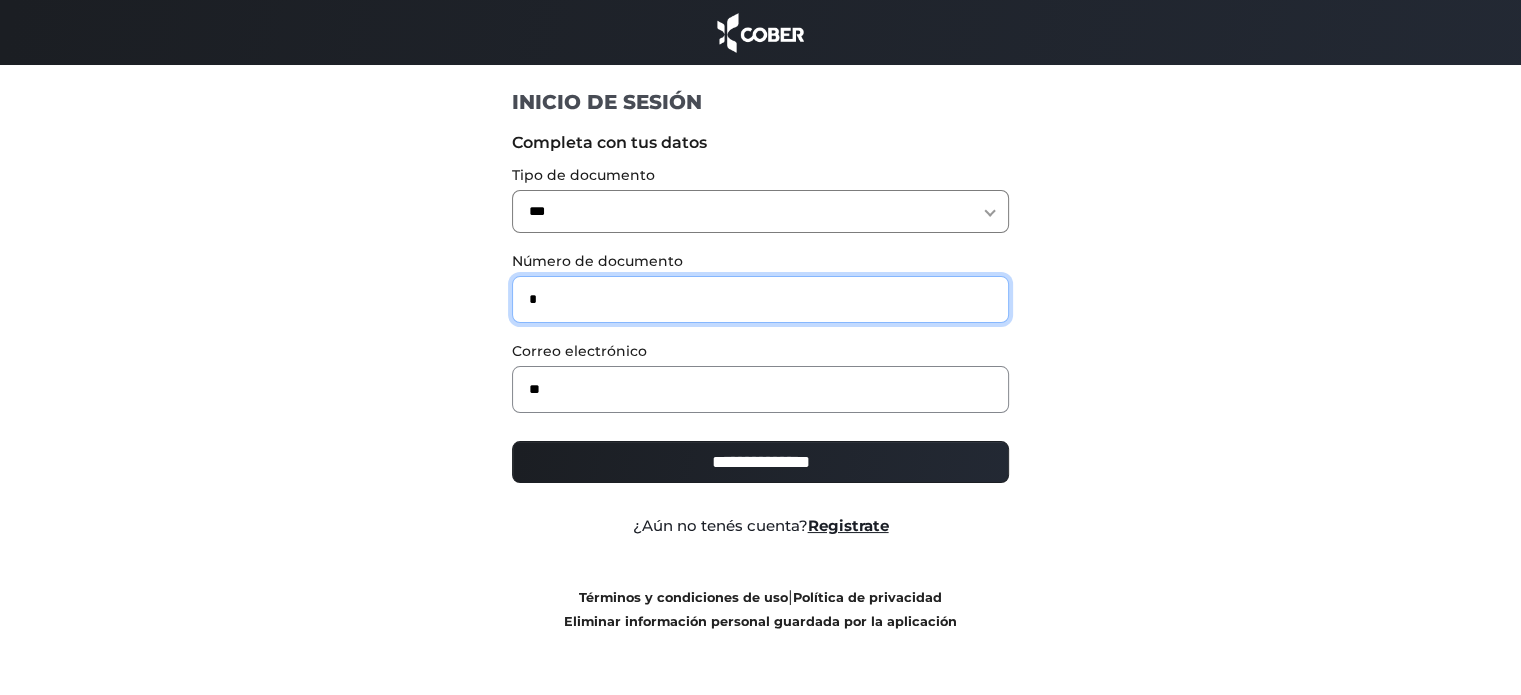 click on "**********" at bounding box center (761, 378) 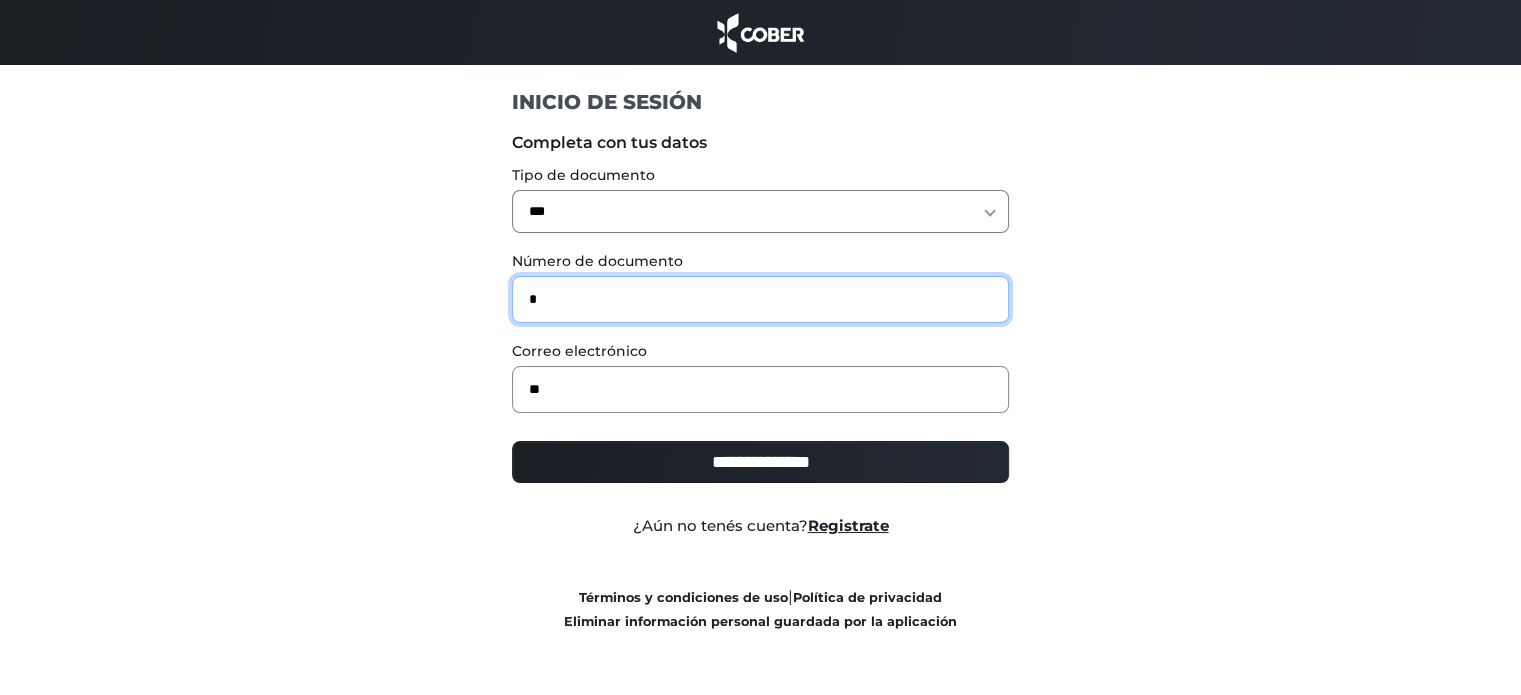 type on "*" 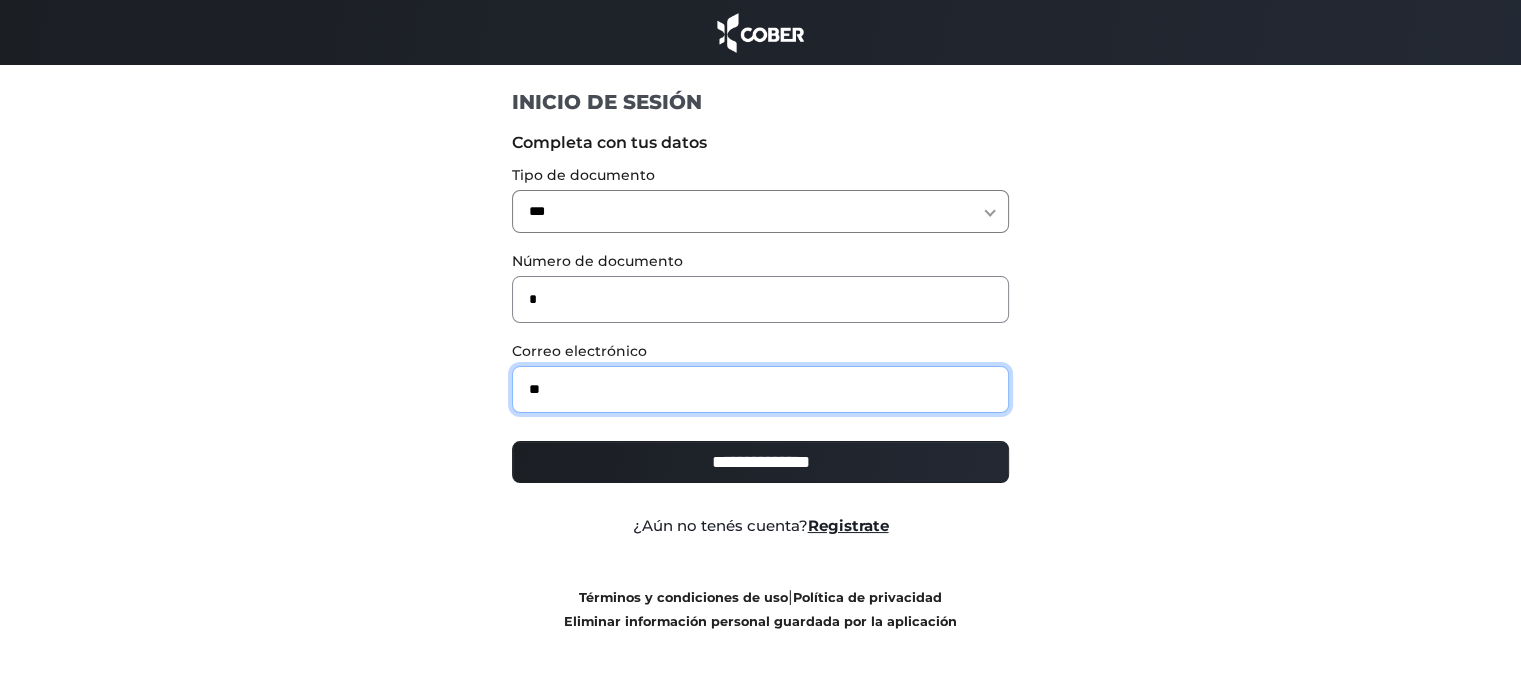 drag, startPoint x: 565, startPoint y: 387, endPoint x: 364, endPoint y: 392, distance: 201.06218 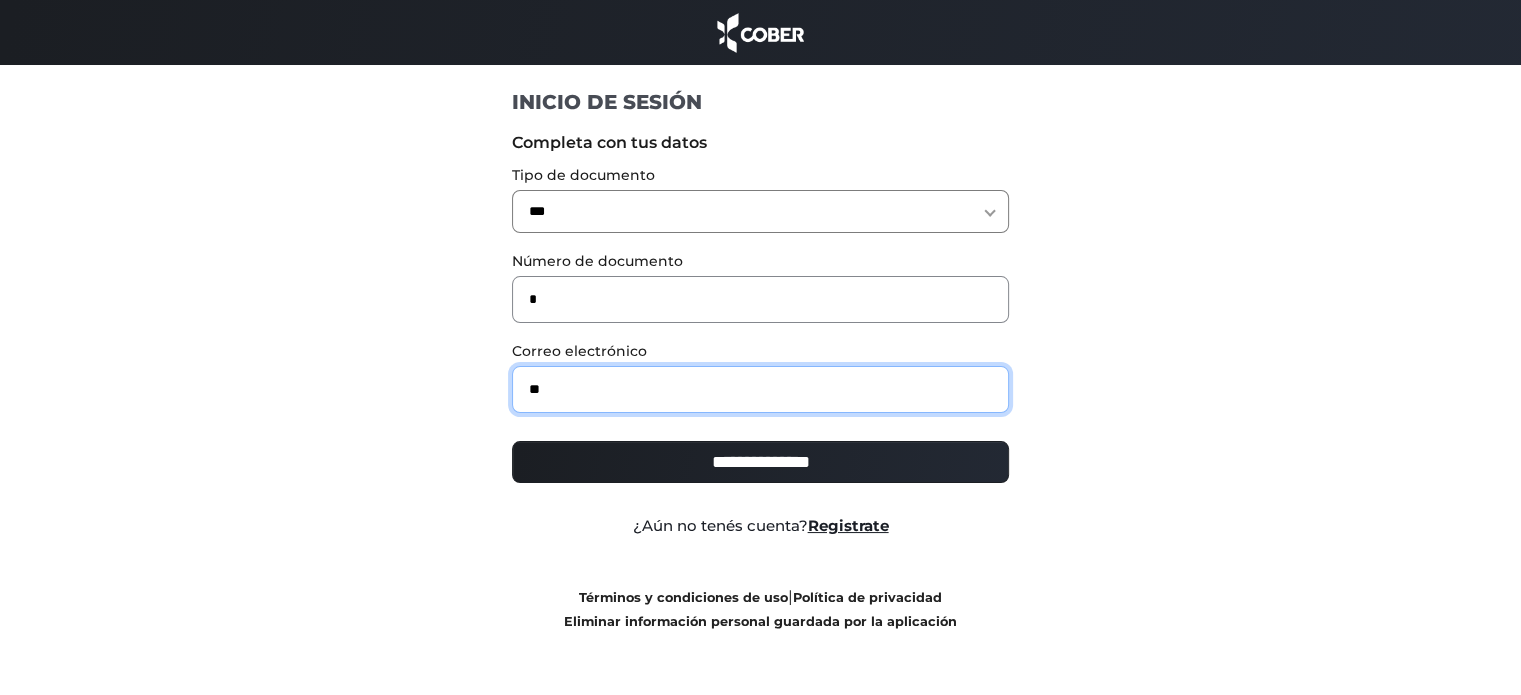 click on "**********" at bounding box center (761, 378) 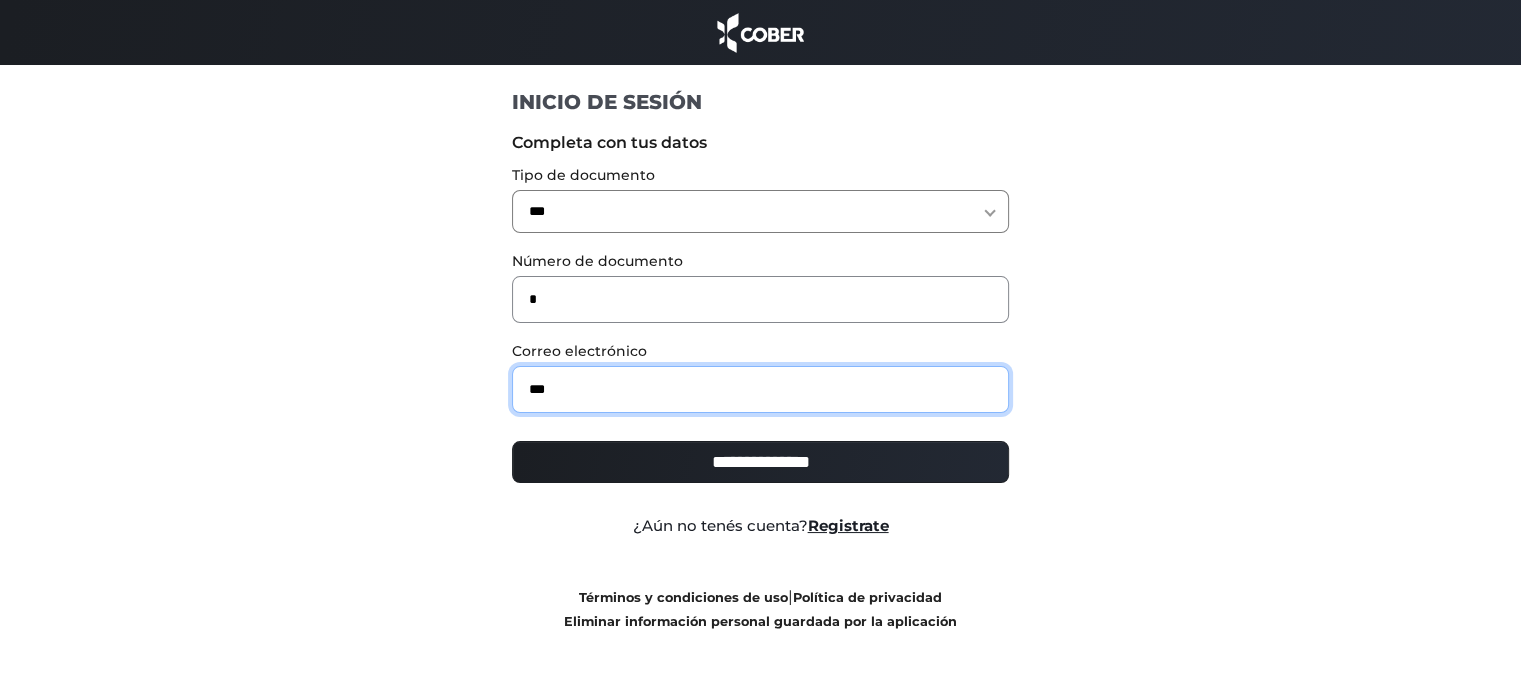 type on "**********" 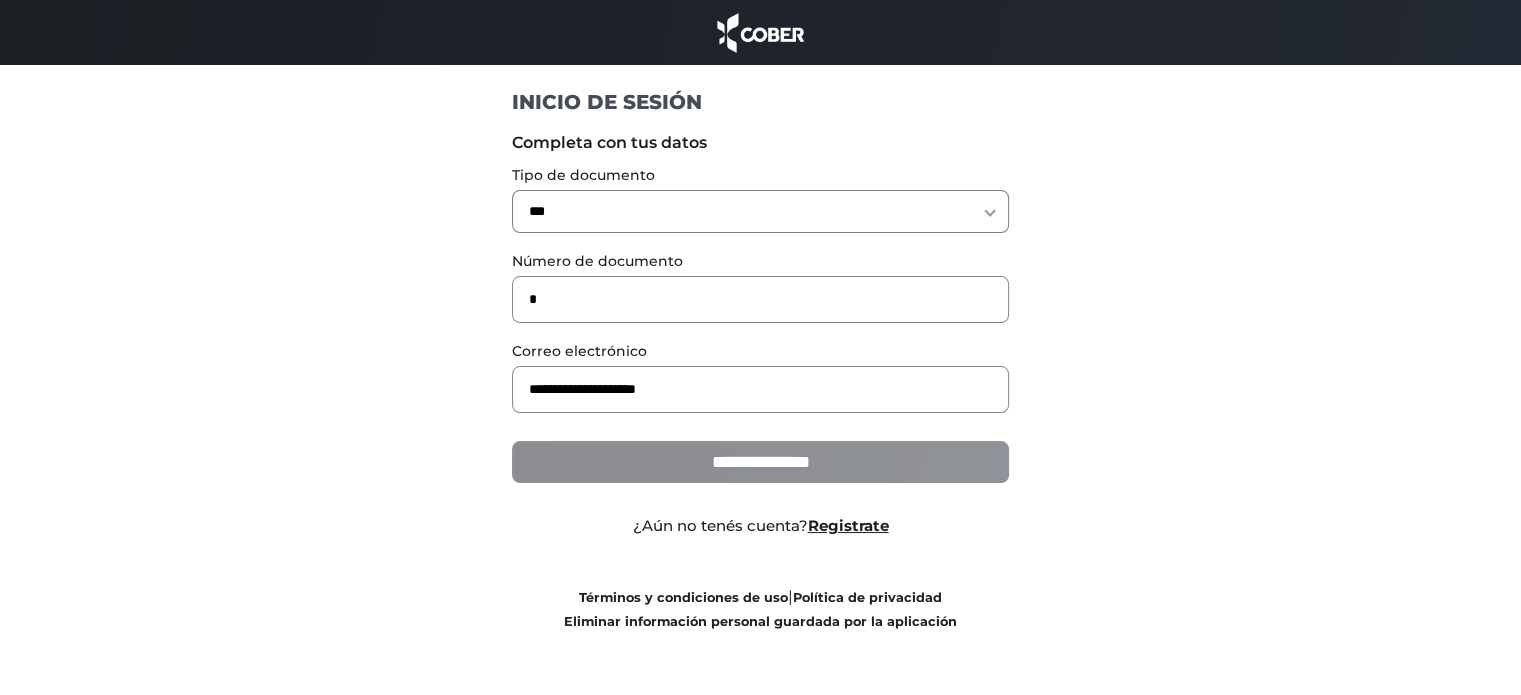 click on "**********" at bounding box center [760, 462] 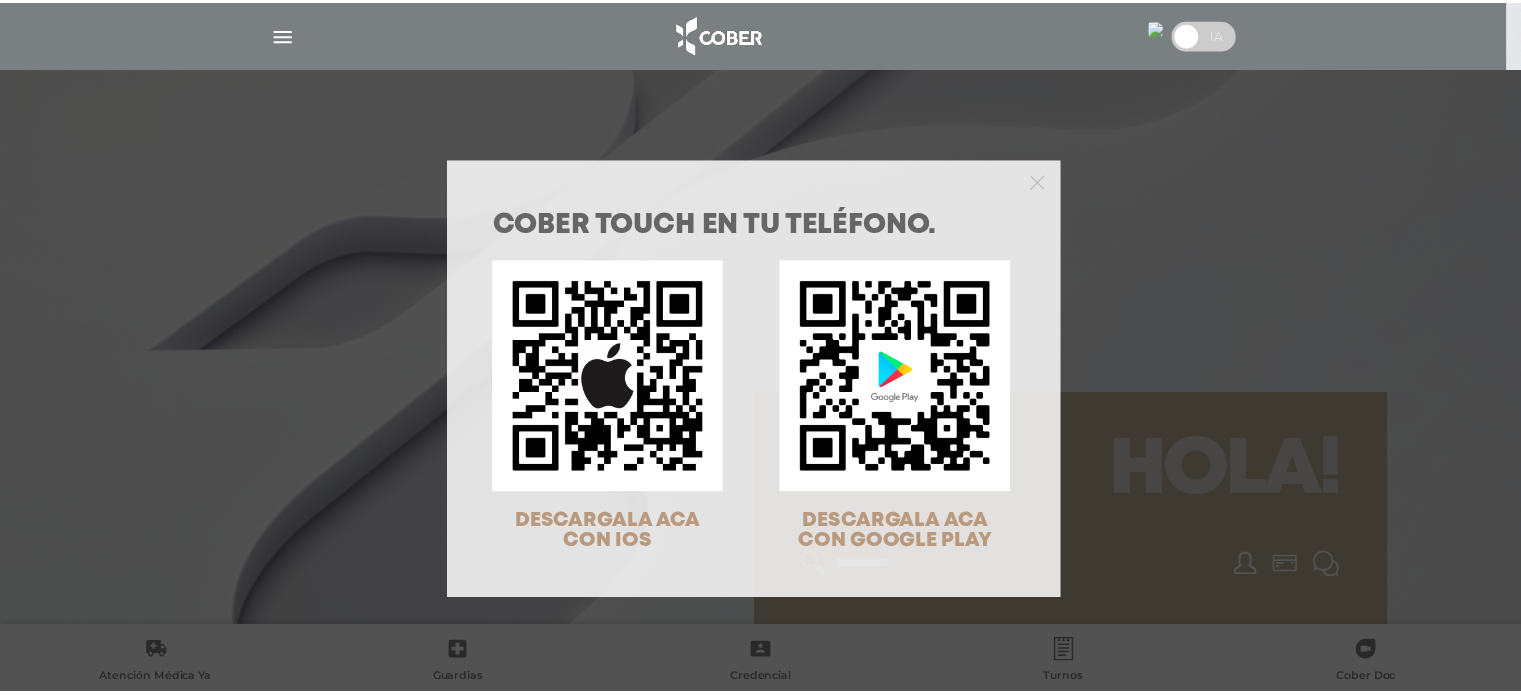 scroll, scrollTop: 0, scrollLeft: 0, axis: both 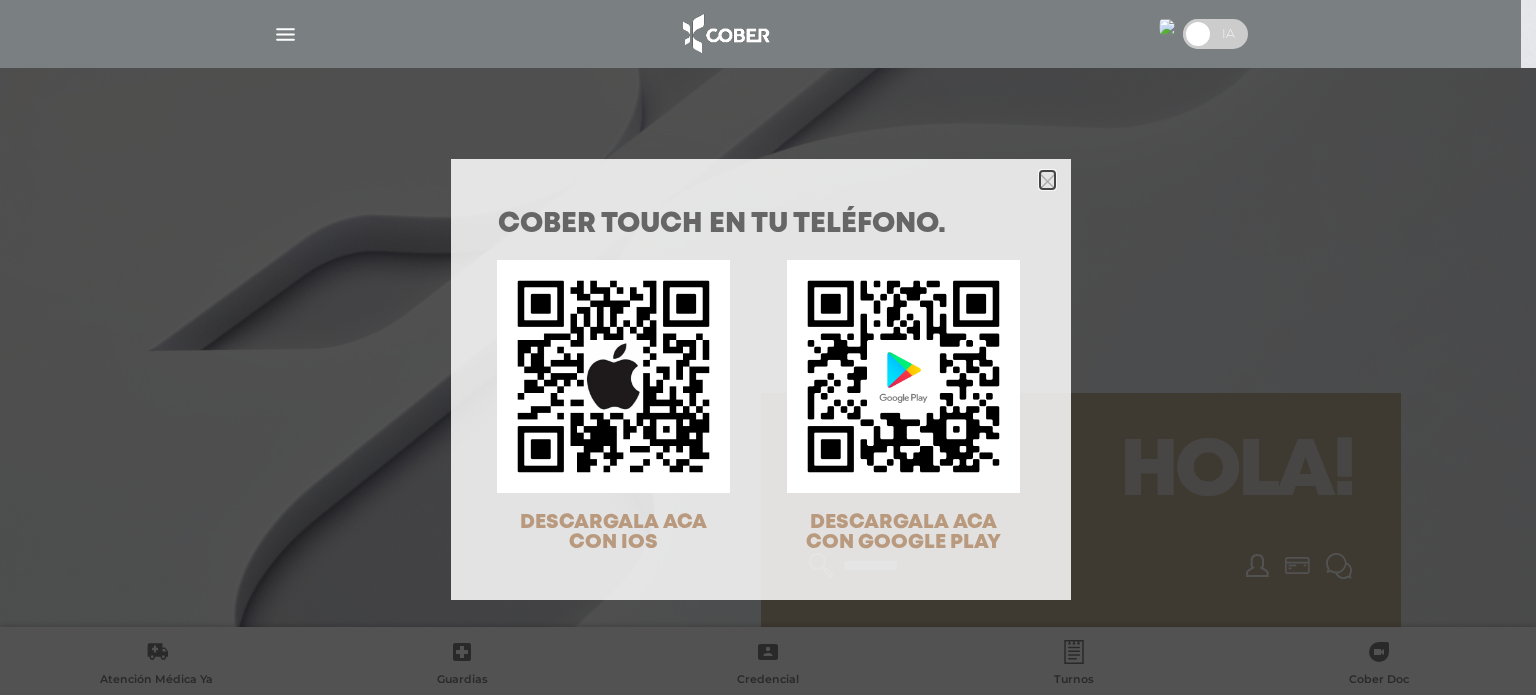 click at bounding box center [1047, 181] 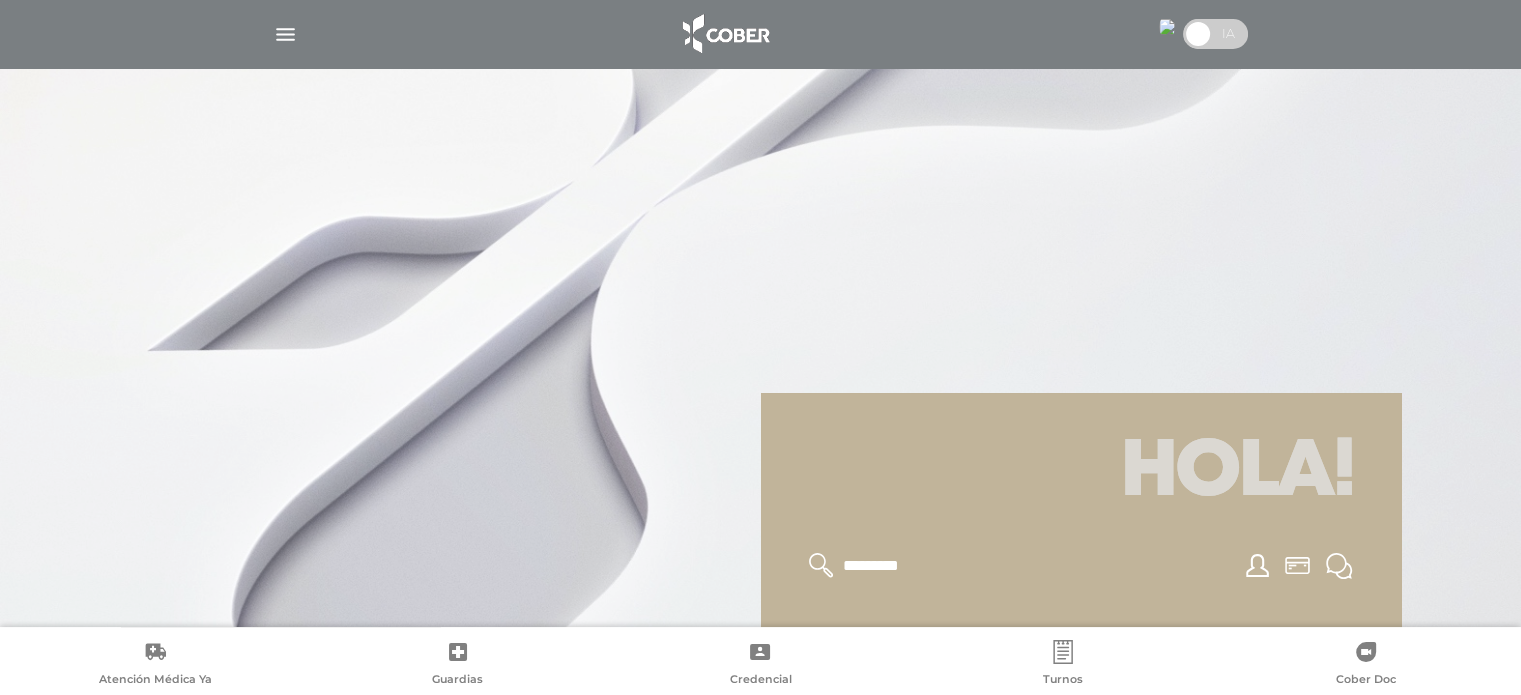 click at bounding box center (285, 34) 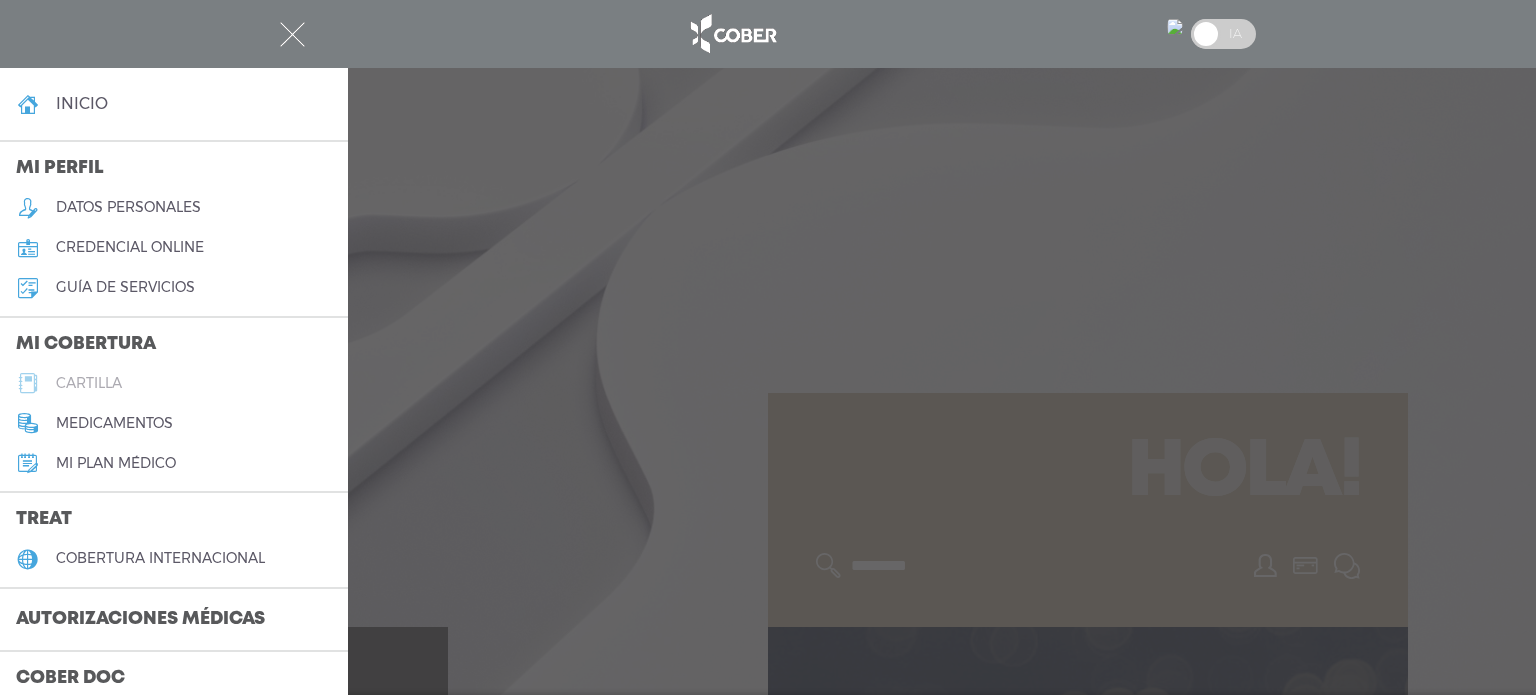 click on "cartilla" at bounding box center (174, 383) 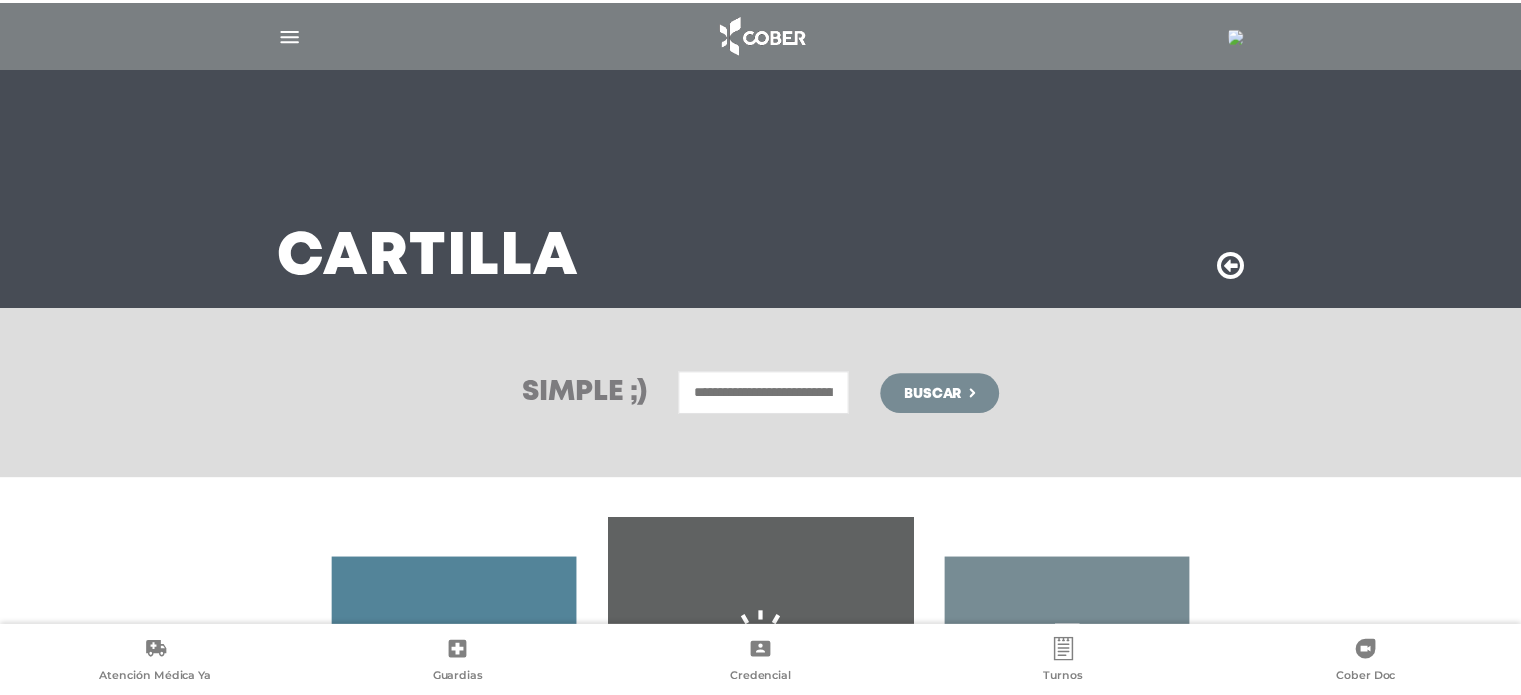 scroll, scrollTop: 0, scrollLeft: 0, axis: both 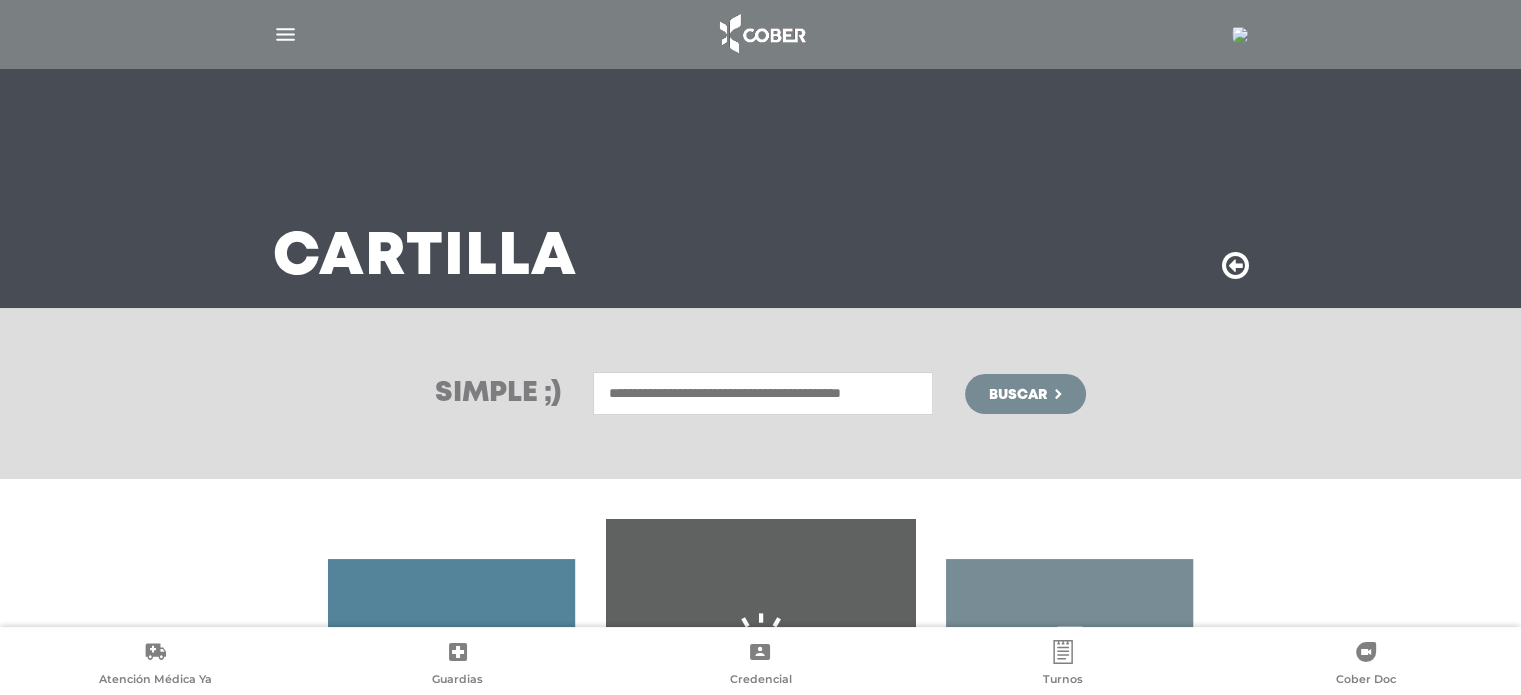 click at bounding box center (763, 393) 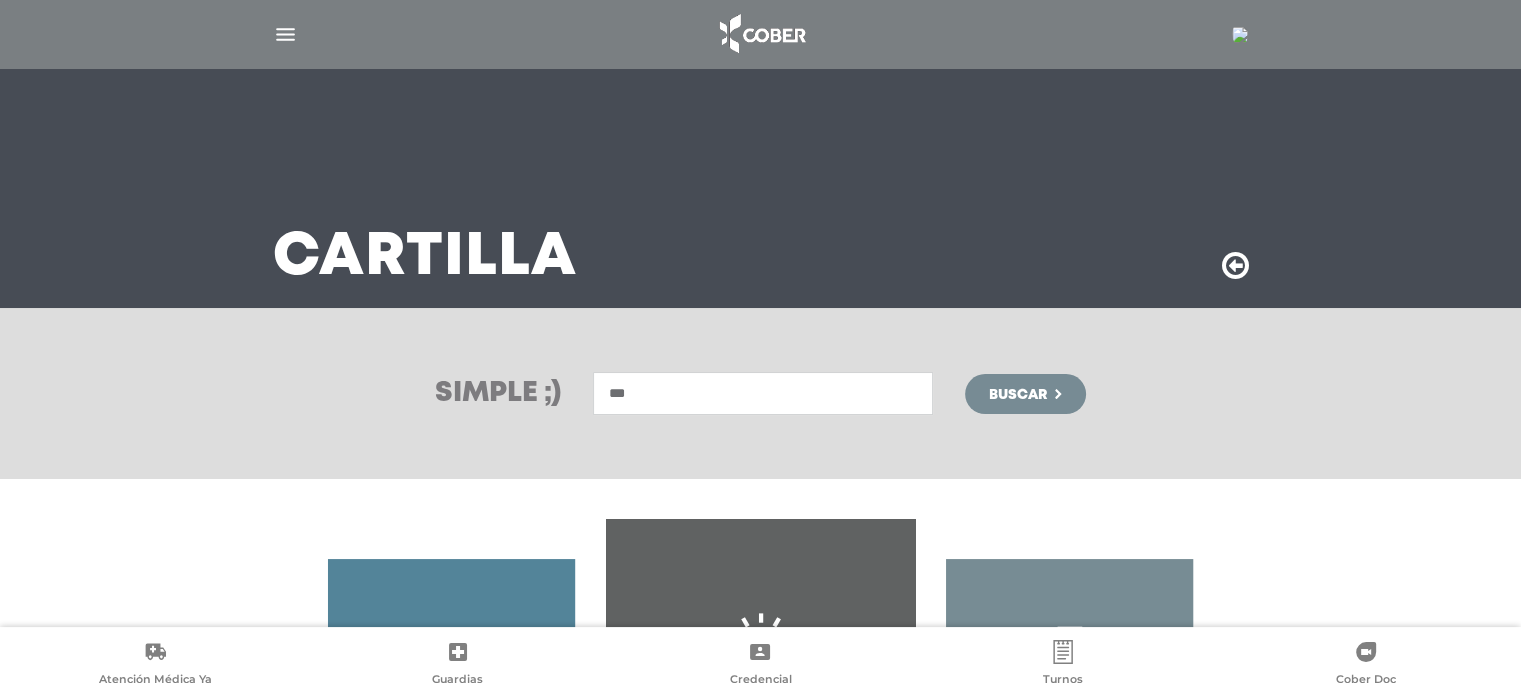 type on "***" 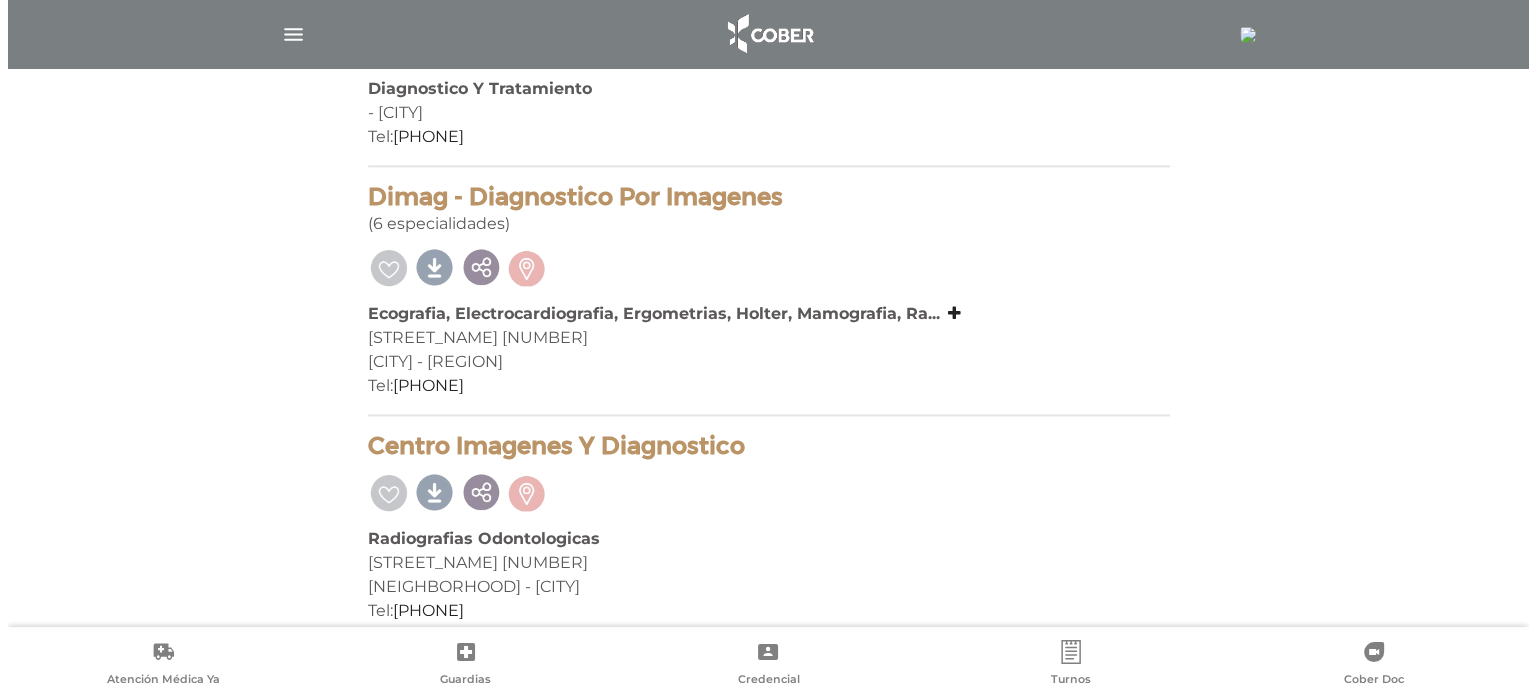 scroll, scrollTop: 2976, scrollLeft: 0, axis: vertical 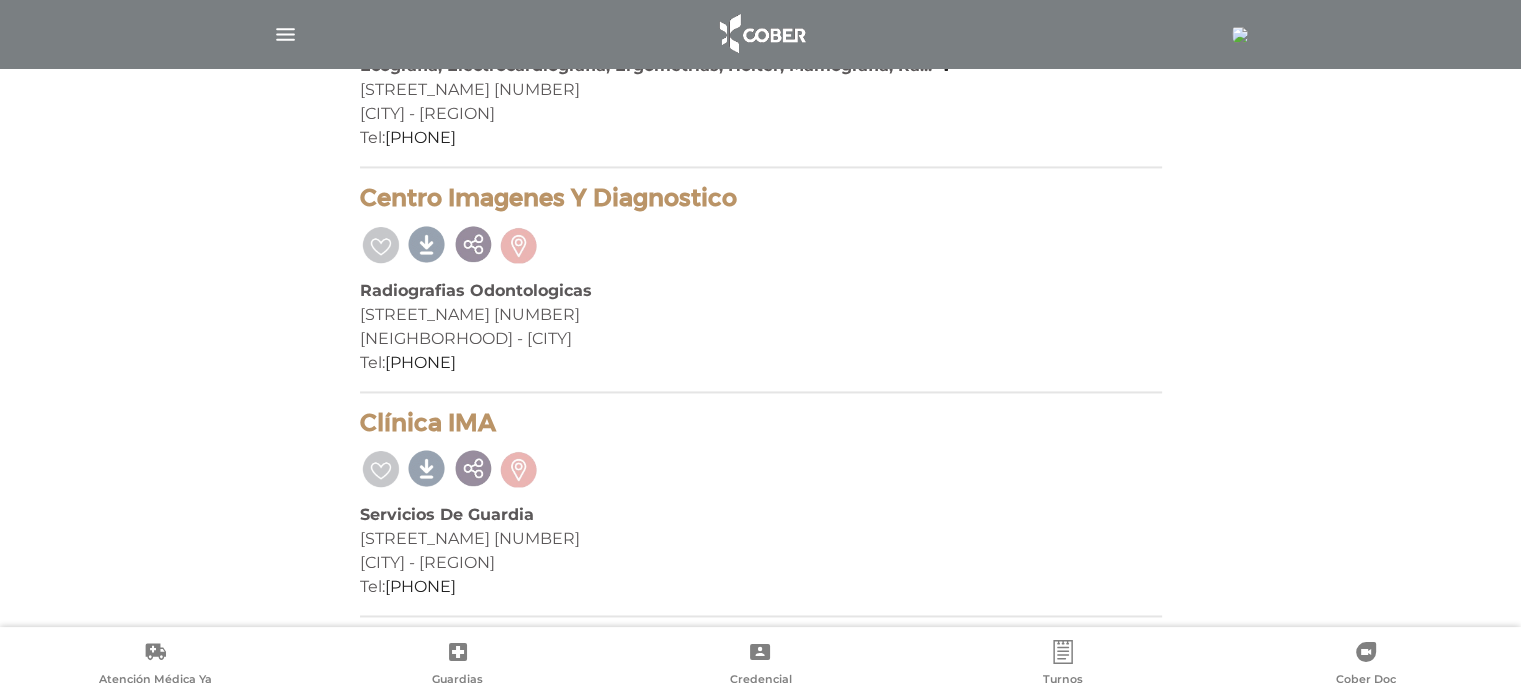 click at bounding box center (1236, 34) 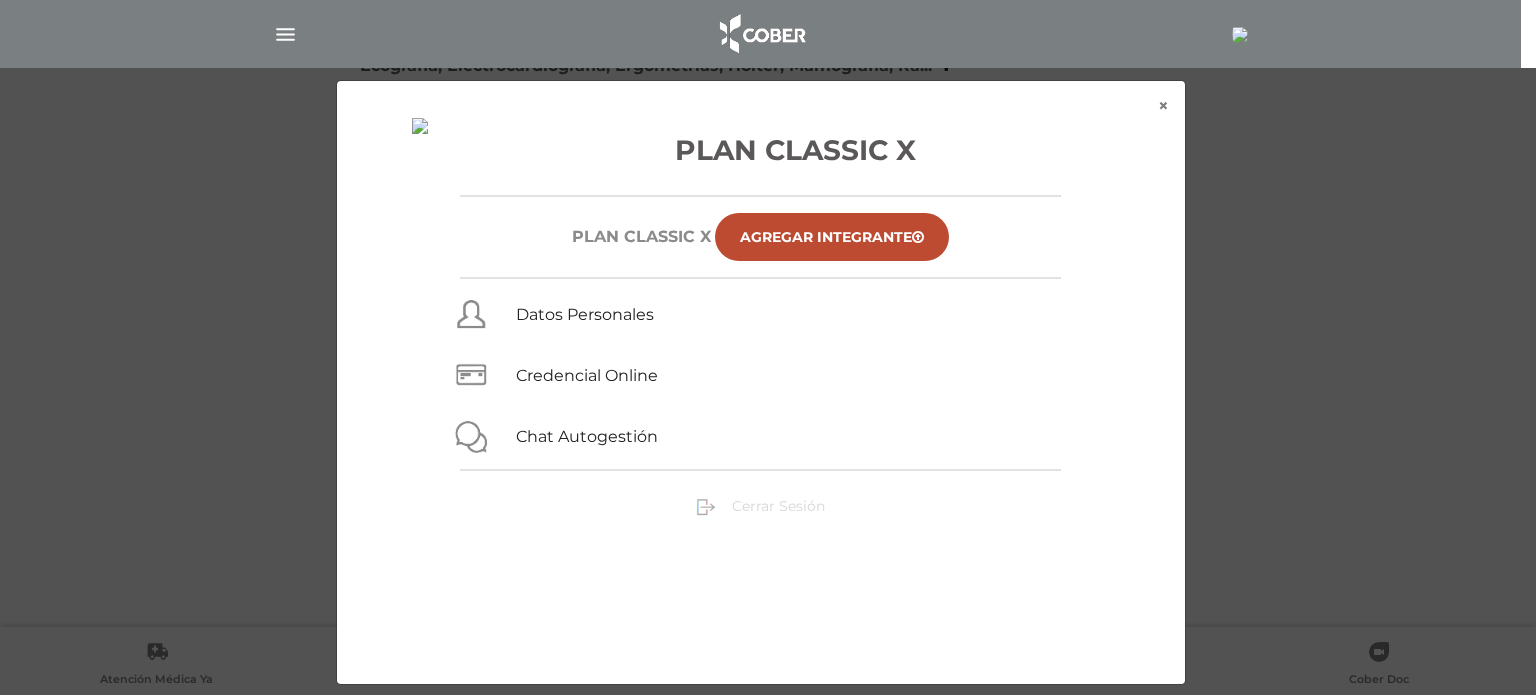 click on "Cerrar Sesión" at bounding box center [778, 506] 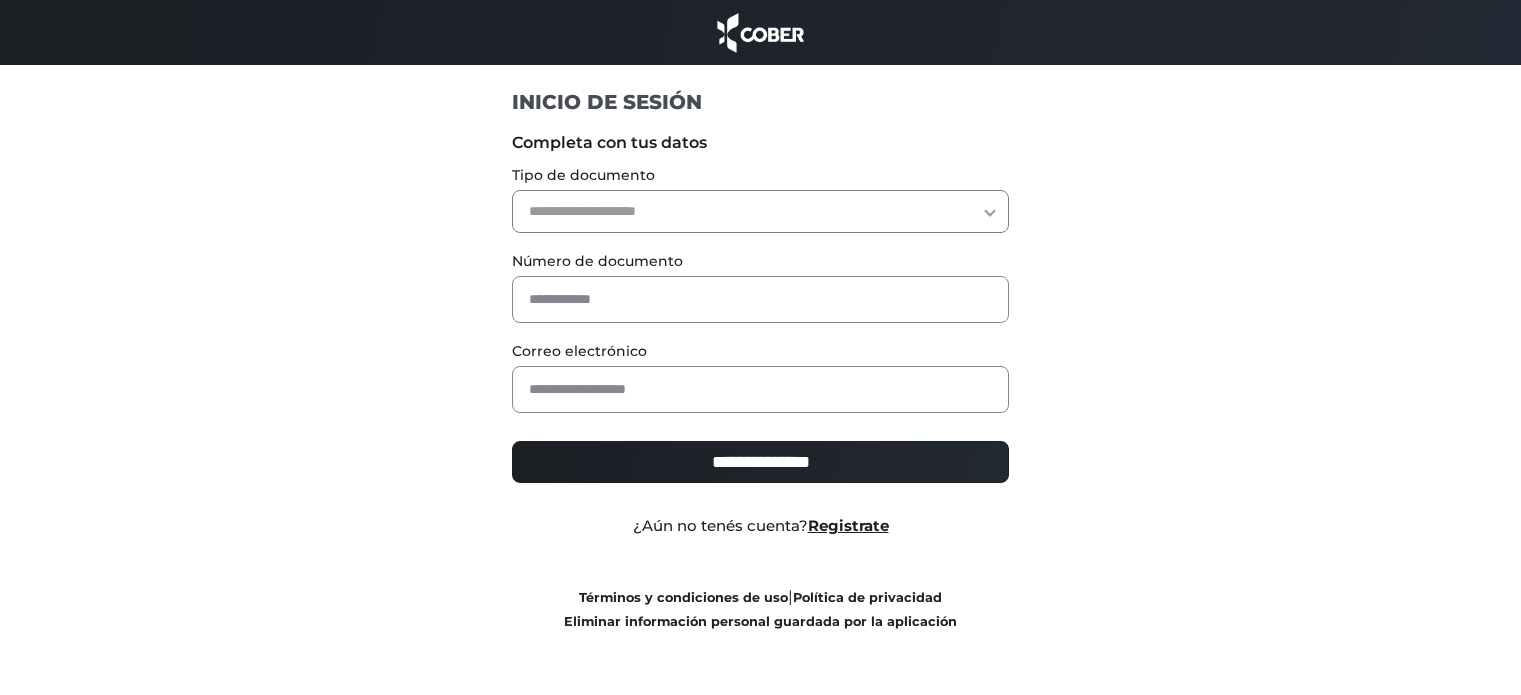 scroll, scrollTop: 0, scrollLeft: 0, axis: both 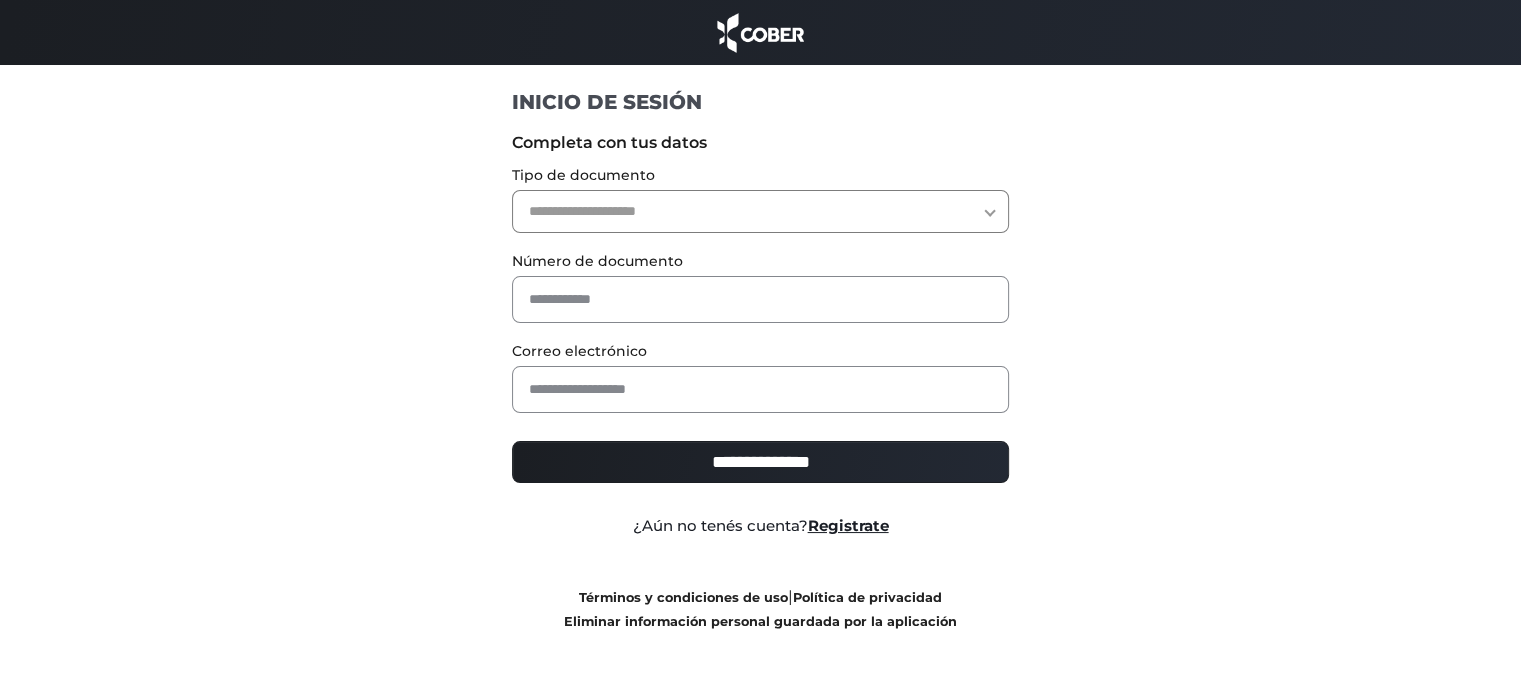 click on "**********" at bounding box center [760, 211] 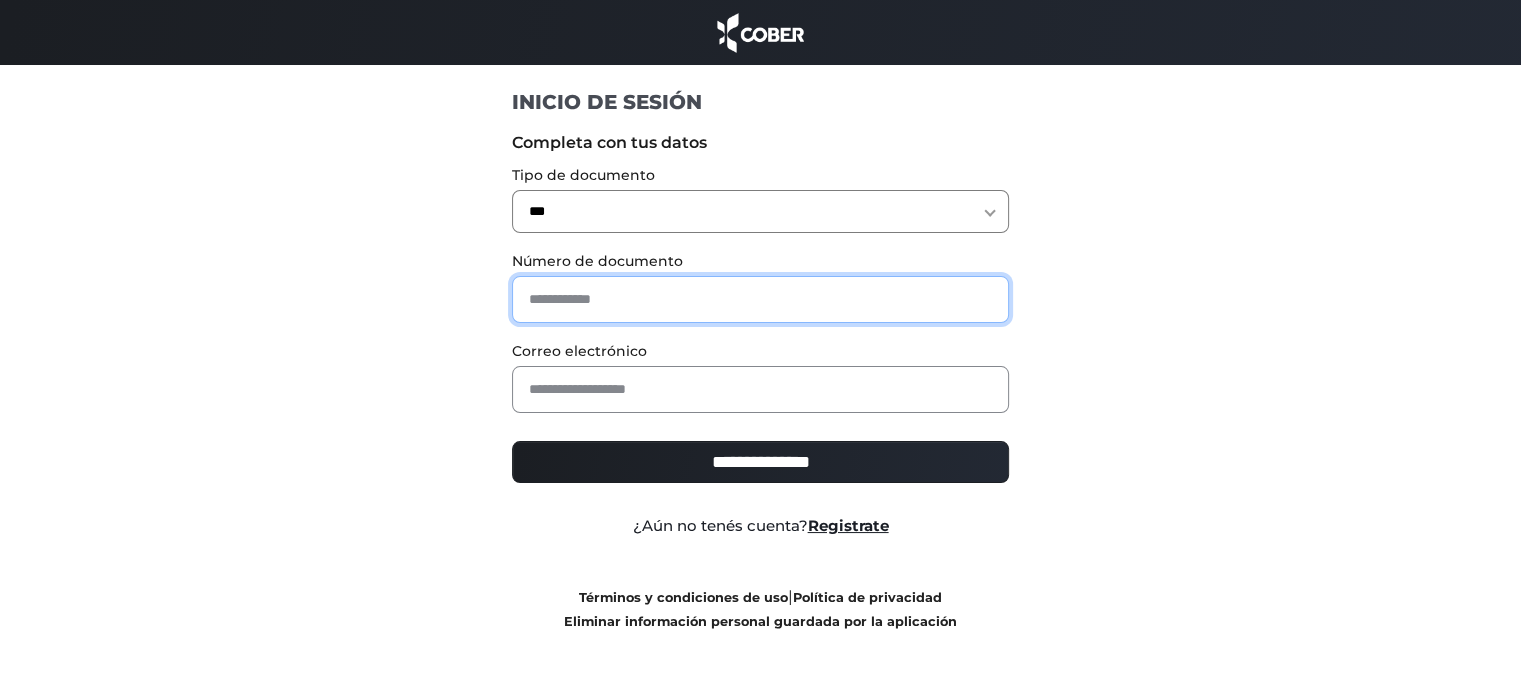 click at bounding box center [760, 299] 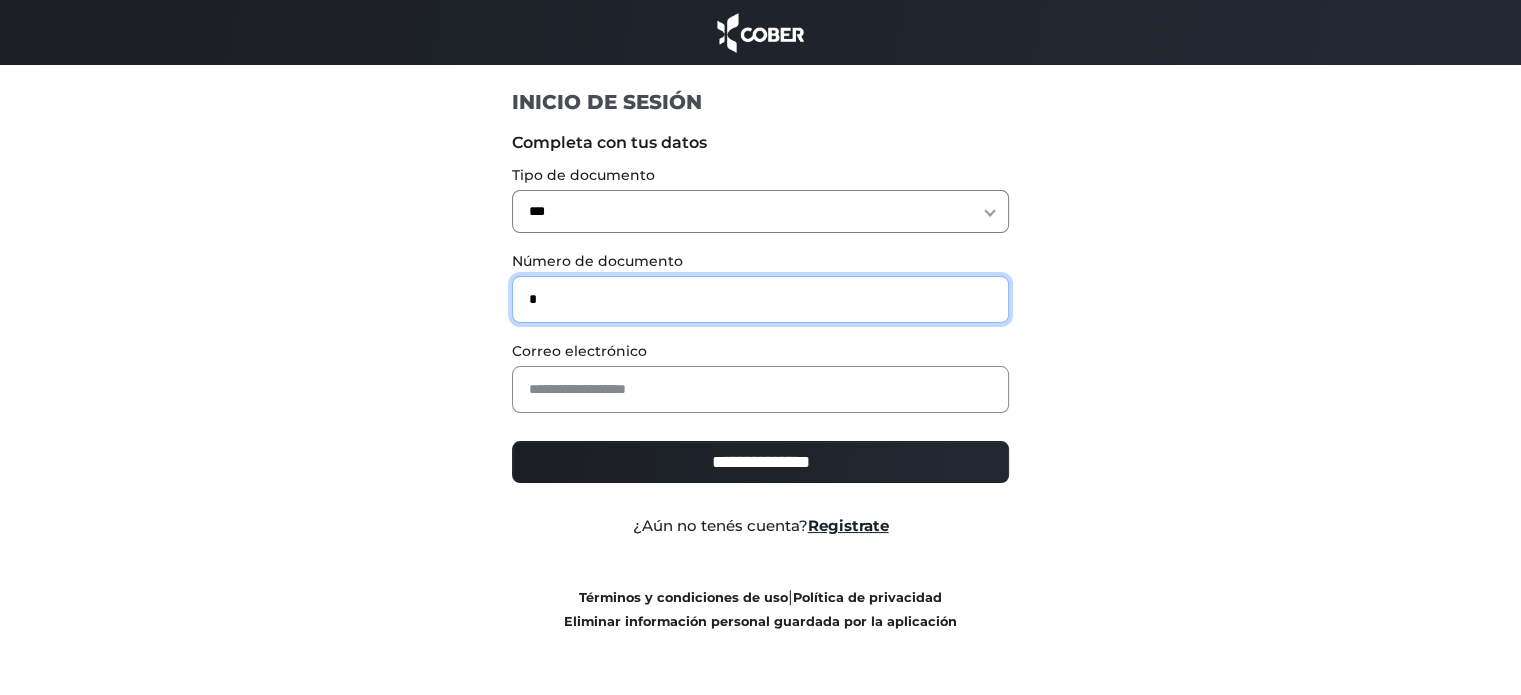 type on "*" 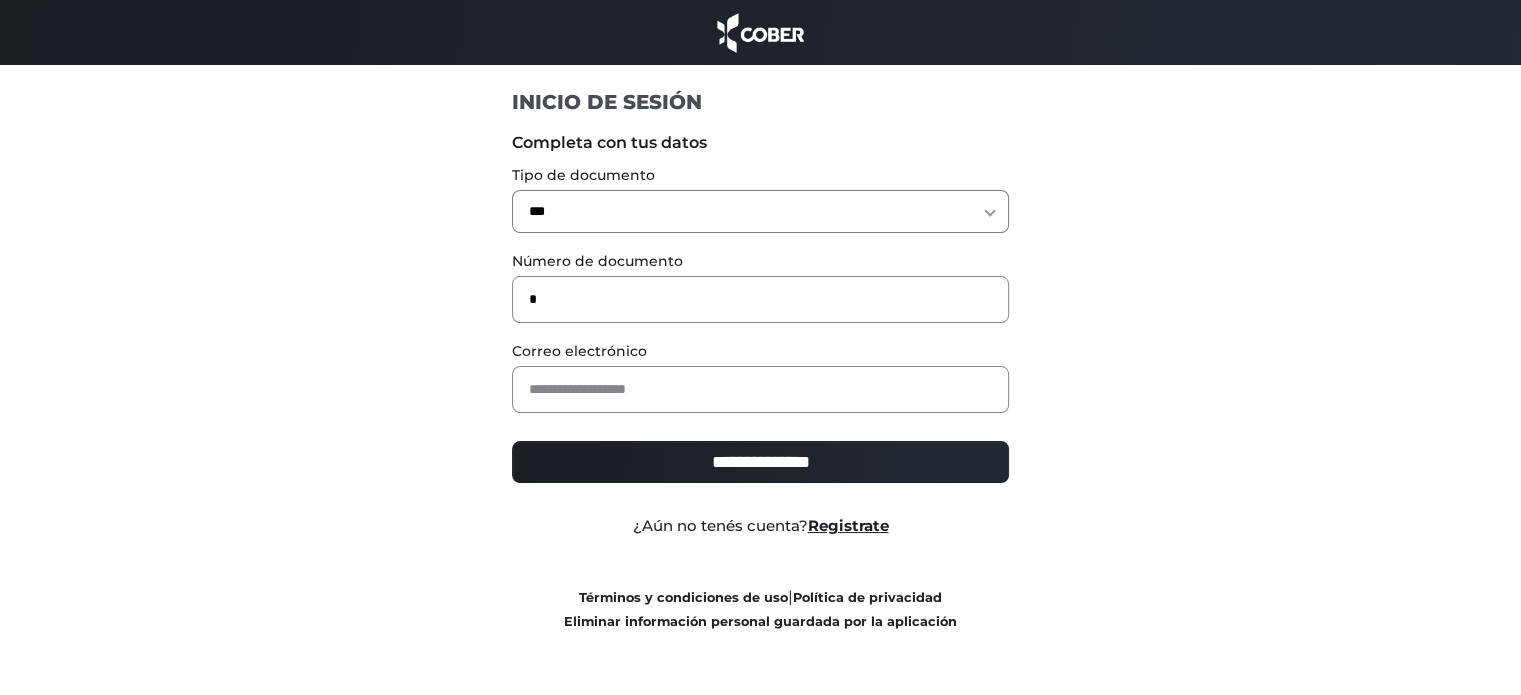 click on "**********" at bounding box center (760, 330) 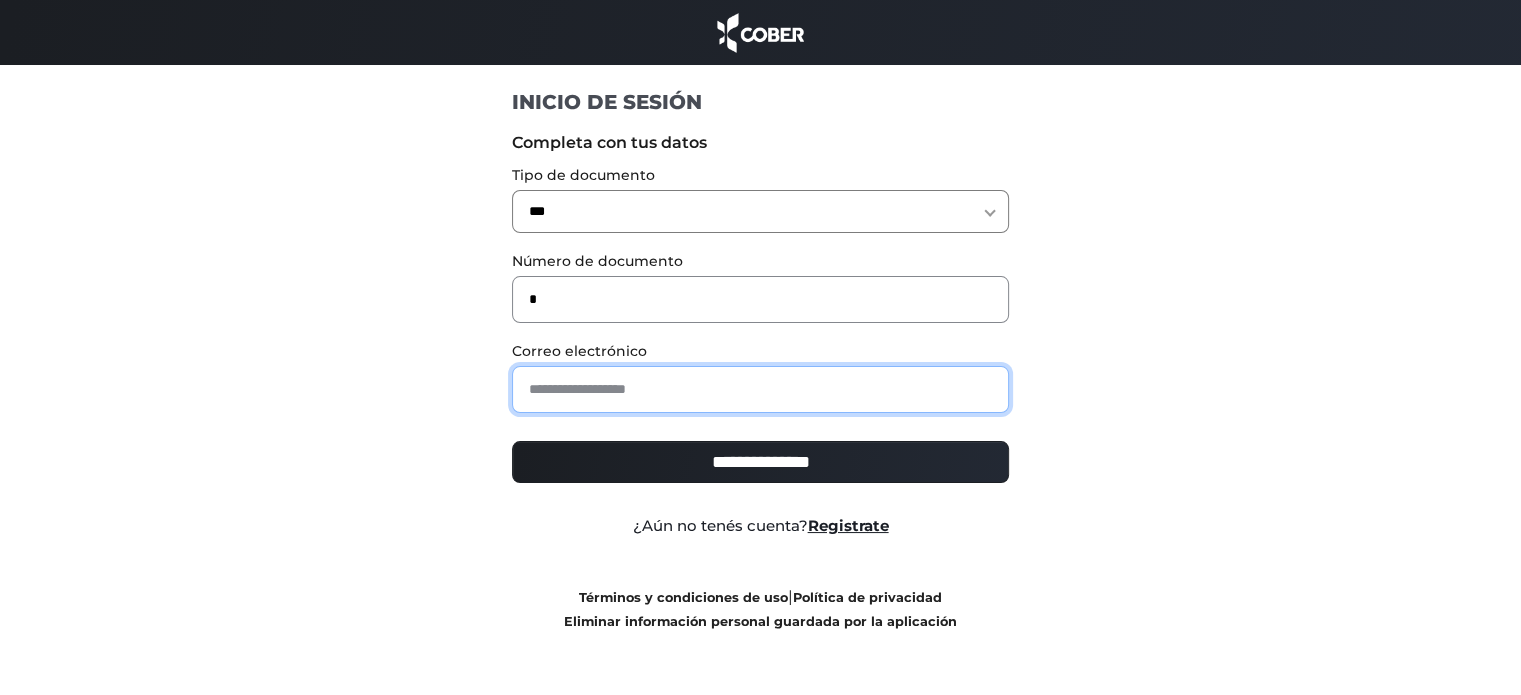 click at bounding box center [760, 389] 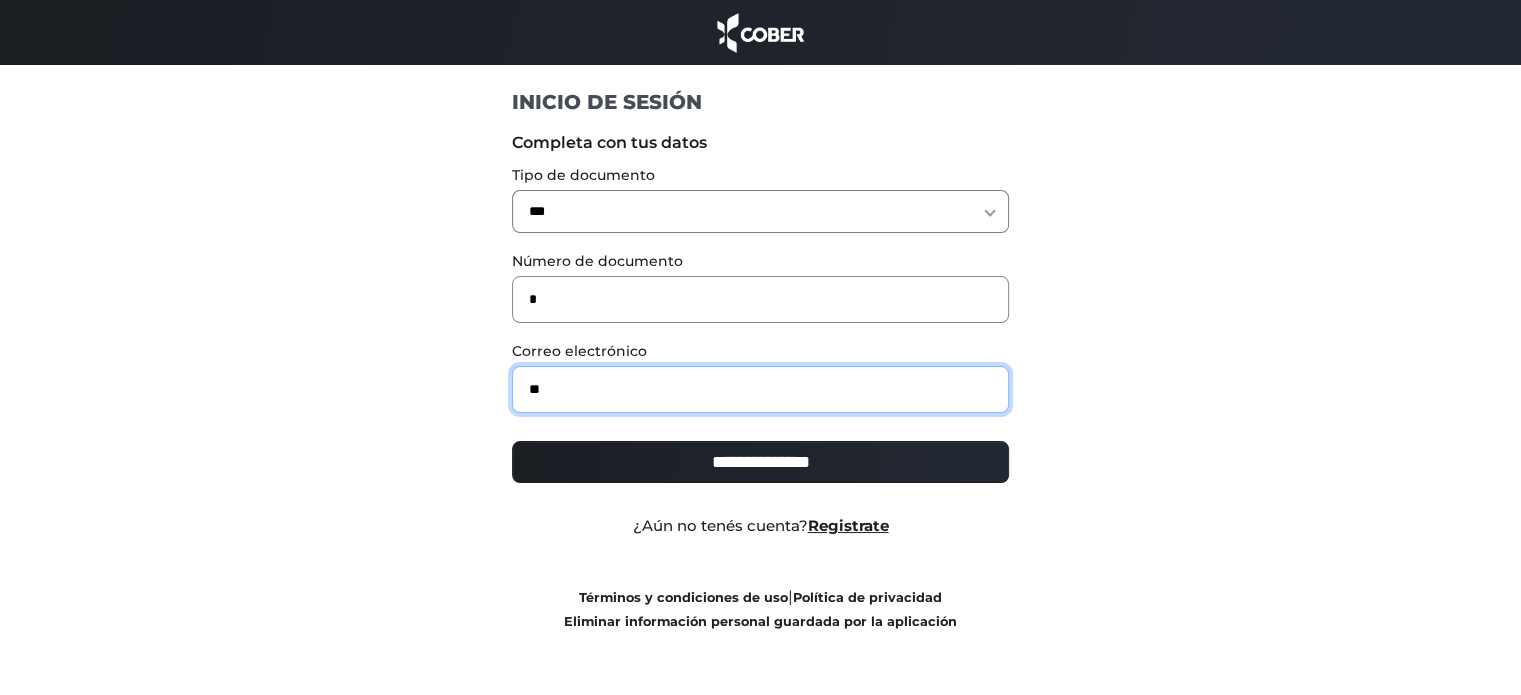 type on "**********" 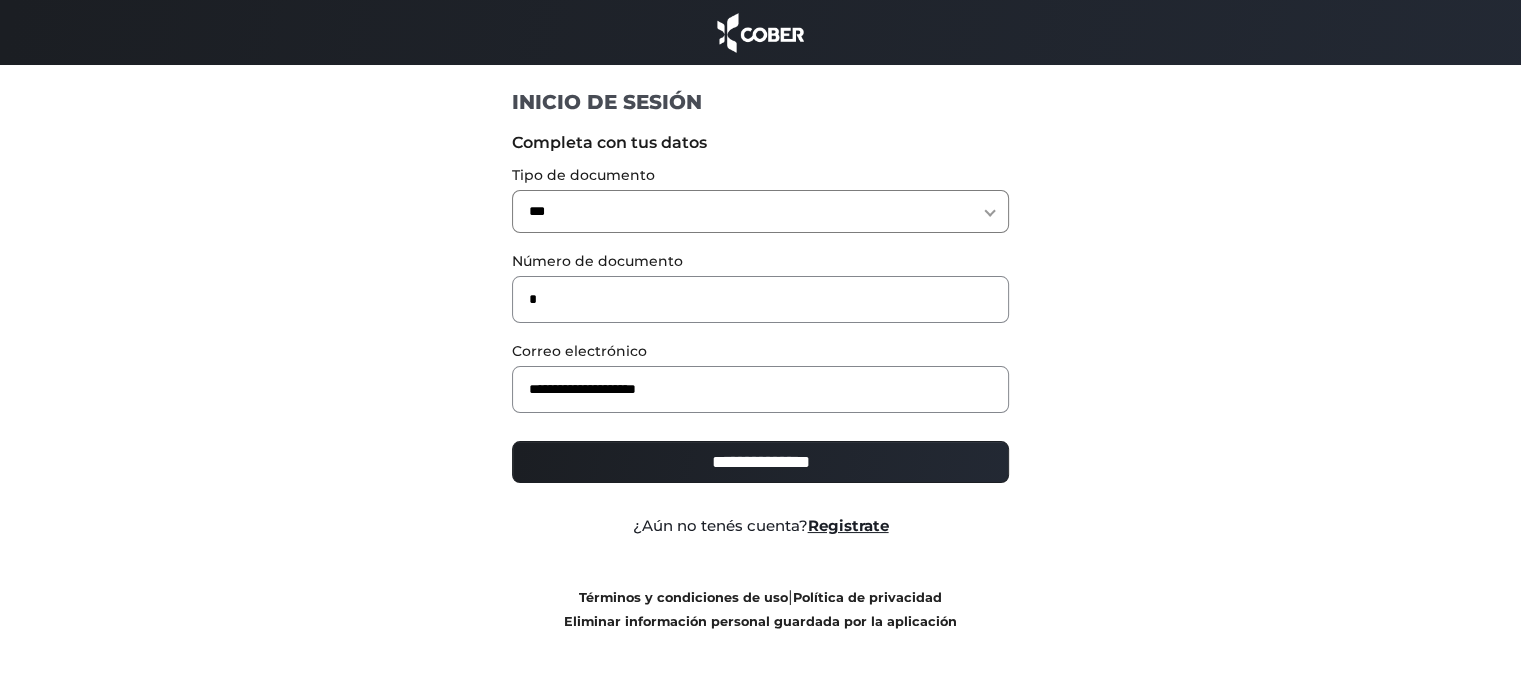 click on "**********" at bounding box center [760, 462] 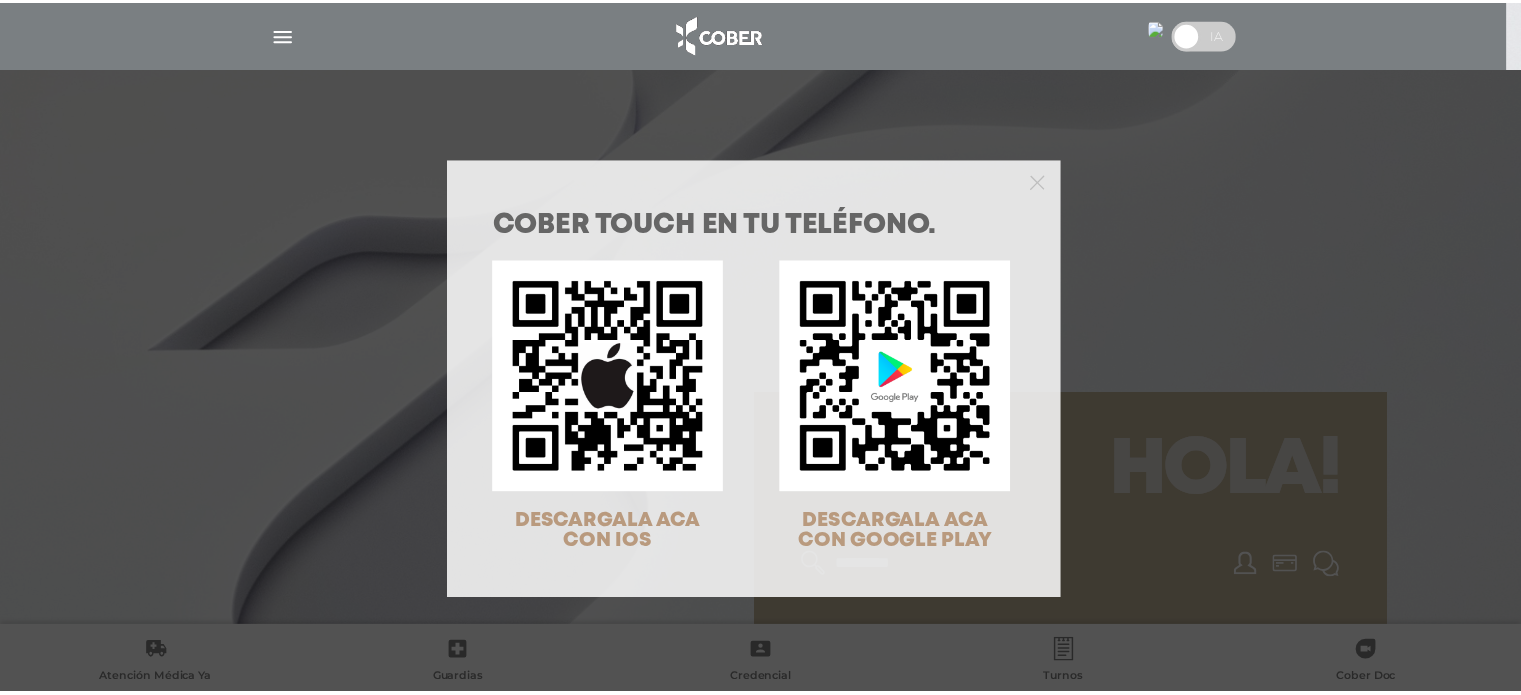 scroll, scrollTop: 0, scrollLeft: 0, axis: both 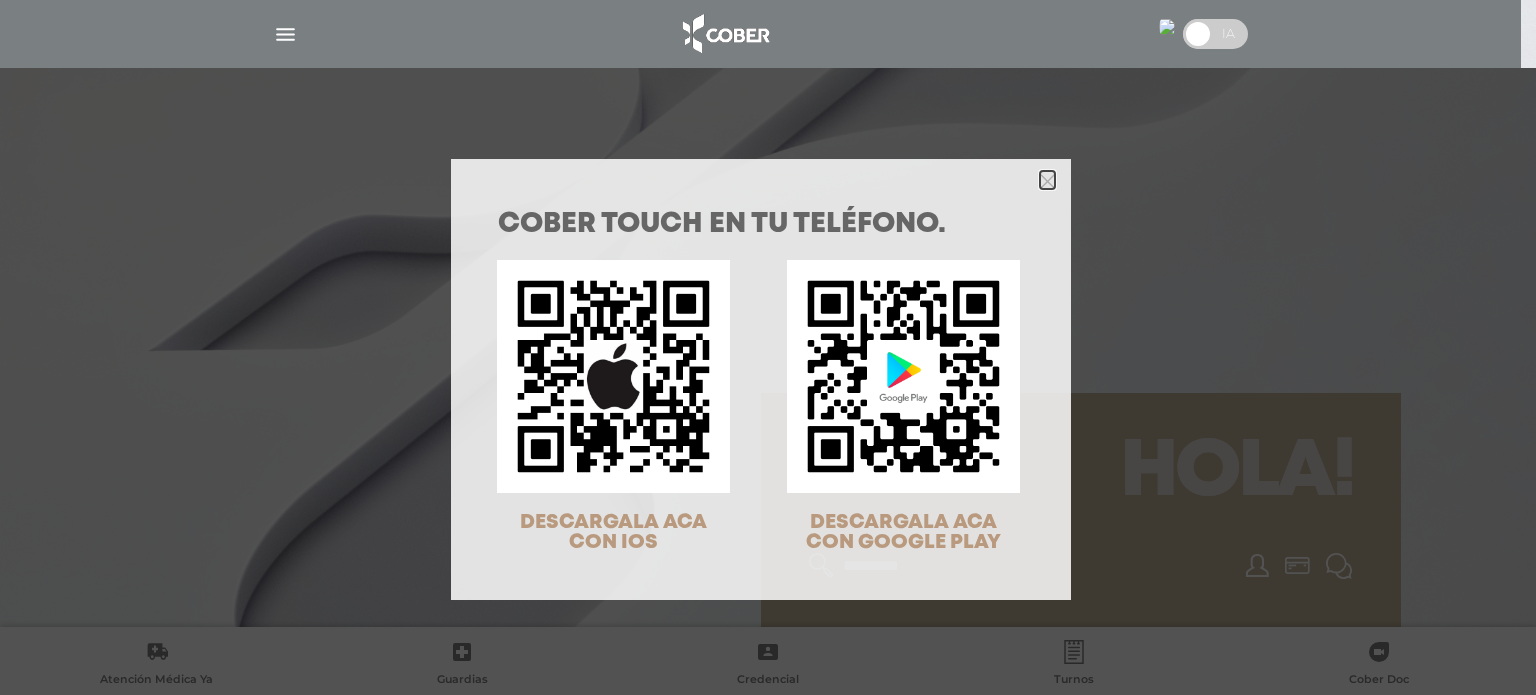 click at bounding box center [1047, 181] 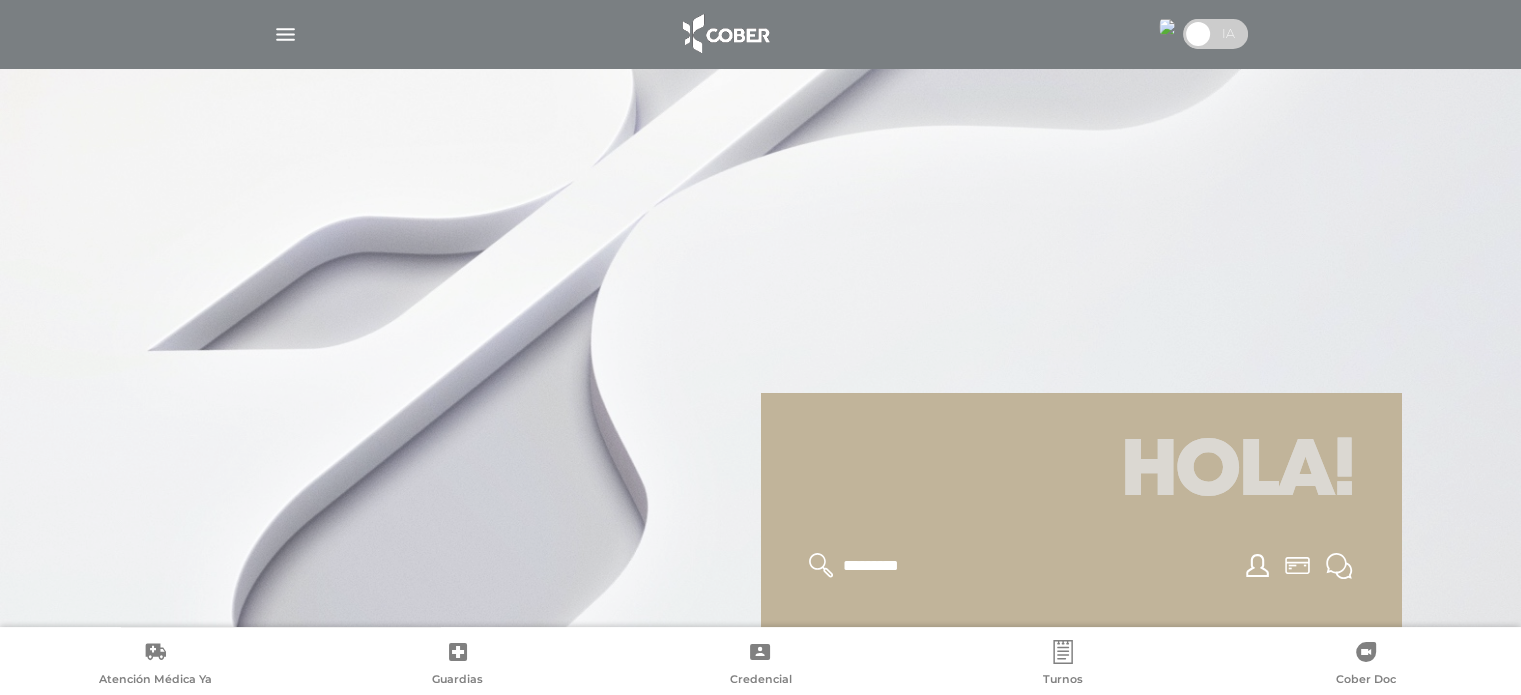 click at bounding box center [285, 34] 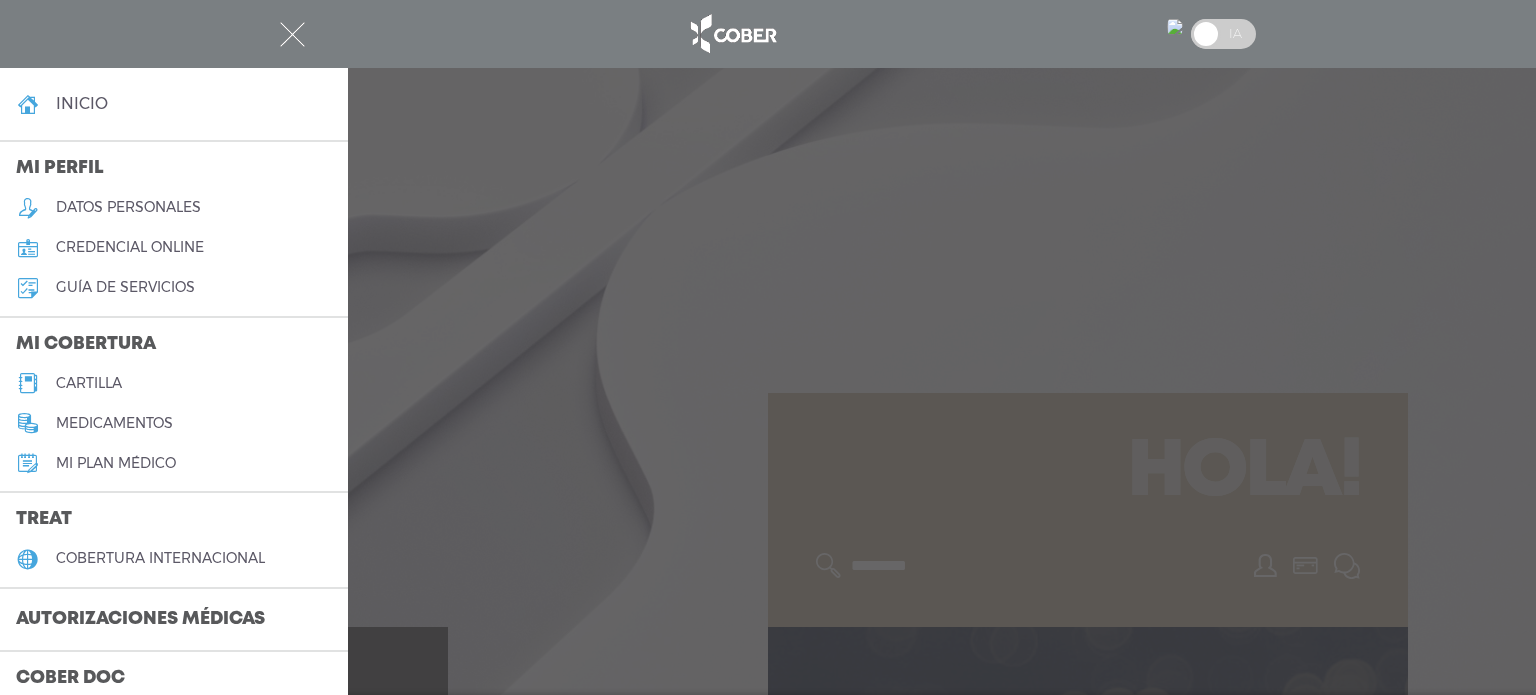 click on "cartilla" at bounding box center (89, 383) 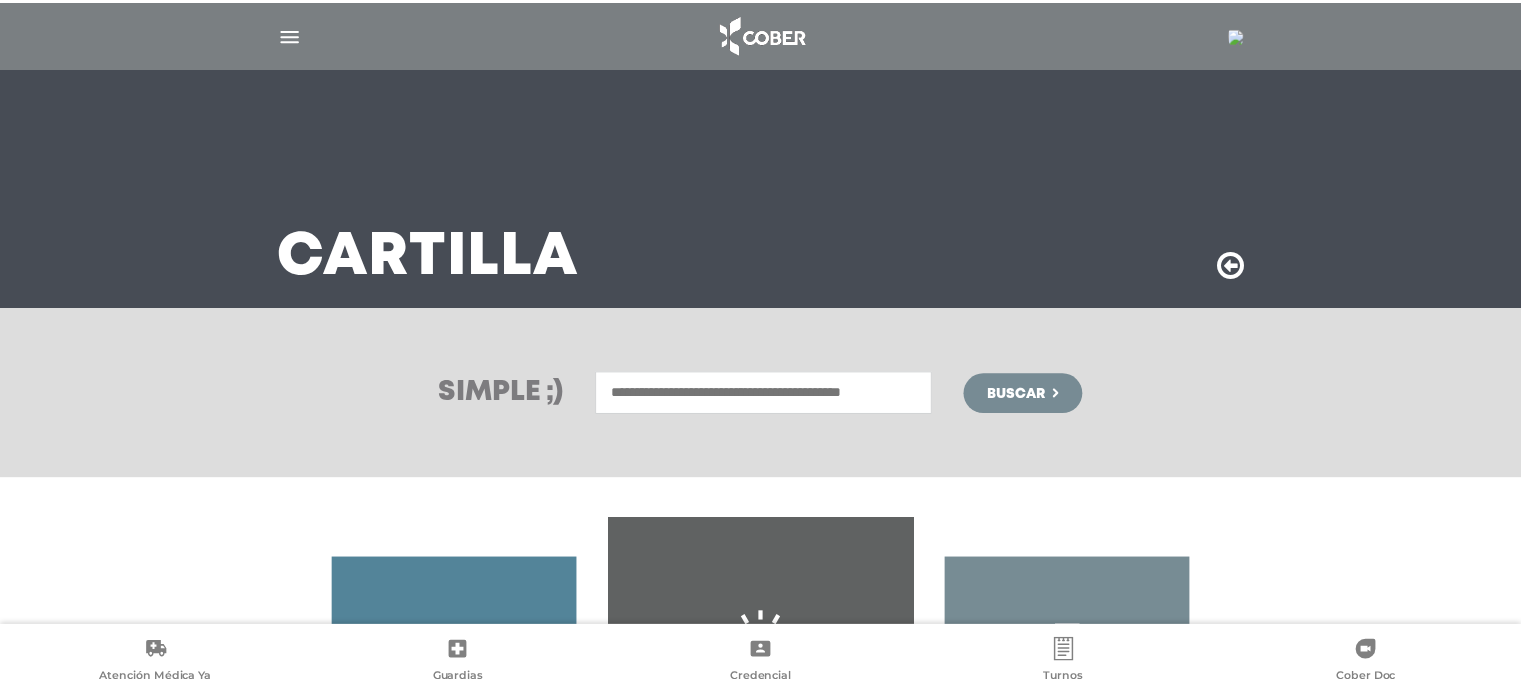 scroll, scrollTop: 0, scrollLeft: 0, axis: both 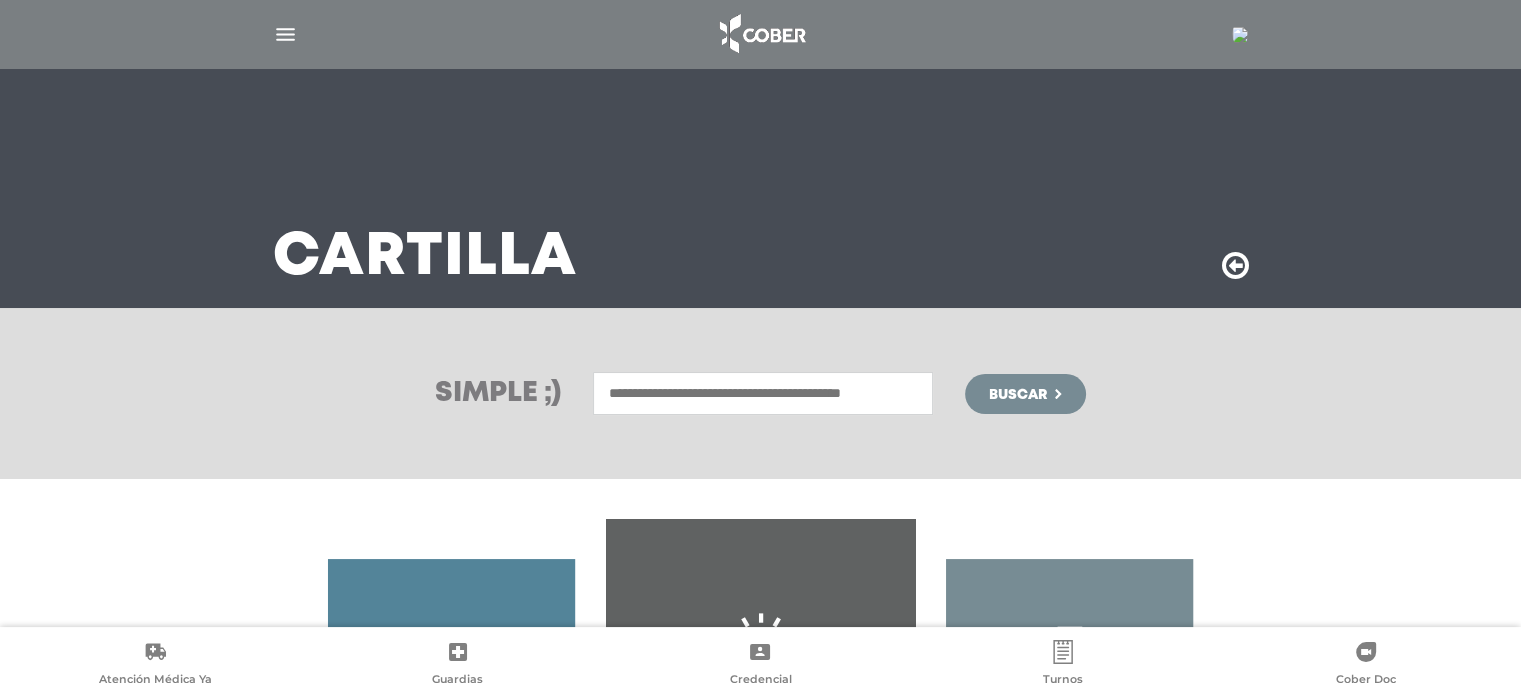 click at bounding box center (763, 393) 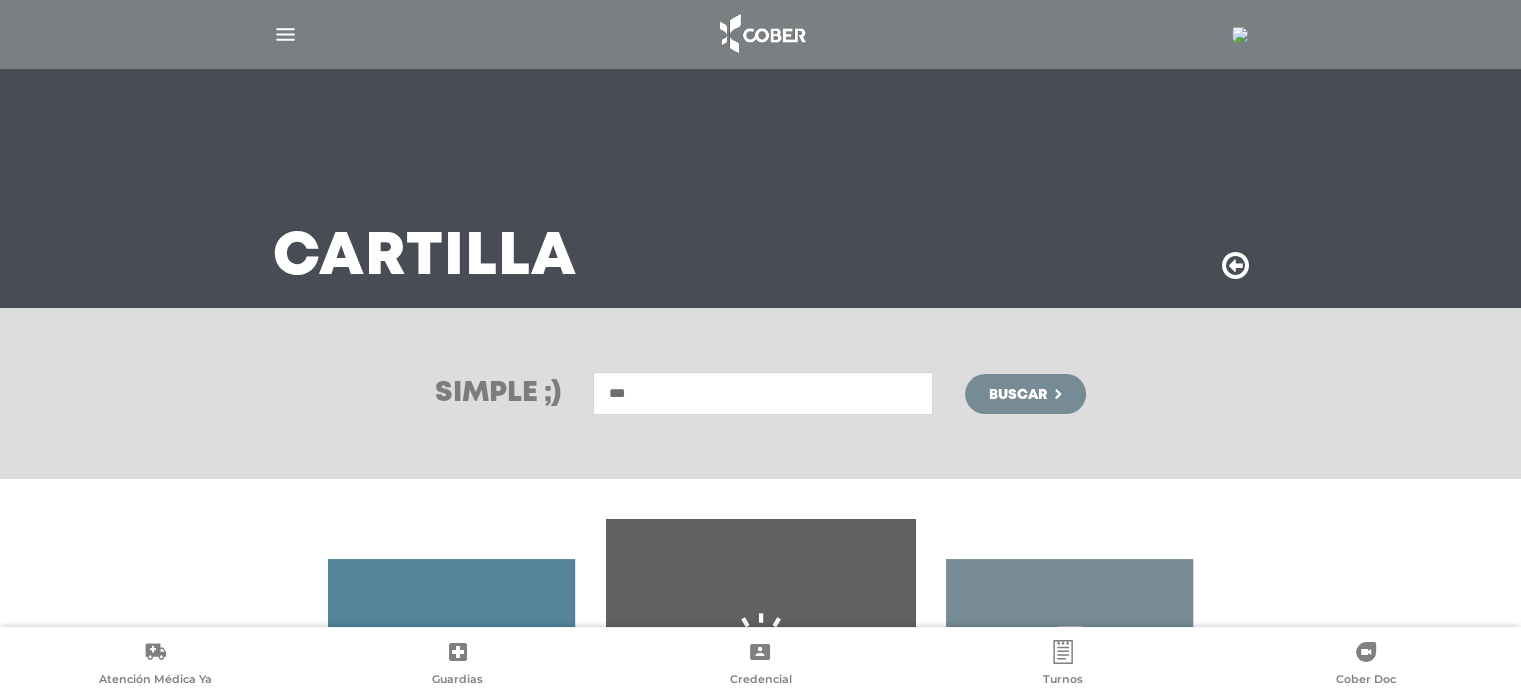 type on "***" 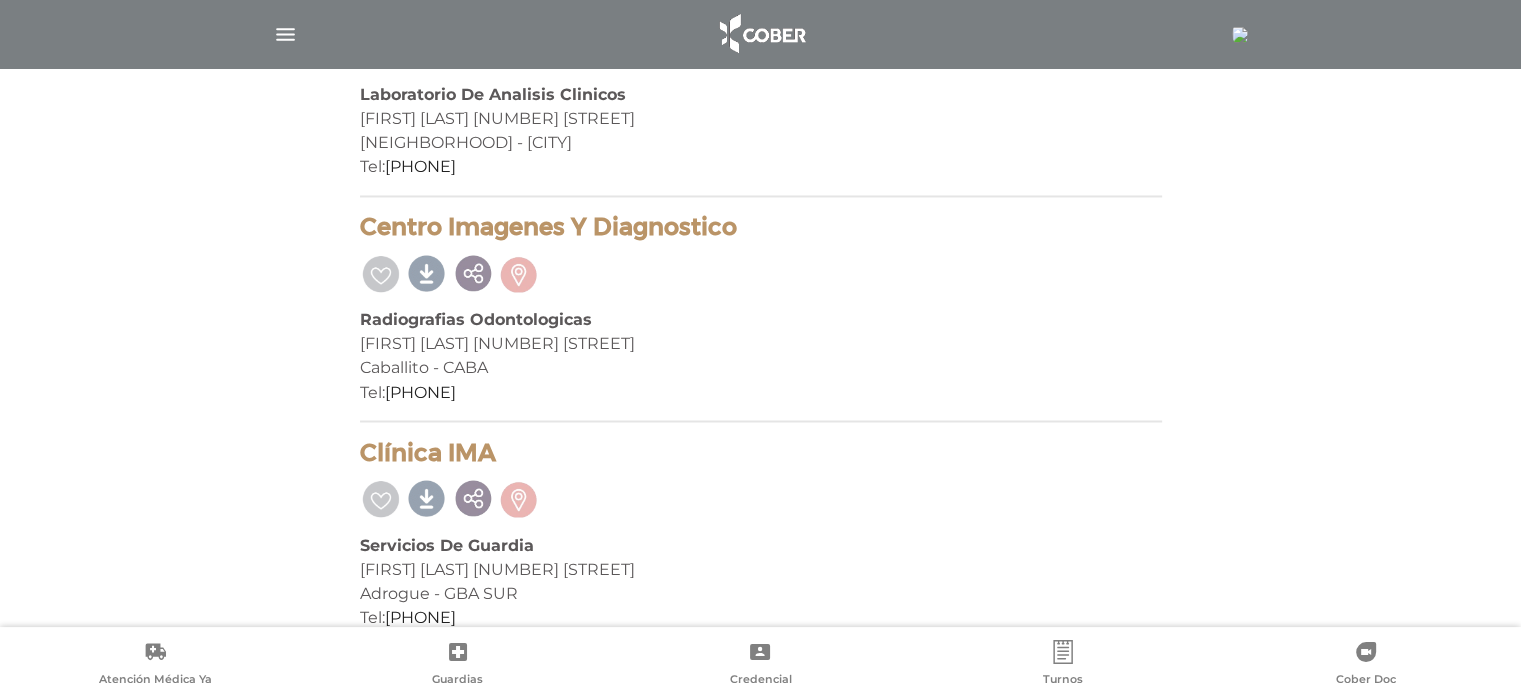 scroll, scrollTop: 3449, scrollLeft: 0, axis: vertical 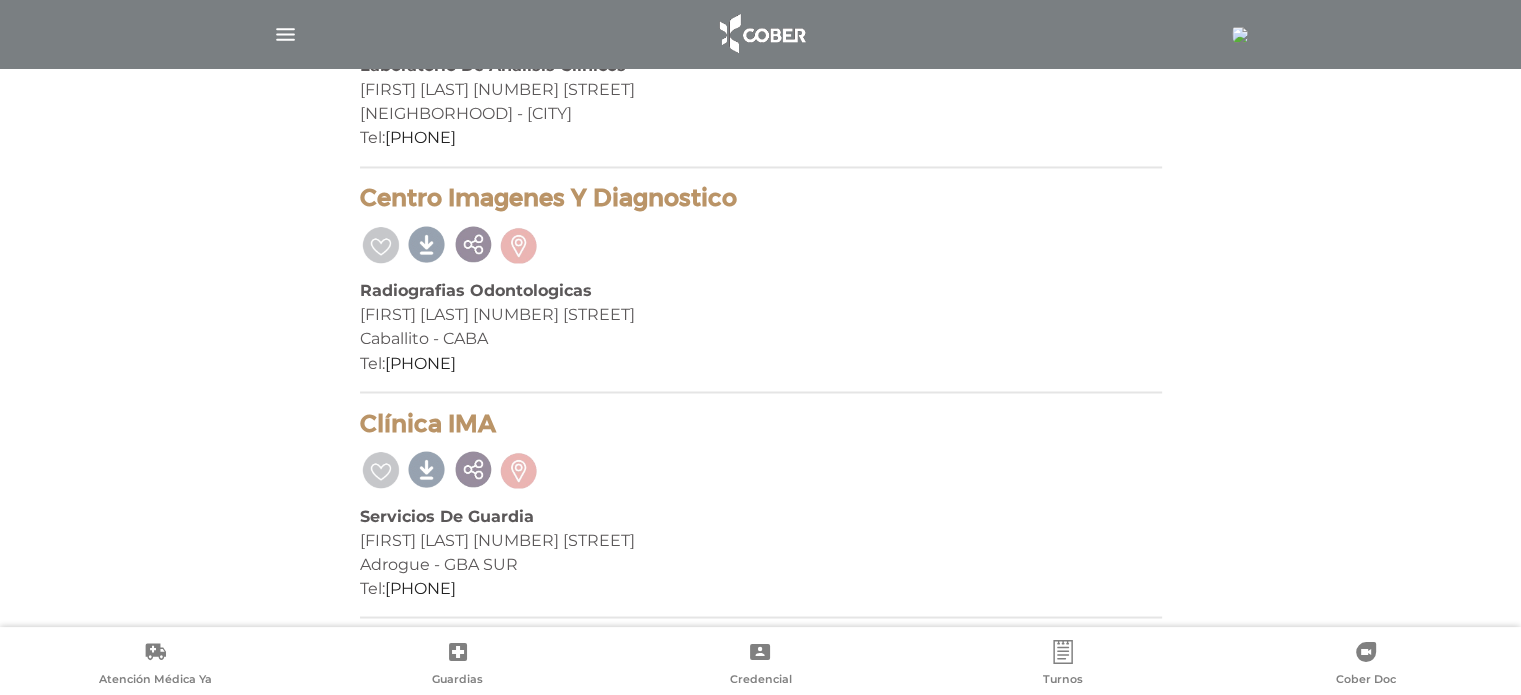 click on "Servicios De Guardia" at bounding box center (447, 515) 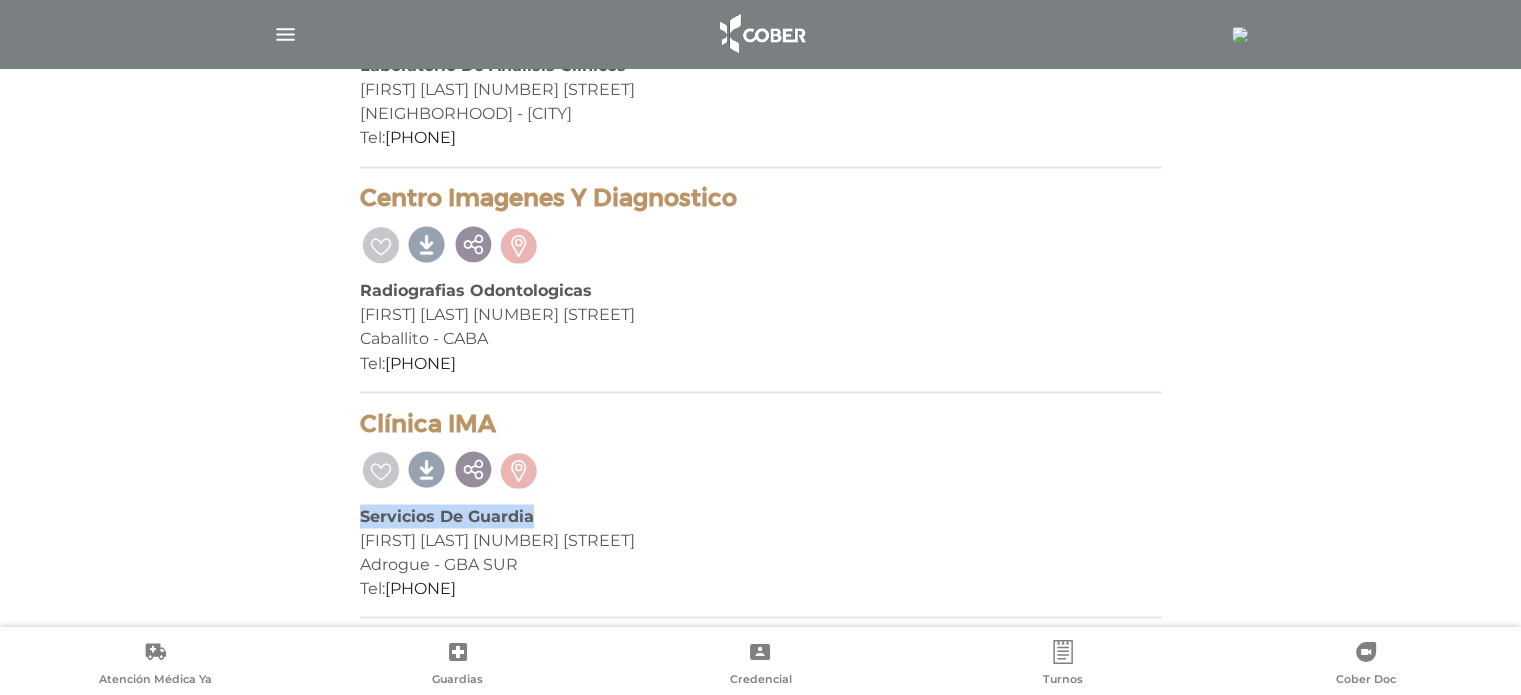 drag, startPoint x: 552, startPoint y: 519, endPoint x: 308, endPoint y: 498, distance: 244.90202 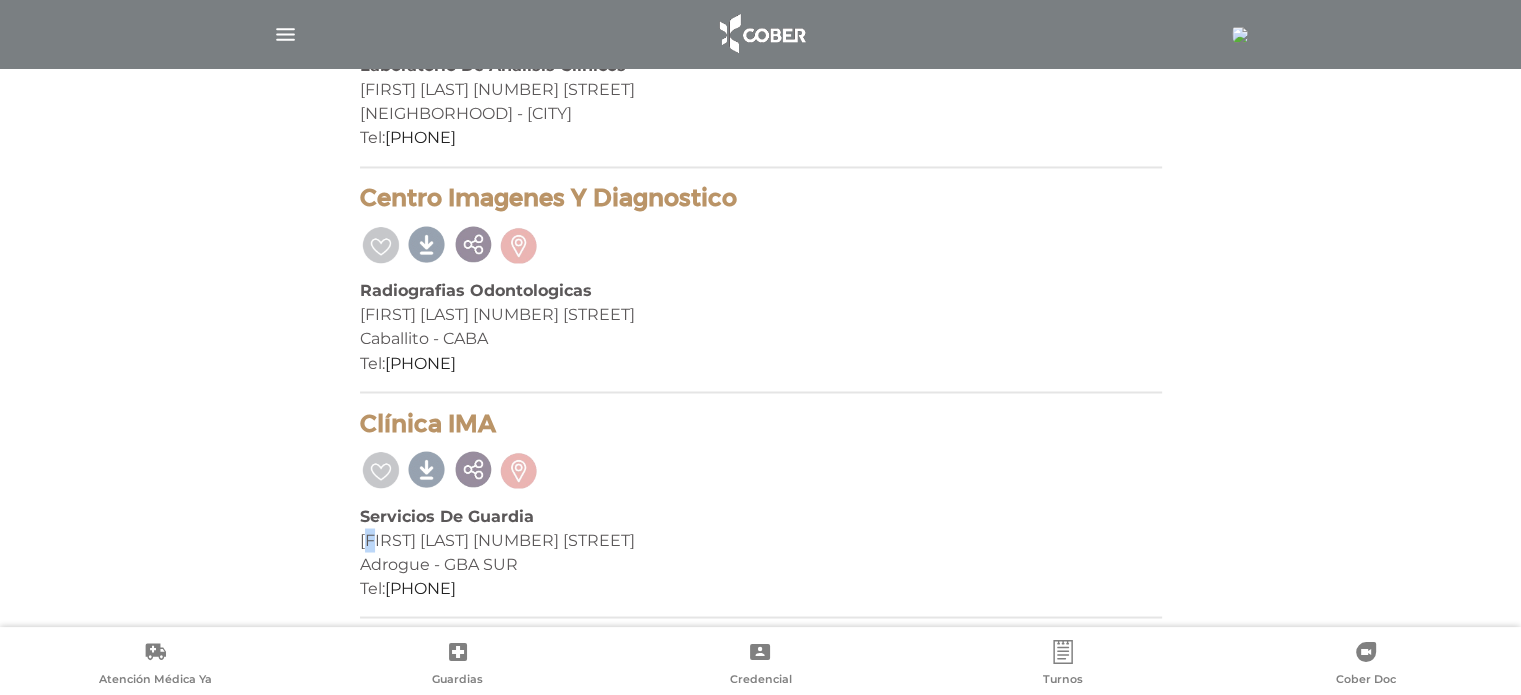 click on "Seguí 593" at bounding box center [761, 540] 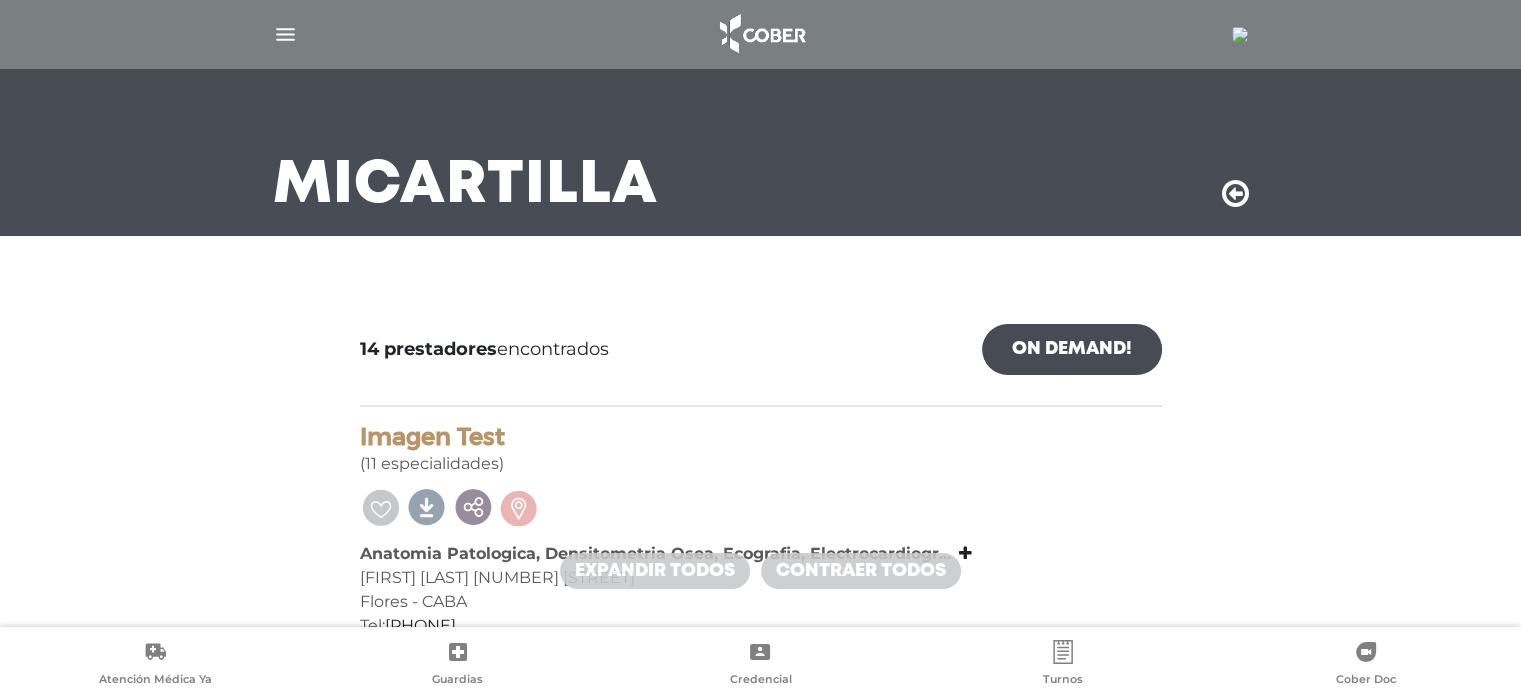 scroll, scrollTop: 0, scrollLeft: 0, axis: both 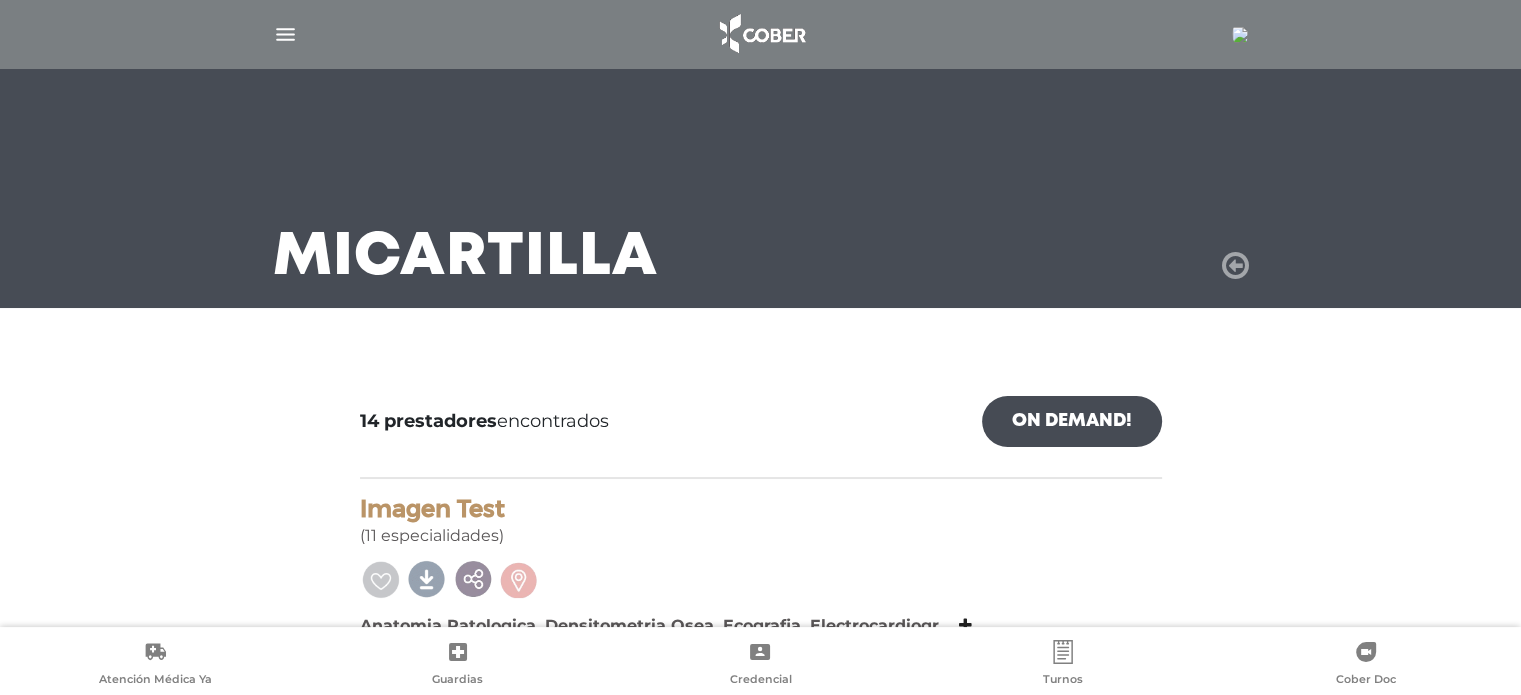 click at bounding box center [1235, 266] 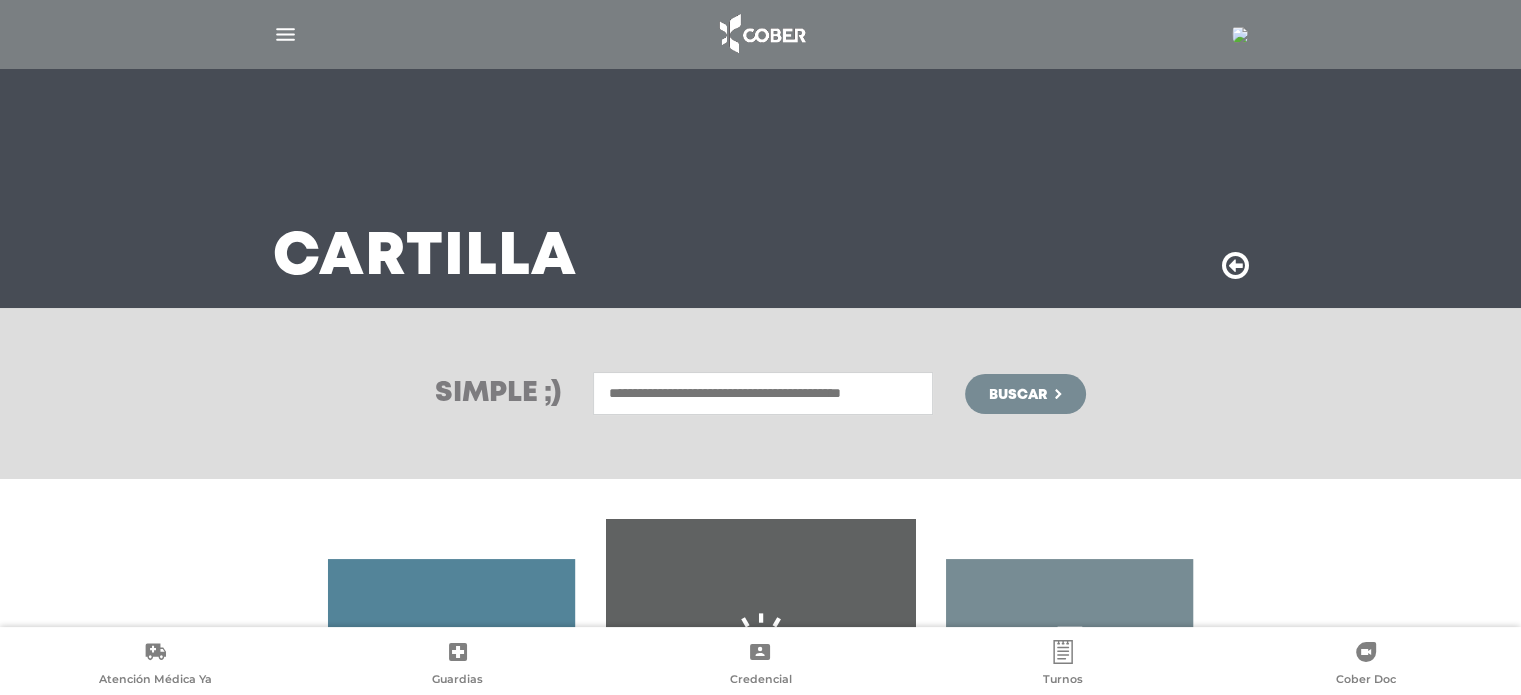 scroll, scrollTop: 331, scrollLeft: 0, axis: vertical 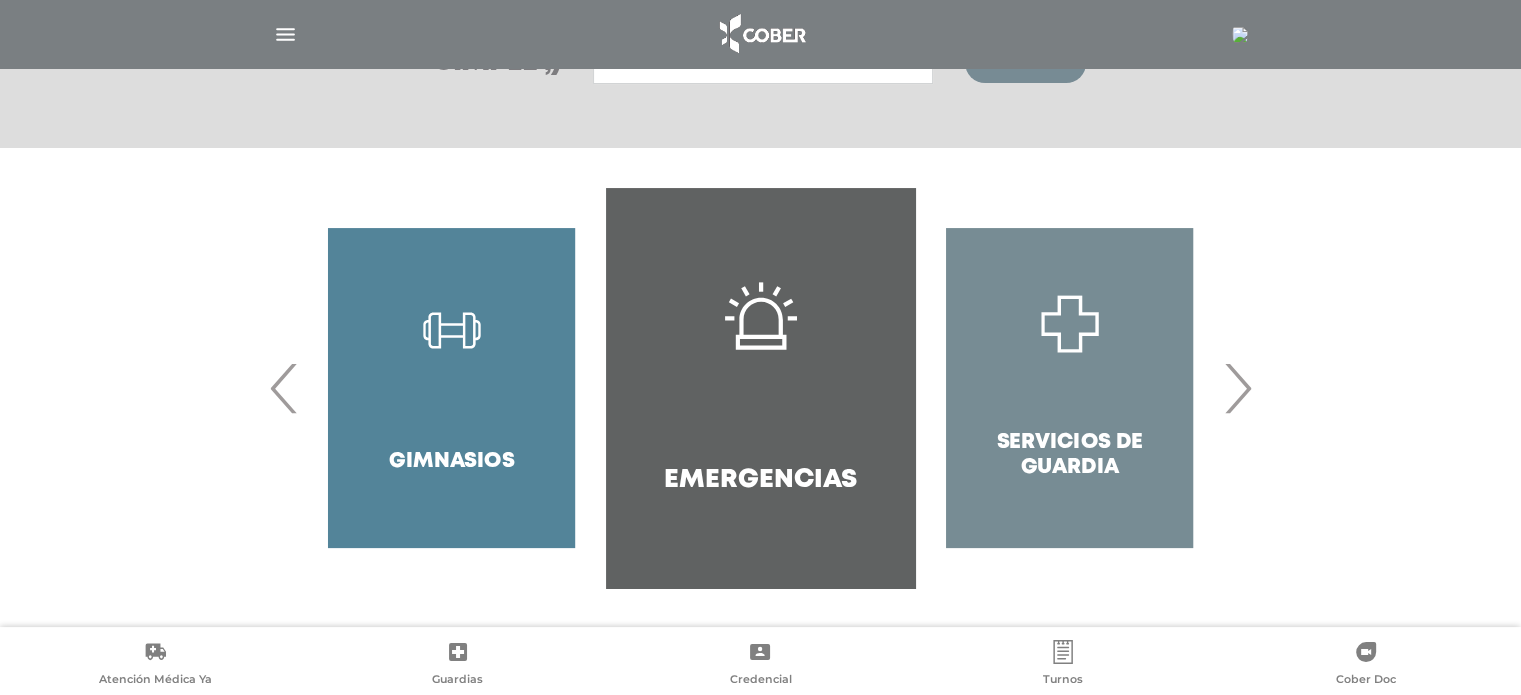 click on "›" at bounding box center [1237, 388] 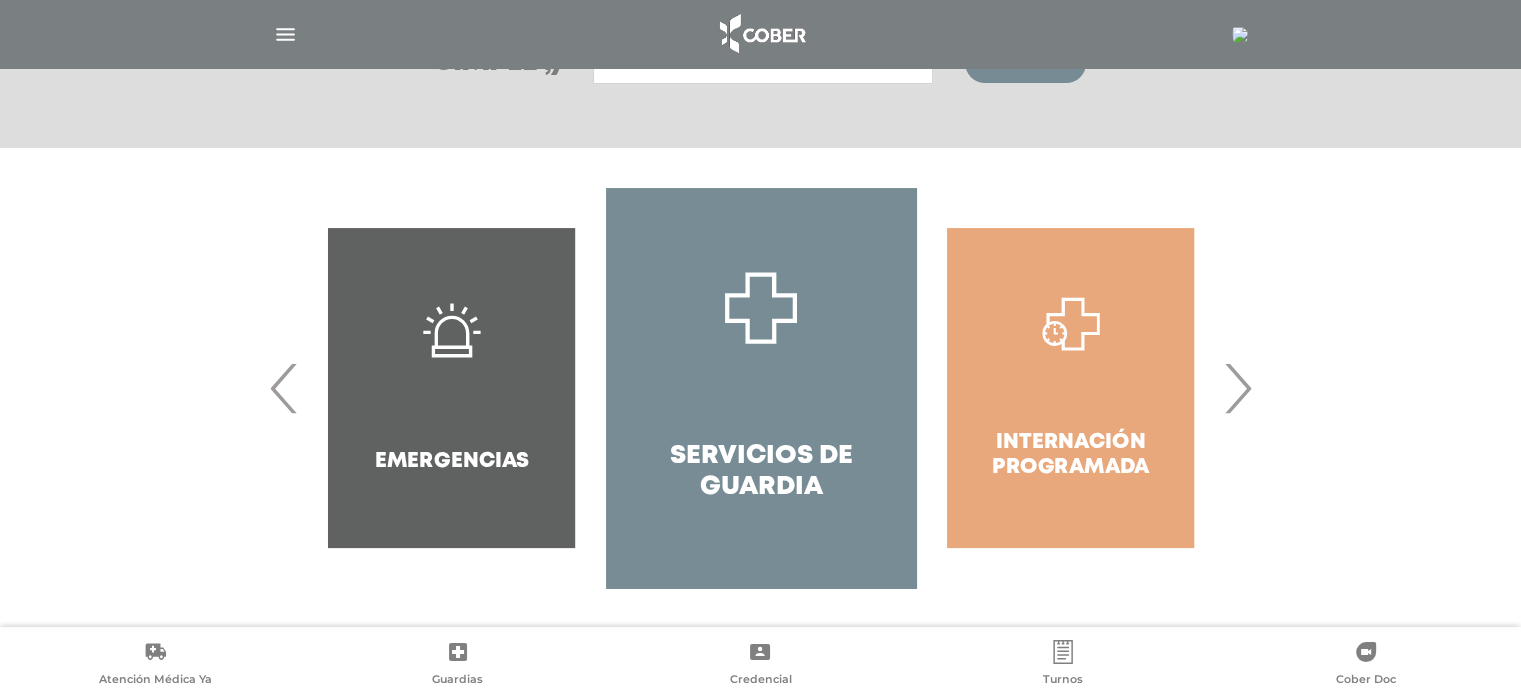 click on "›" at bounding box center (1237, 388) 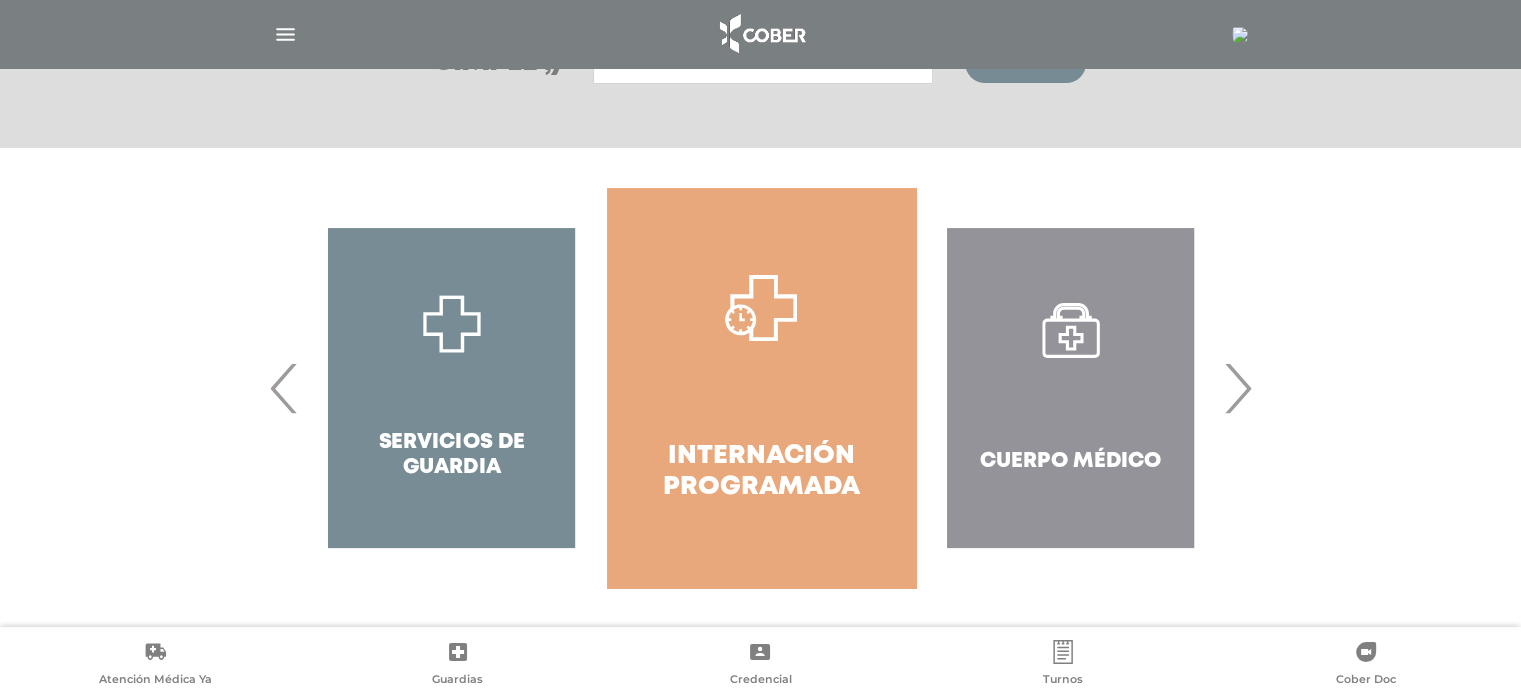 click on "›" at bounding box center (1237, 388) 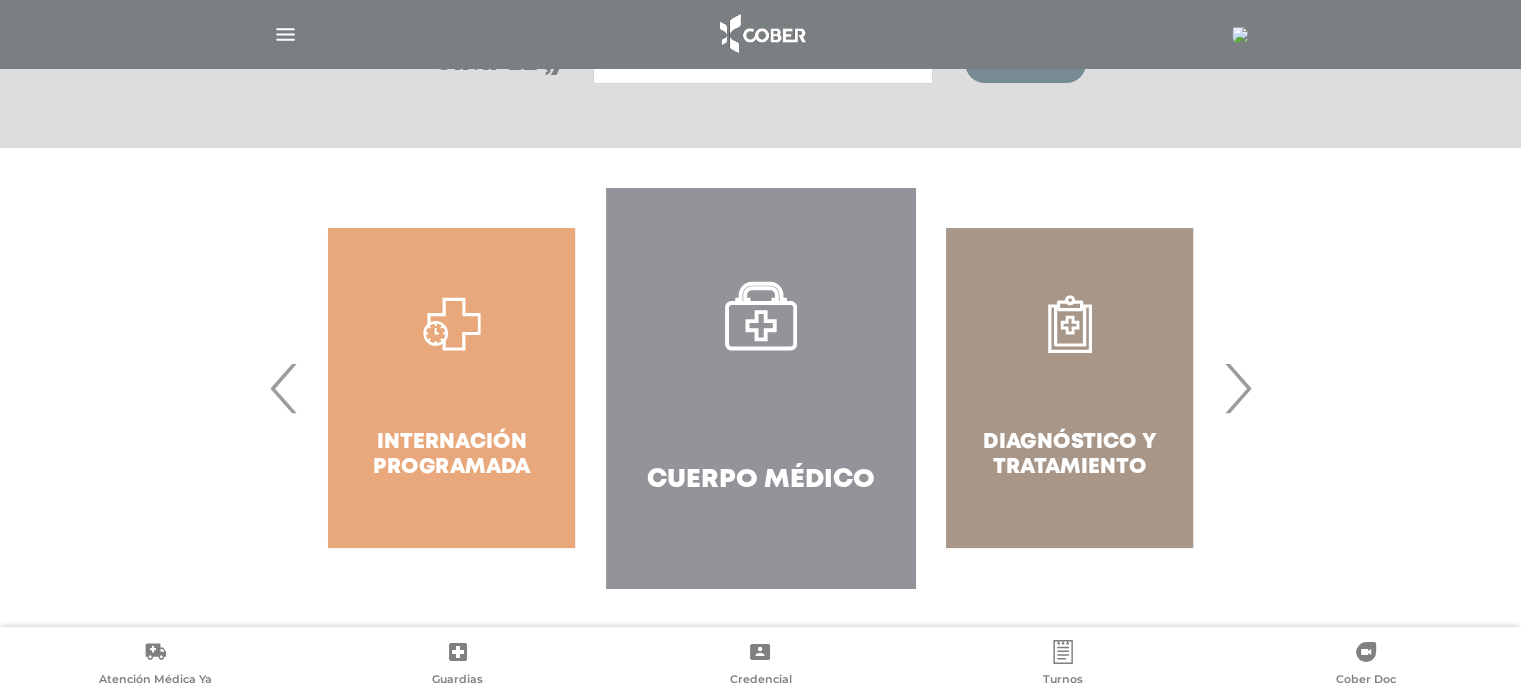 click on "‹" at bounding box center (284, 388) 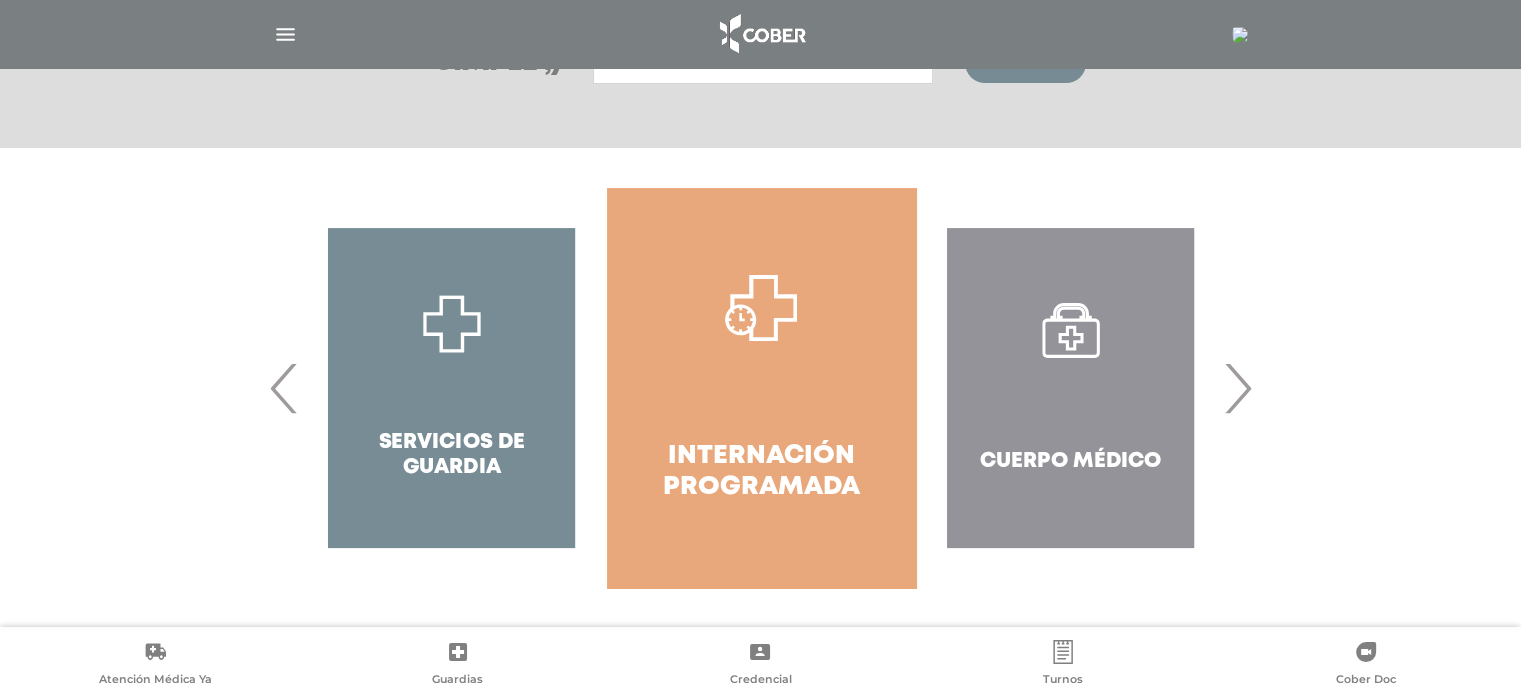 click on "Internación Programada" at bounding box center (761, 388) 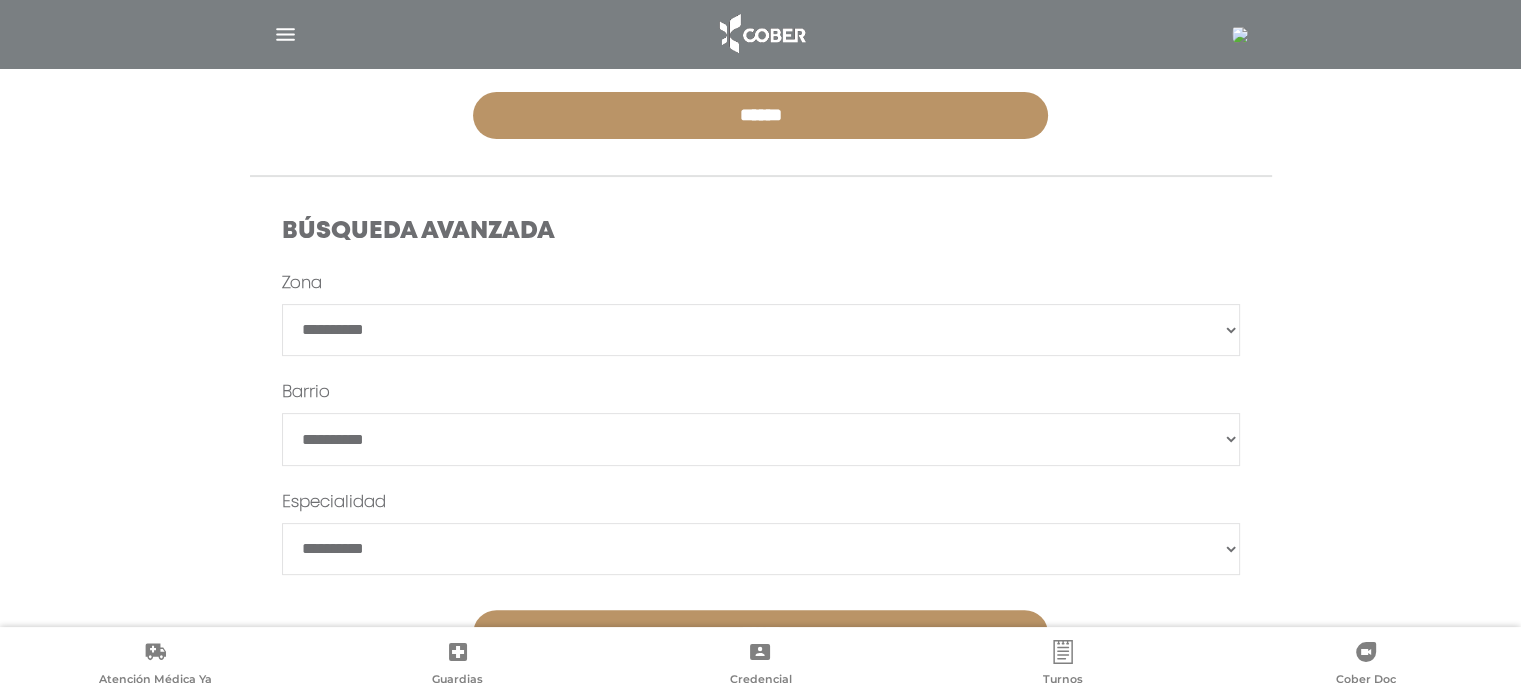 scroll, scrollTop: 554, scrollLeft: 0, axis: vertical 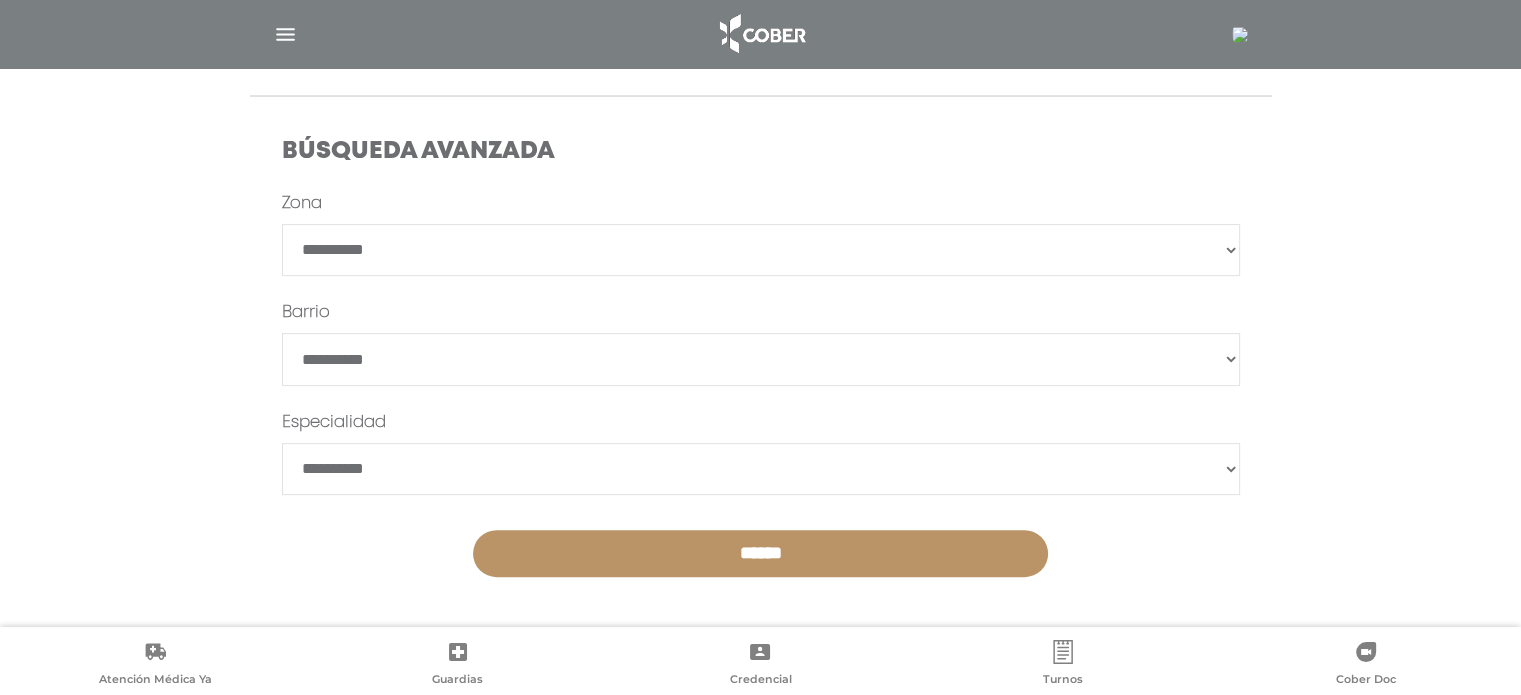 click on "**********" at bounding box center [761, 250] 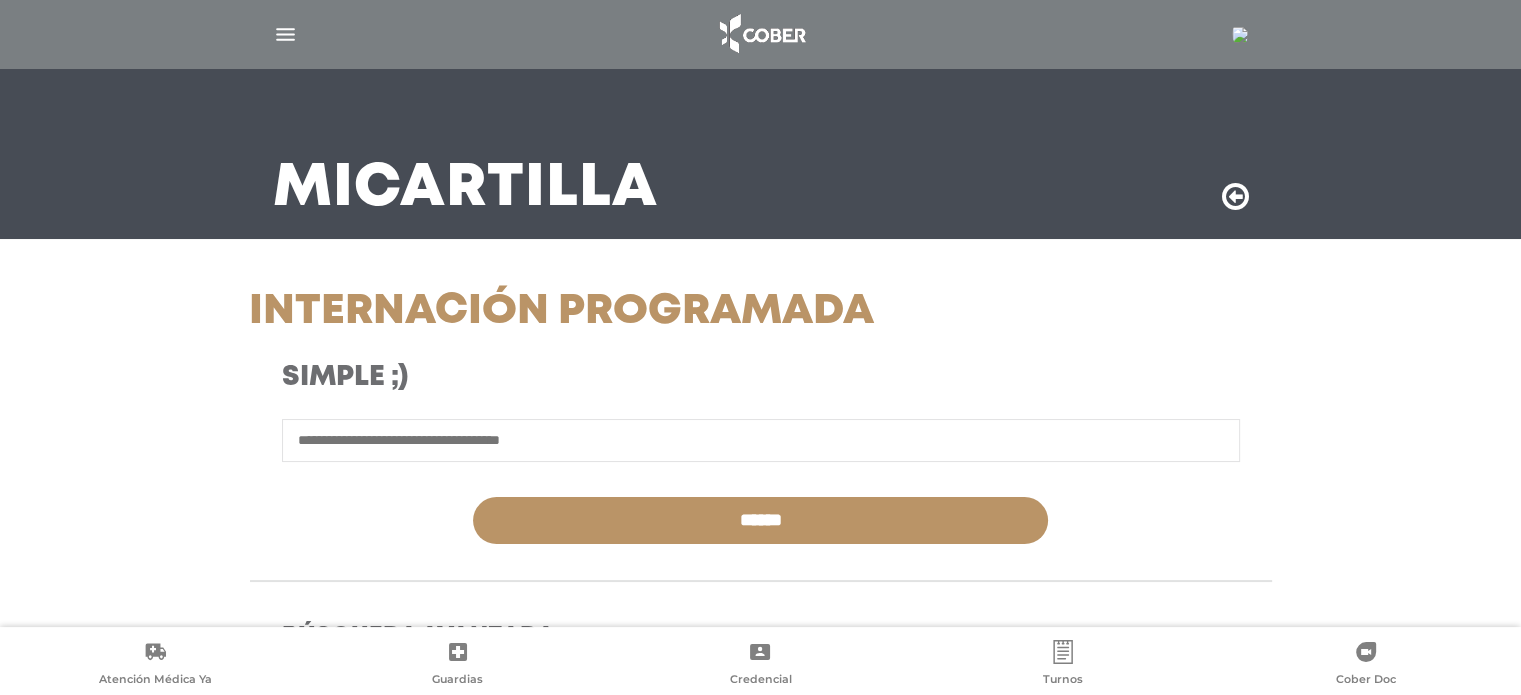 scroll, scrollTop: 61, scrollLeft: 0, axis: vertical 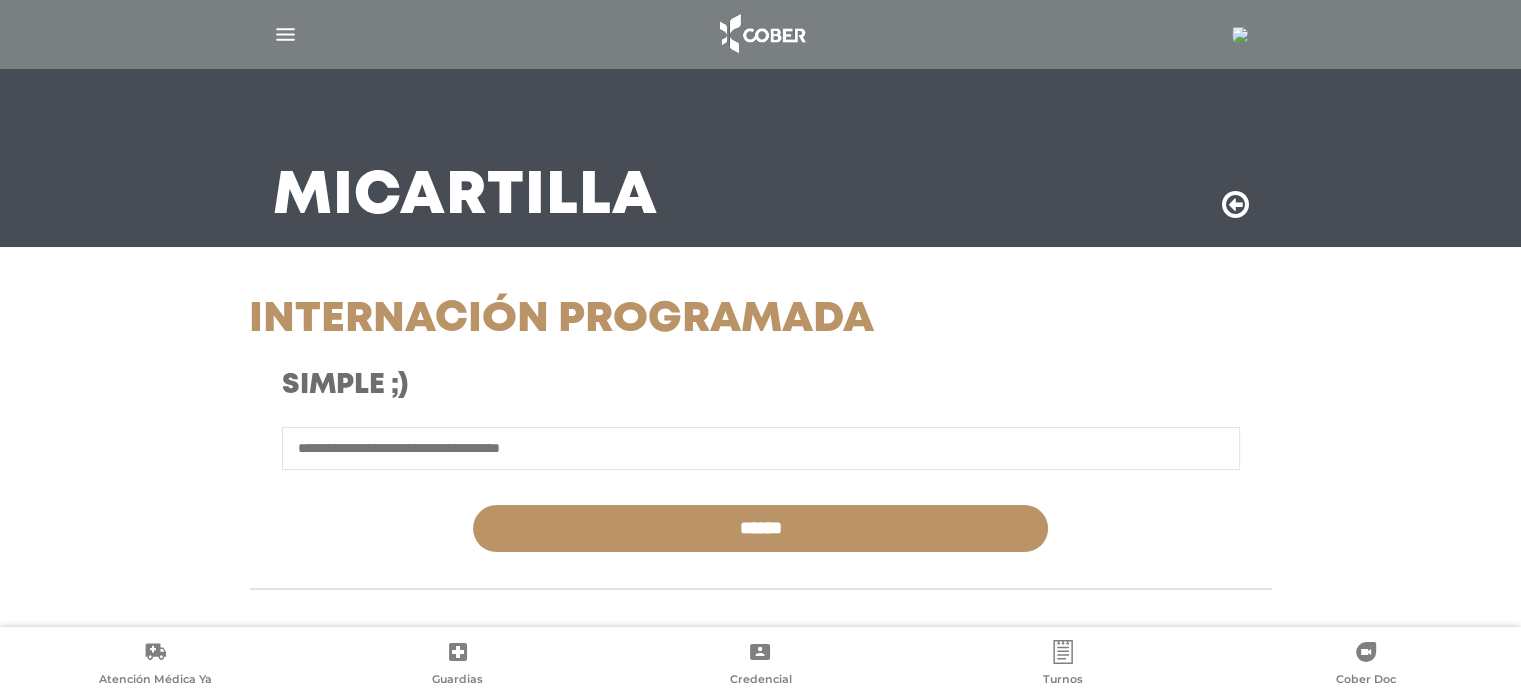 click at bounding box center [761, 448] 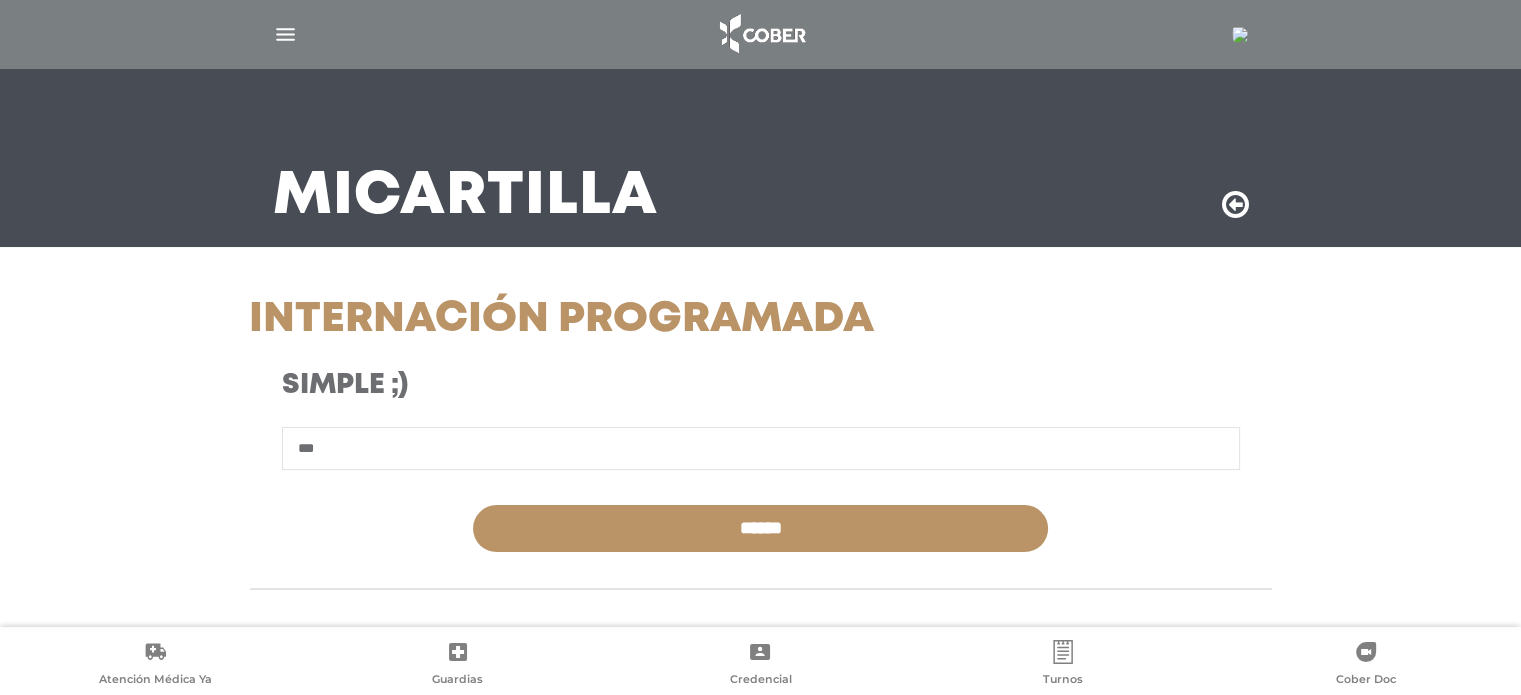 type on "***" 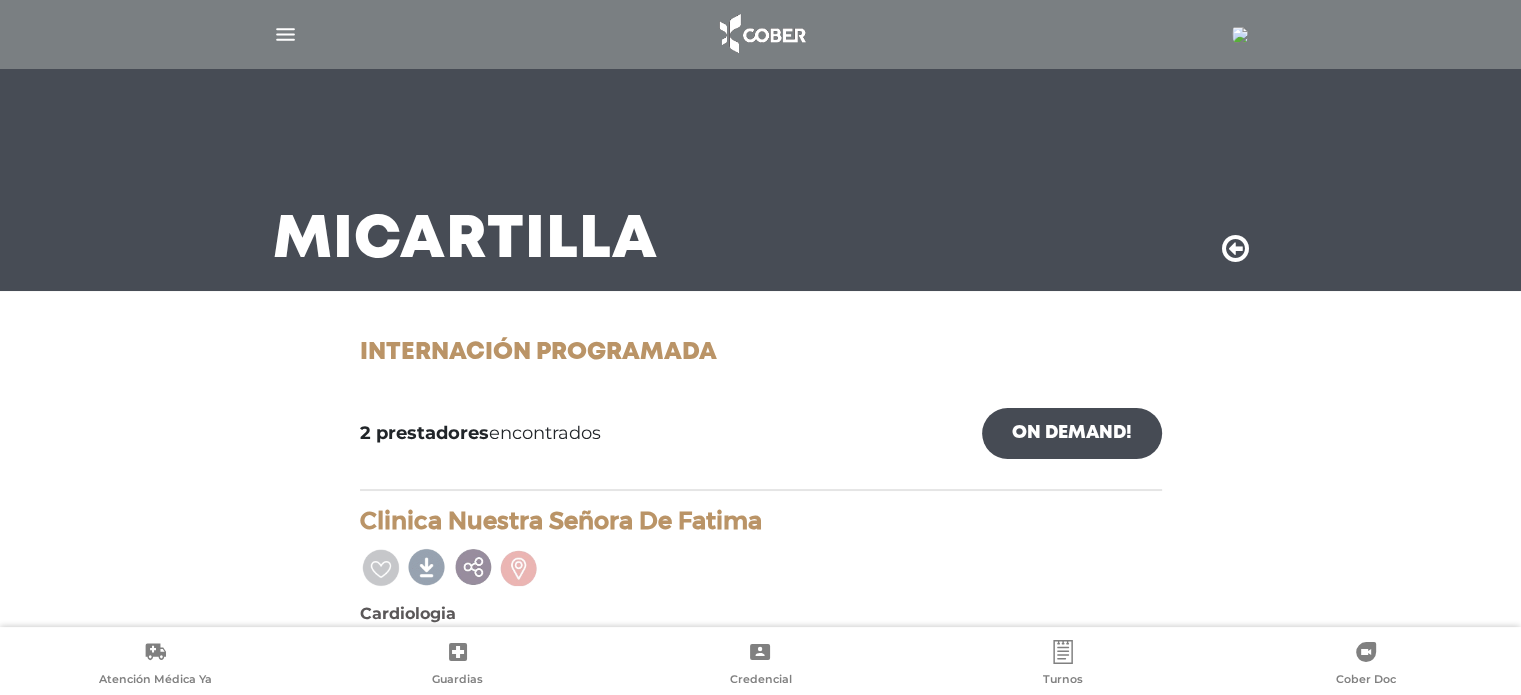 scroll, scrollTop: 0, scrollLeft: 0, axis: both 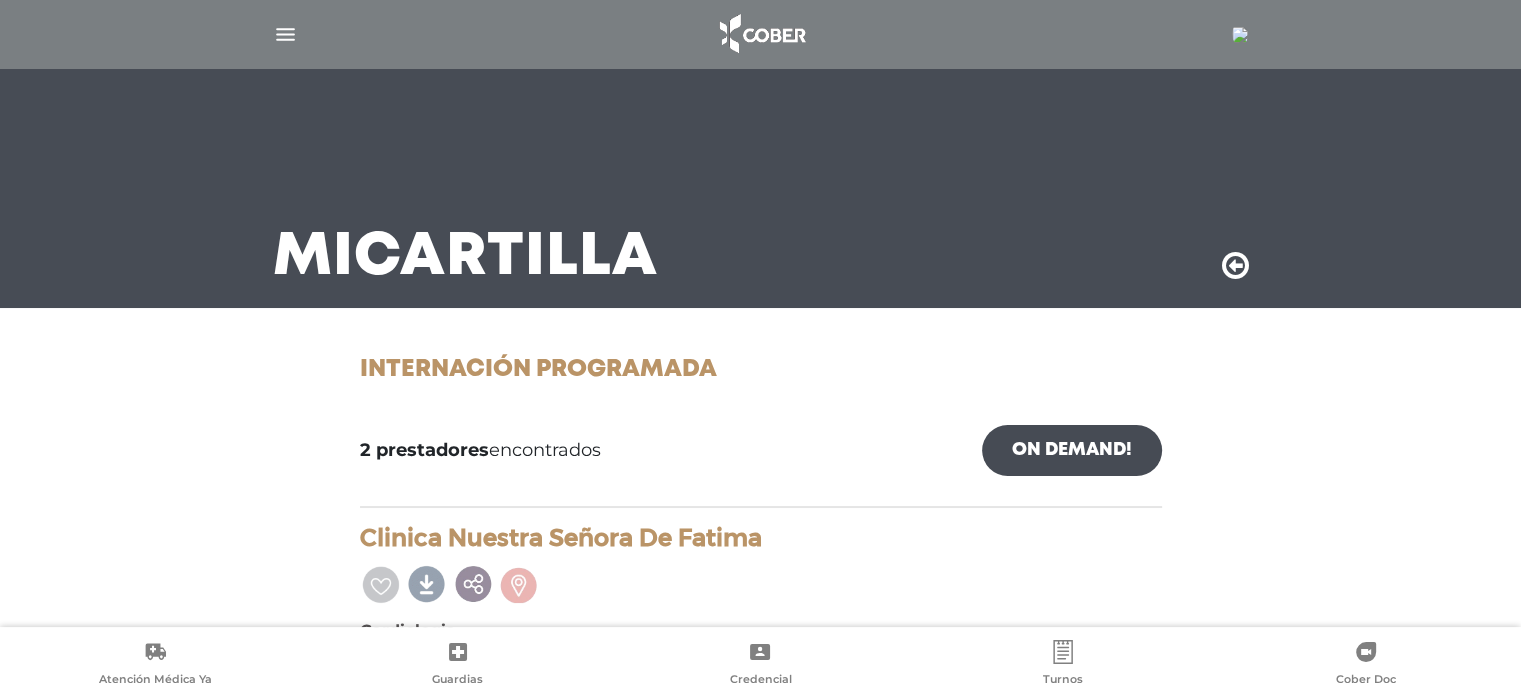 click at bounding box center [1235, 266] 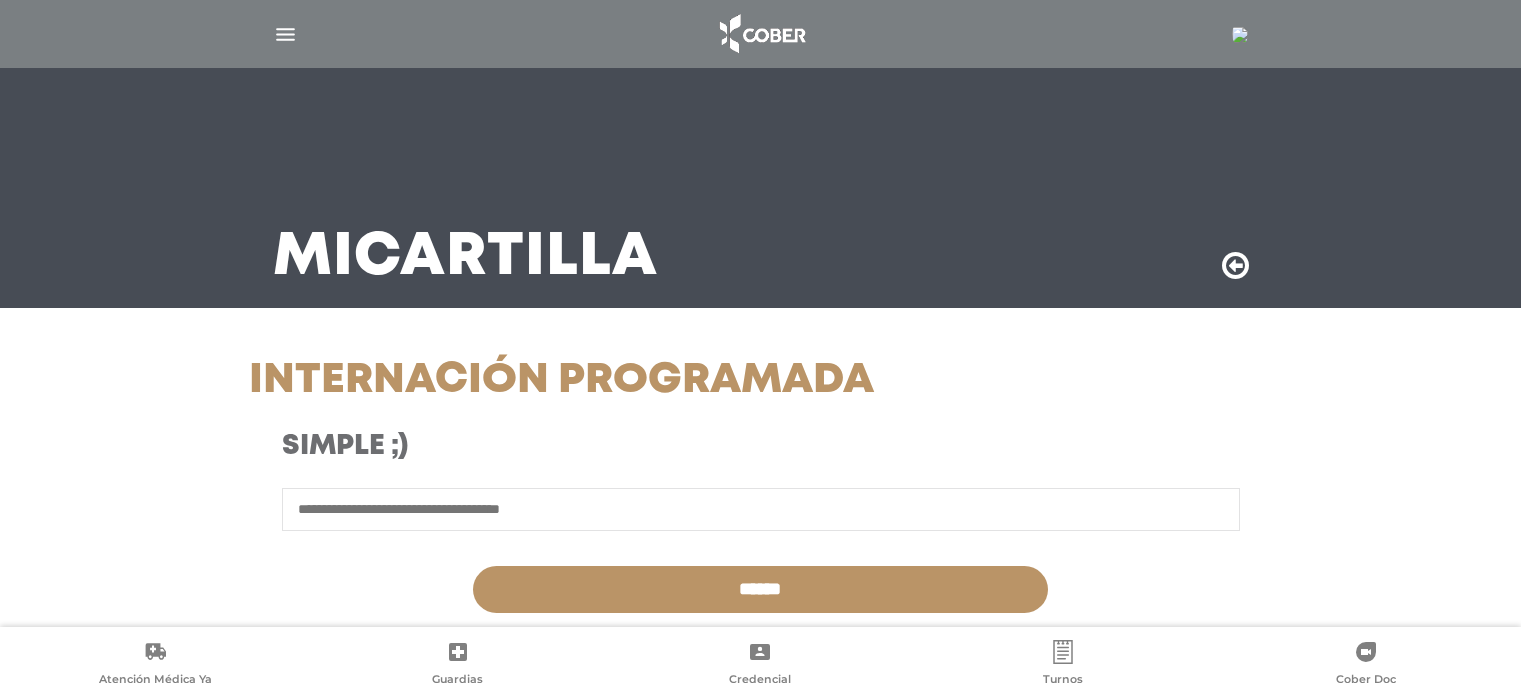 scroll, scrollTop: 0, scrollLeft: 0, axis: both 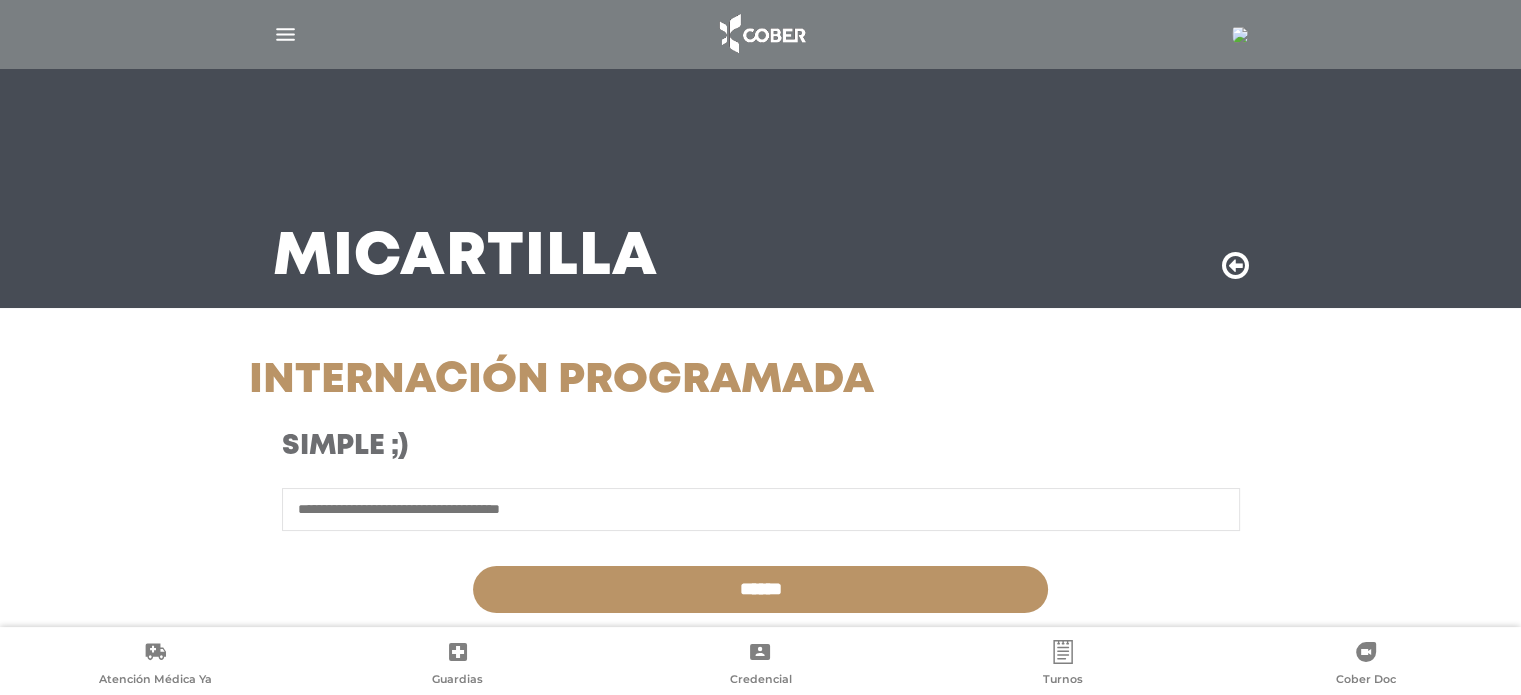 click at bounding box center [761, 509] 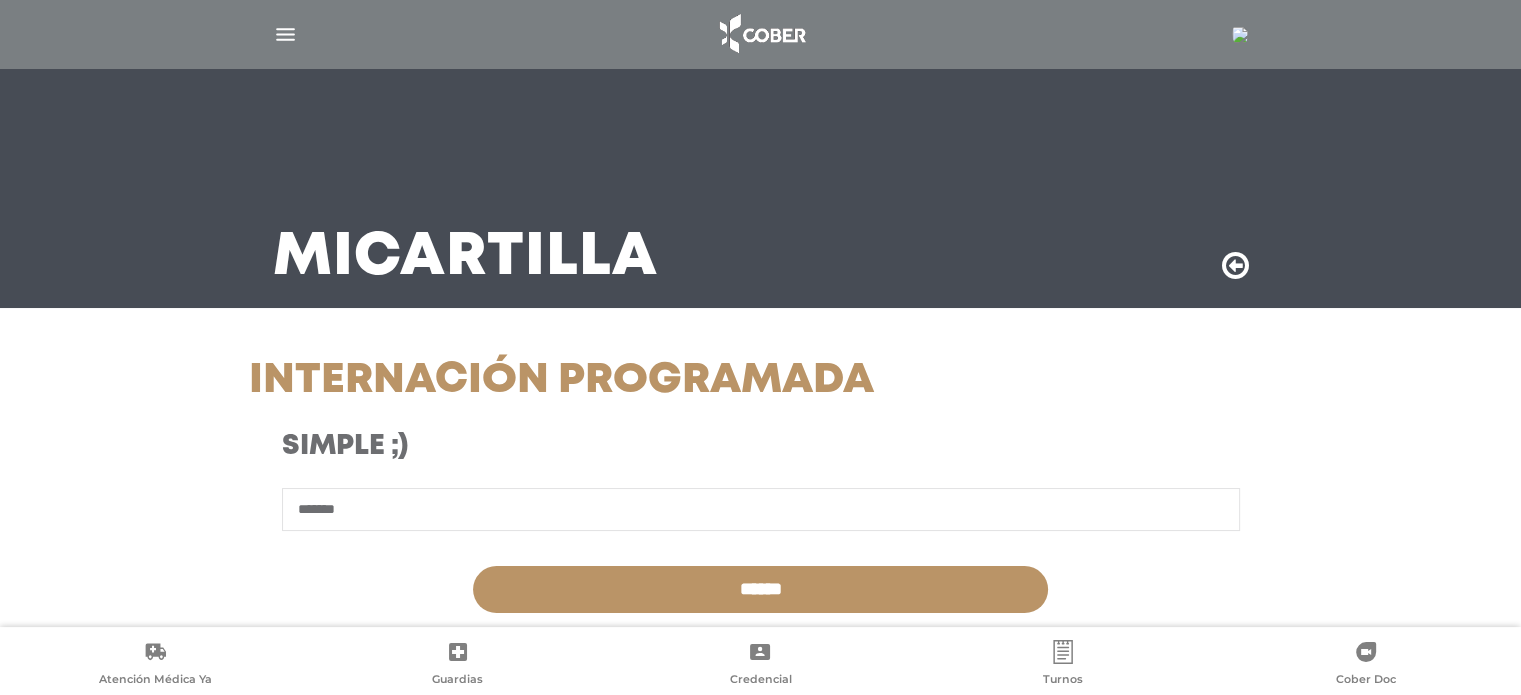 type on "*******" 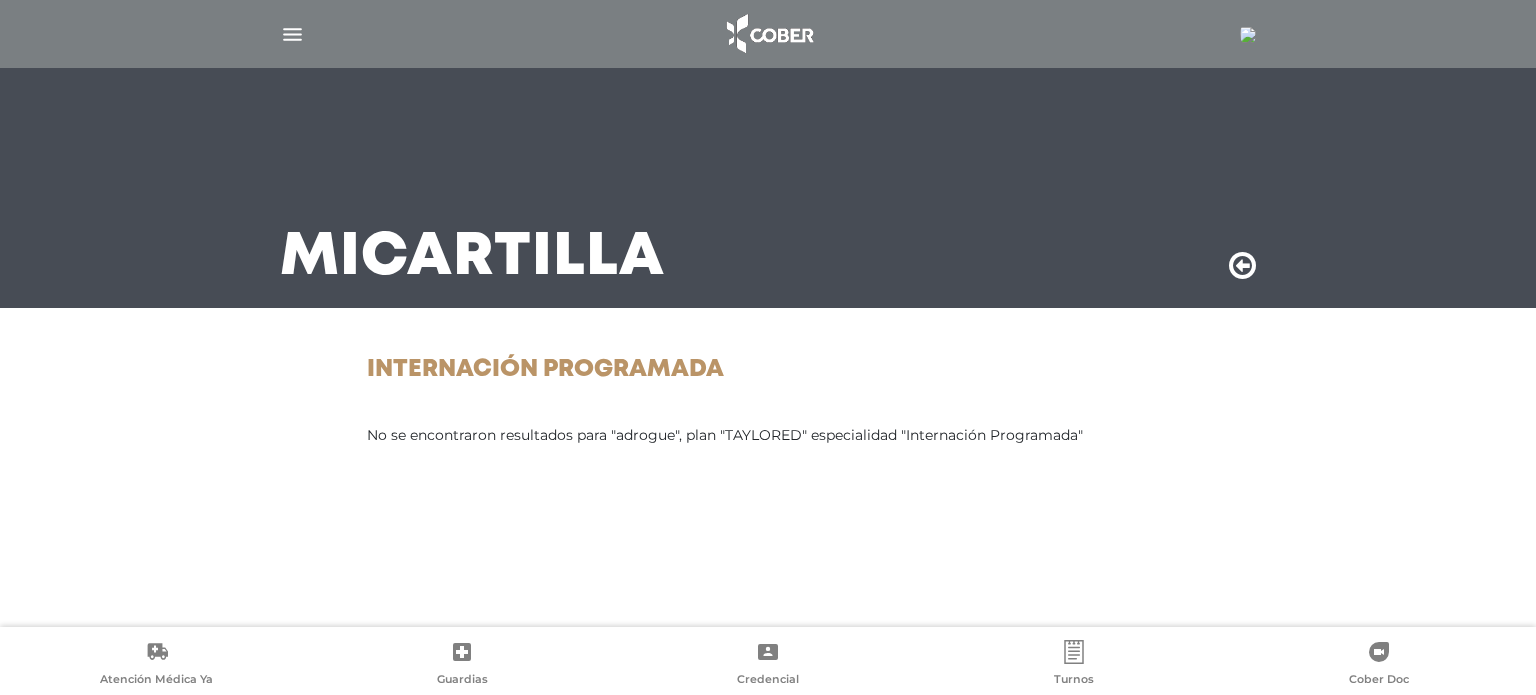 scroll, scrollTop: 0, scrollLeft: 0, axis: both 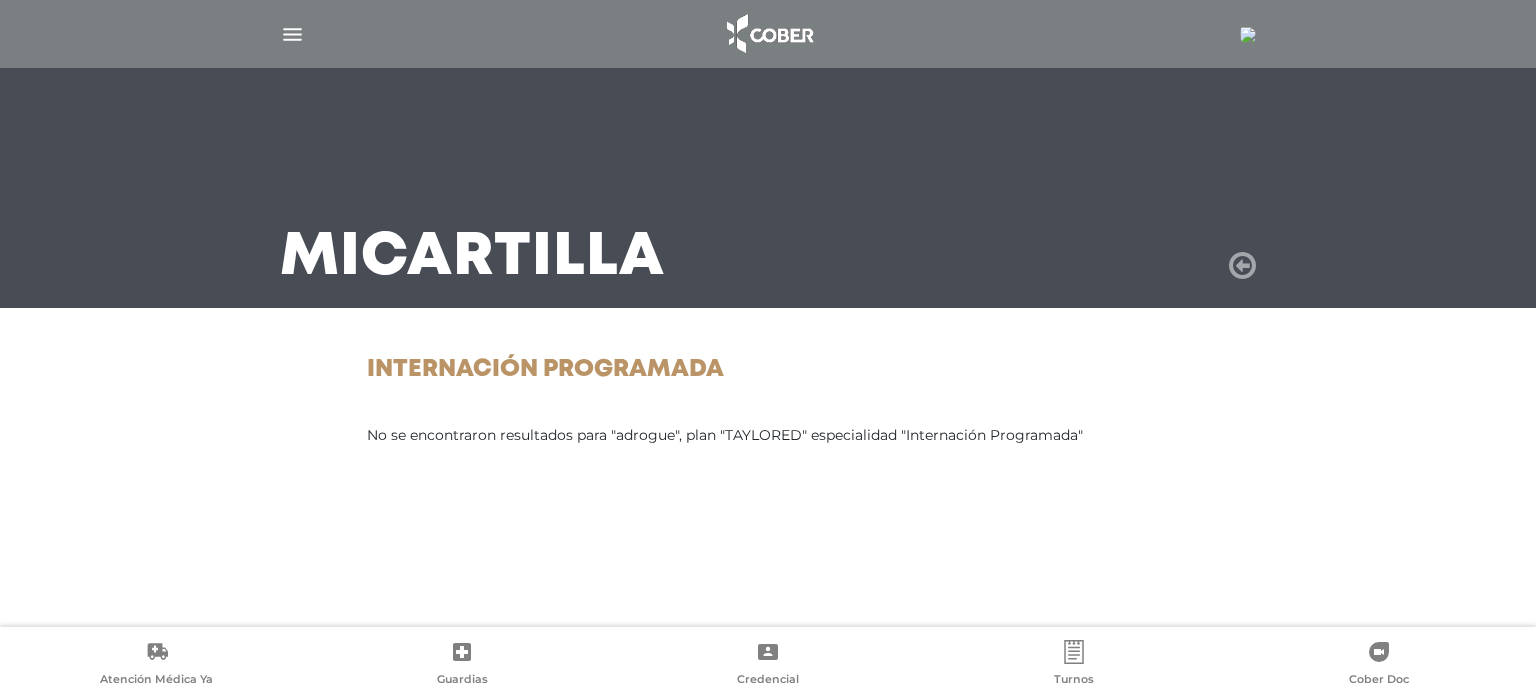 click at bounding box center (1242, 266) 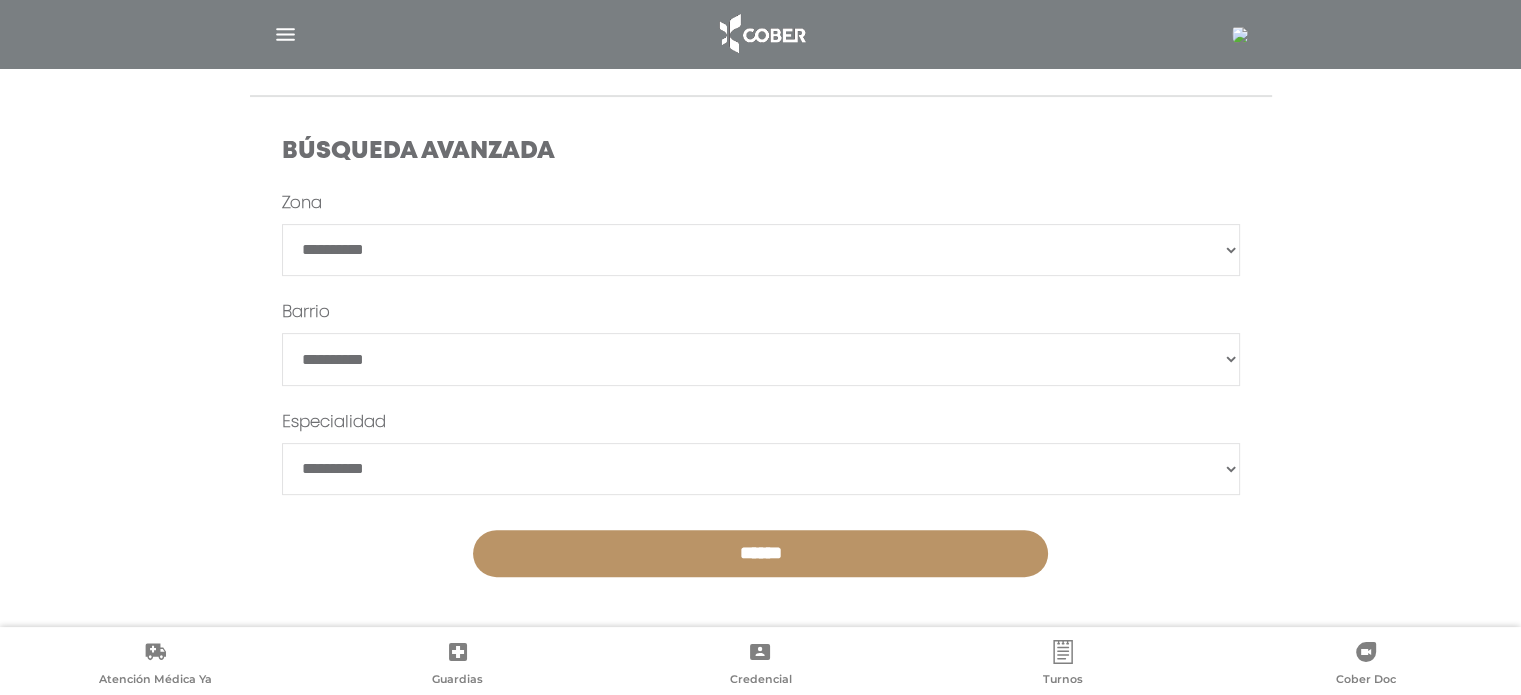 scroll, scrollTop: 0, scrollLeft: 0, axis: both 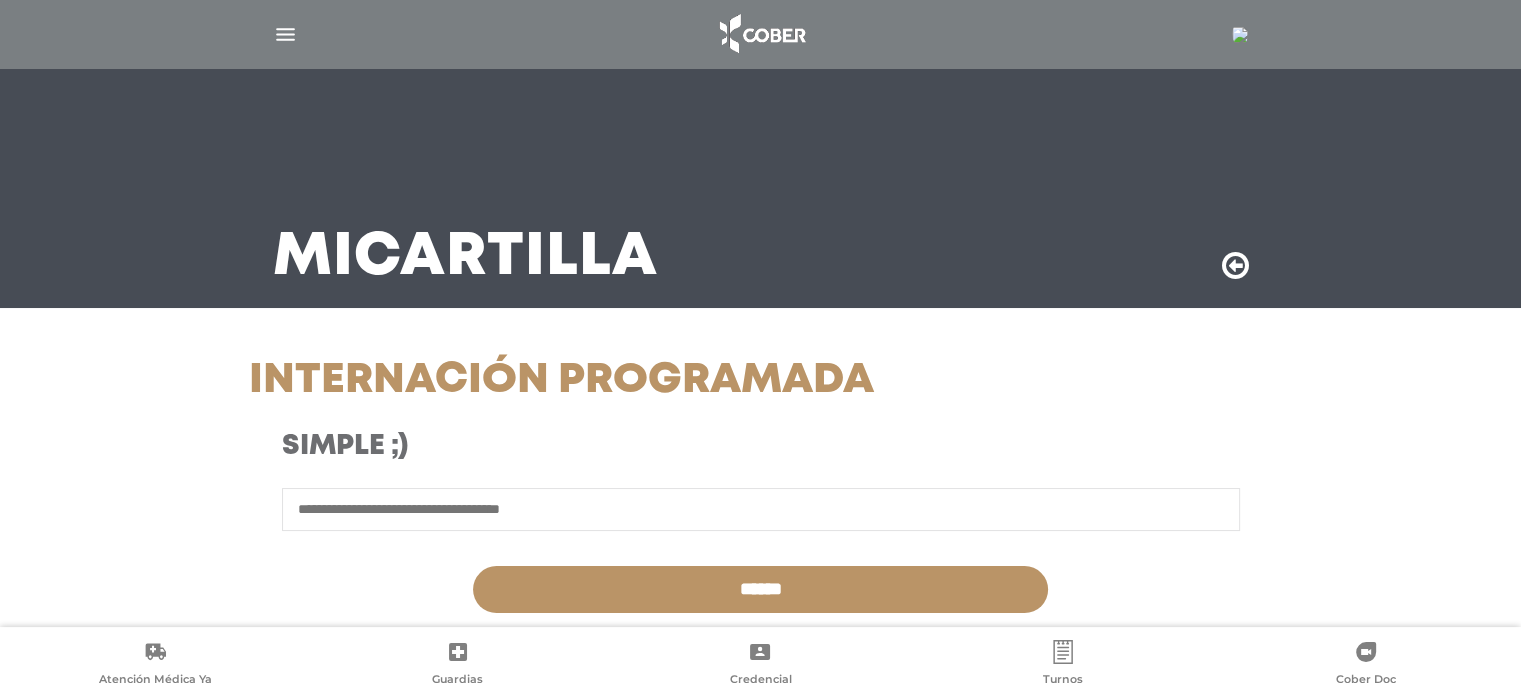 click at bounding box center (1235, 266) 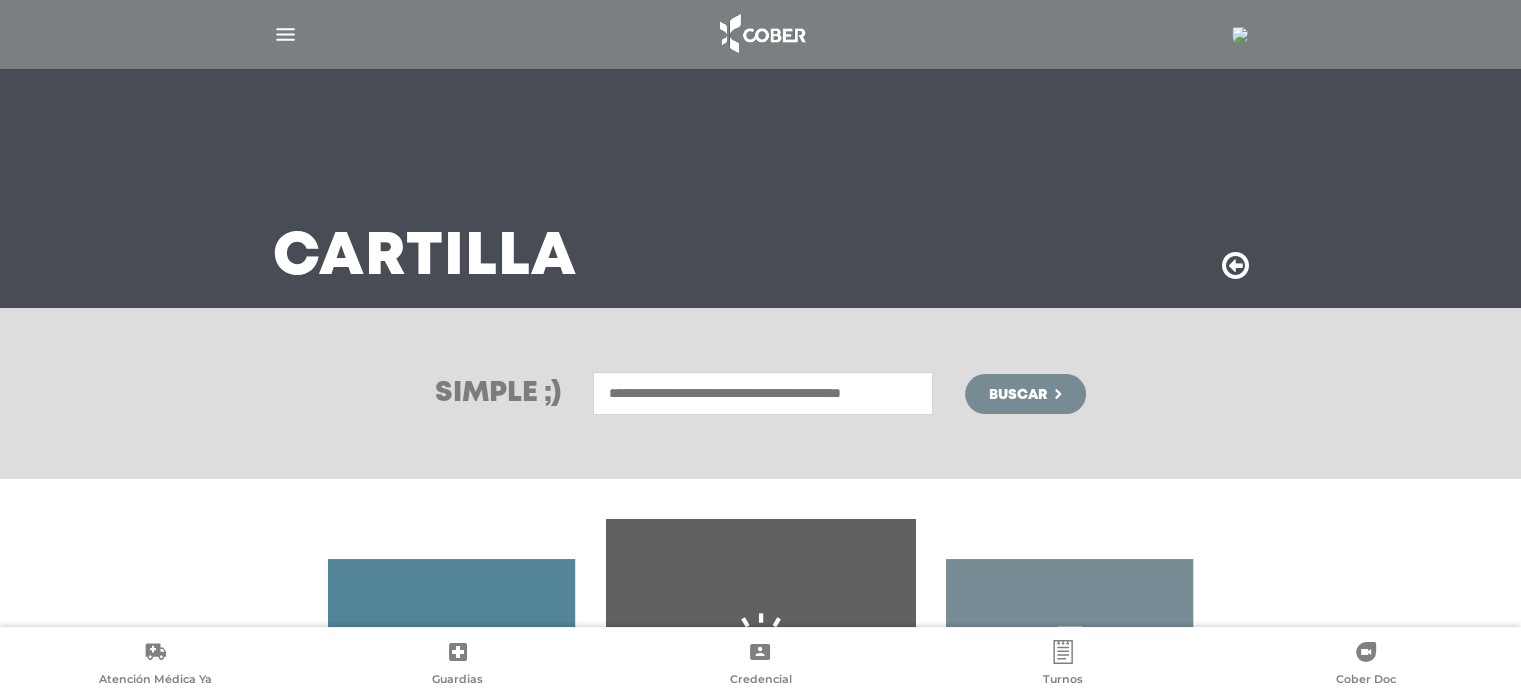 scroll, scrollTop: 331, scrollLeft: 0, axis: vertical 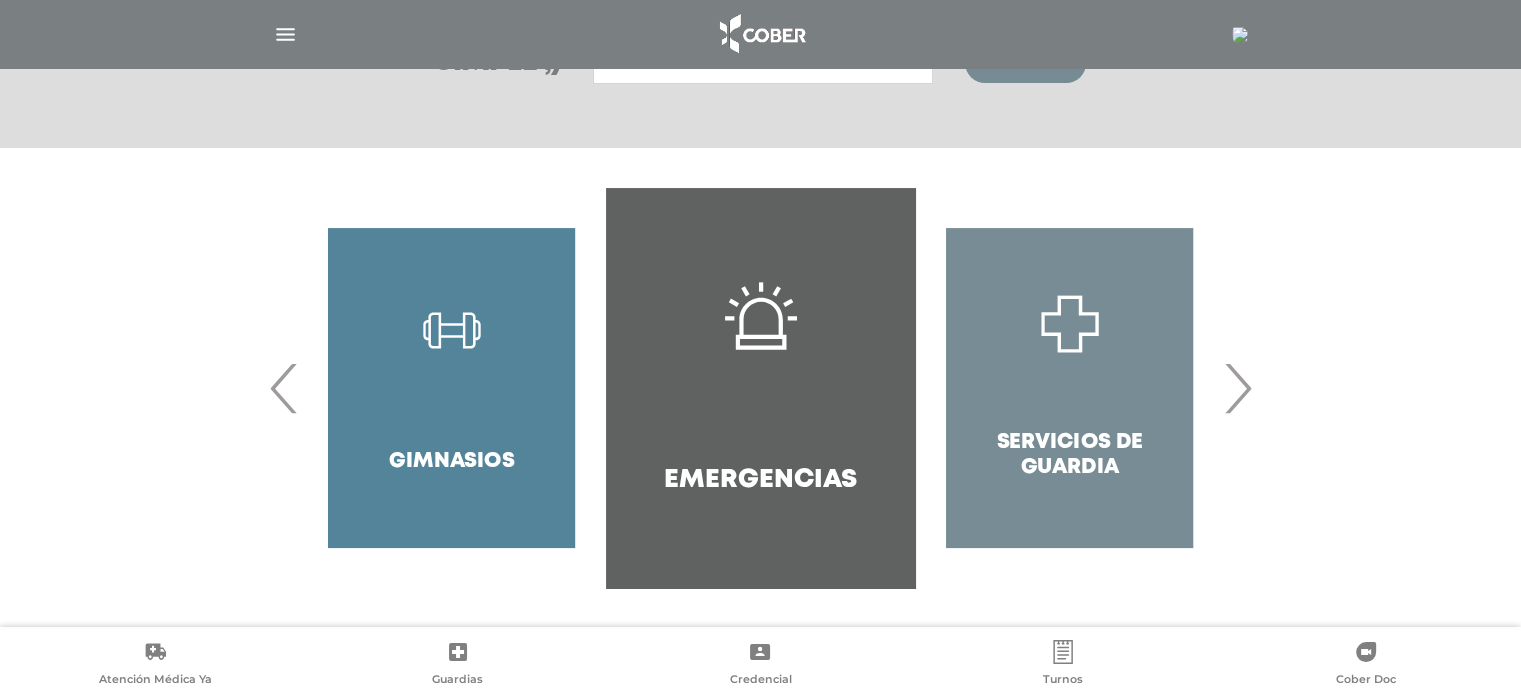 click on "›" at bounding box center [1237, 388] 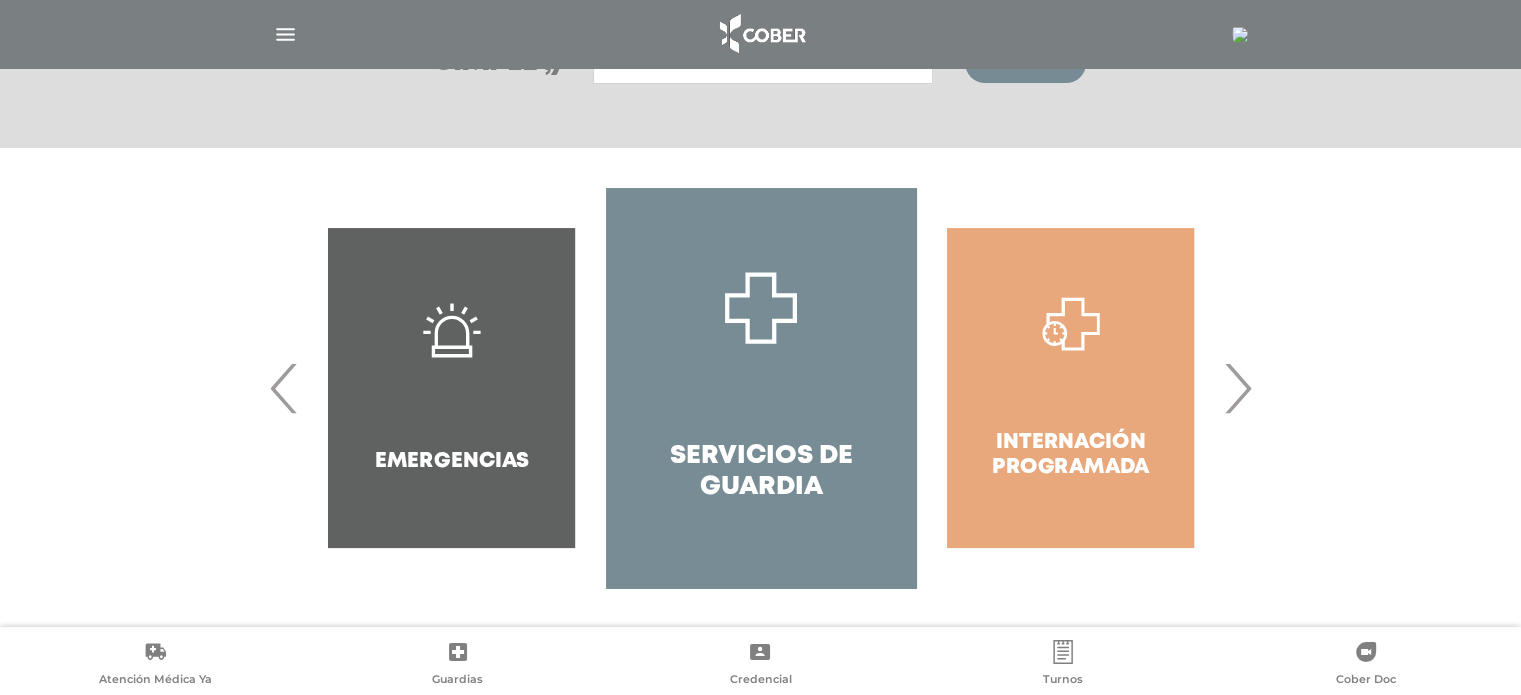click on "›" at bounding box center (1237, 388) 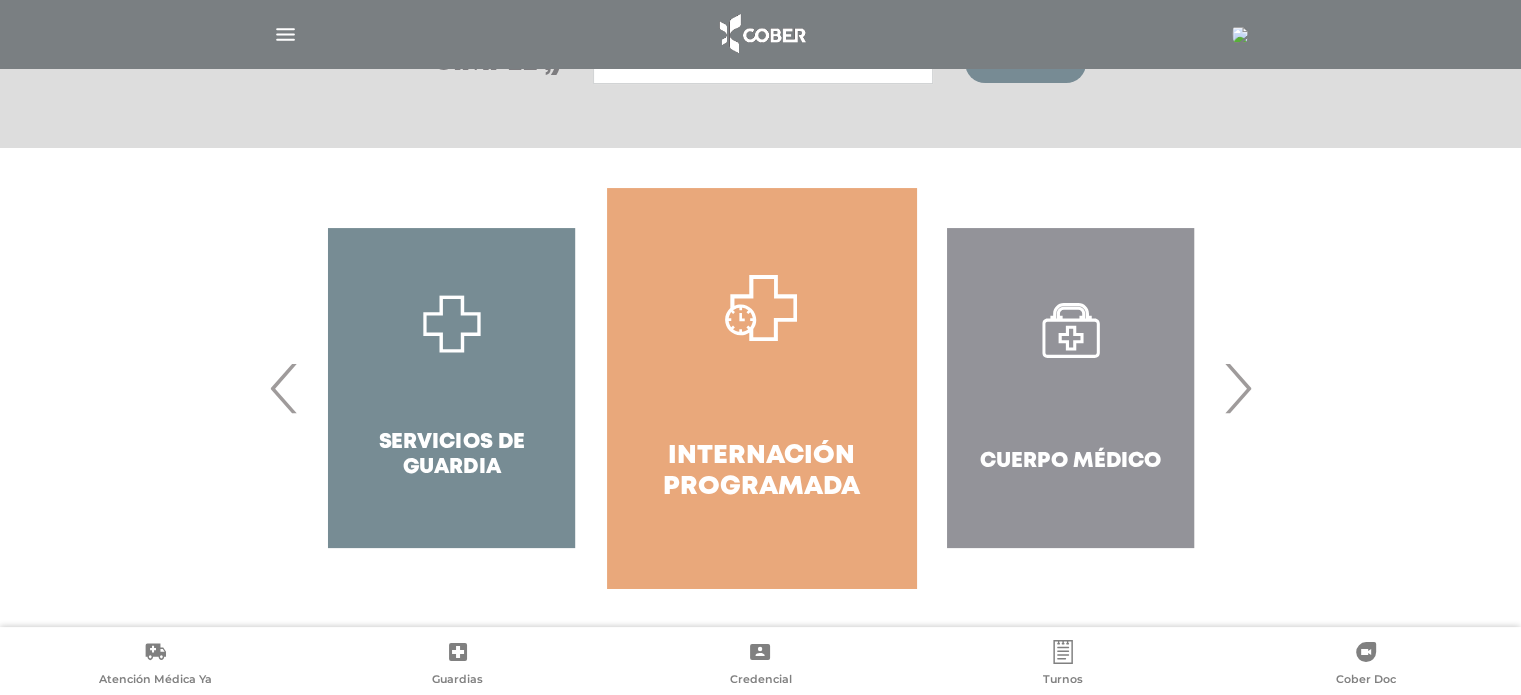 click on "›" at bounding box center [1237, 388] 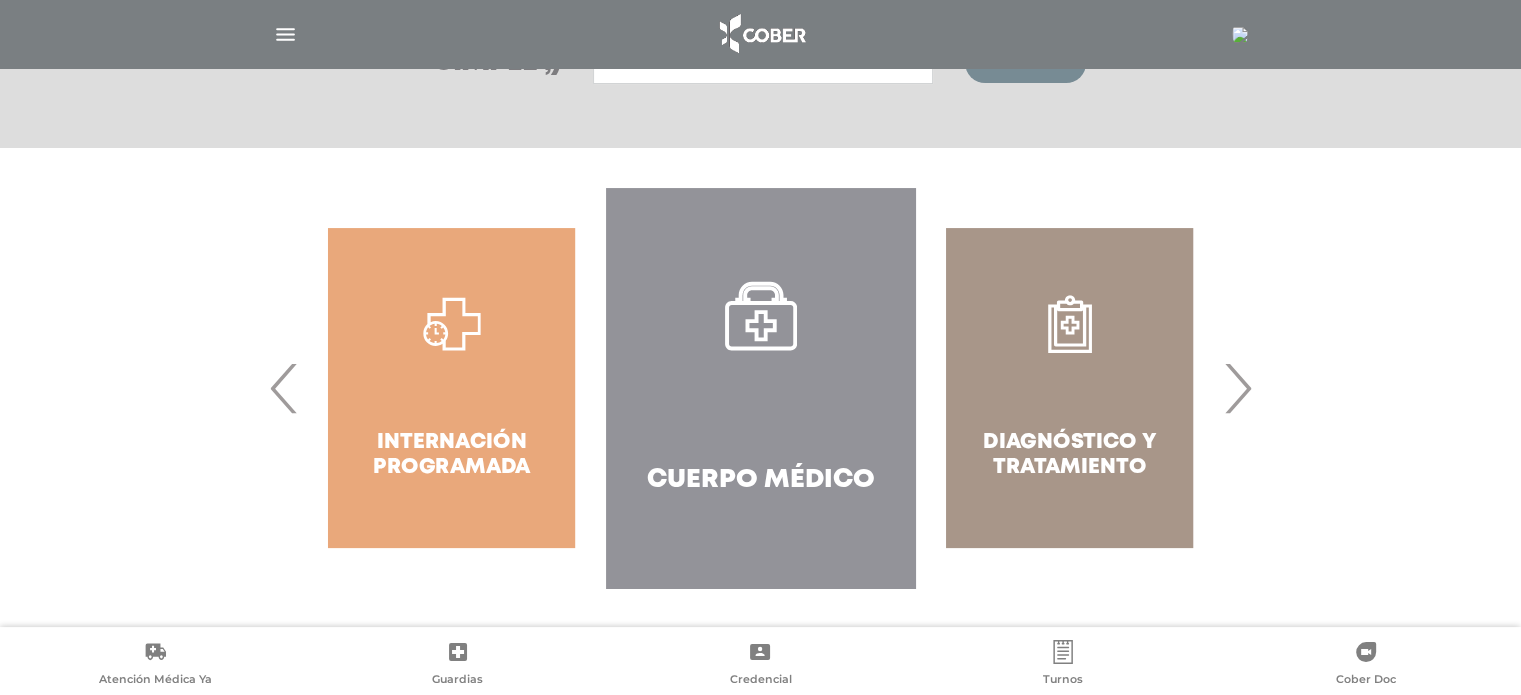 click on "Cuerpo Médico" at bounding box center [760, 388] 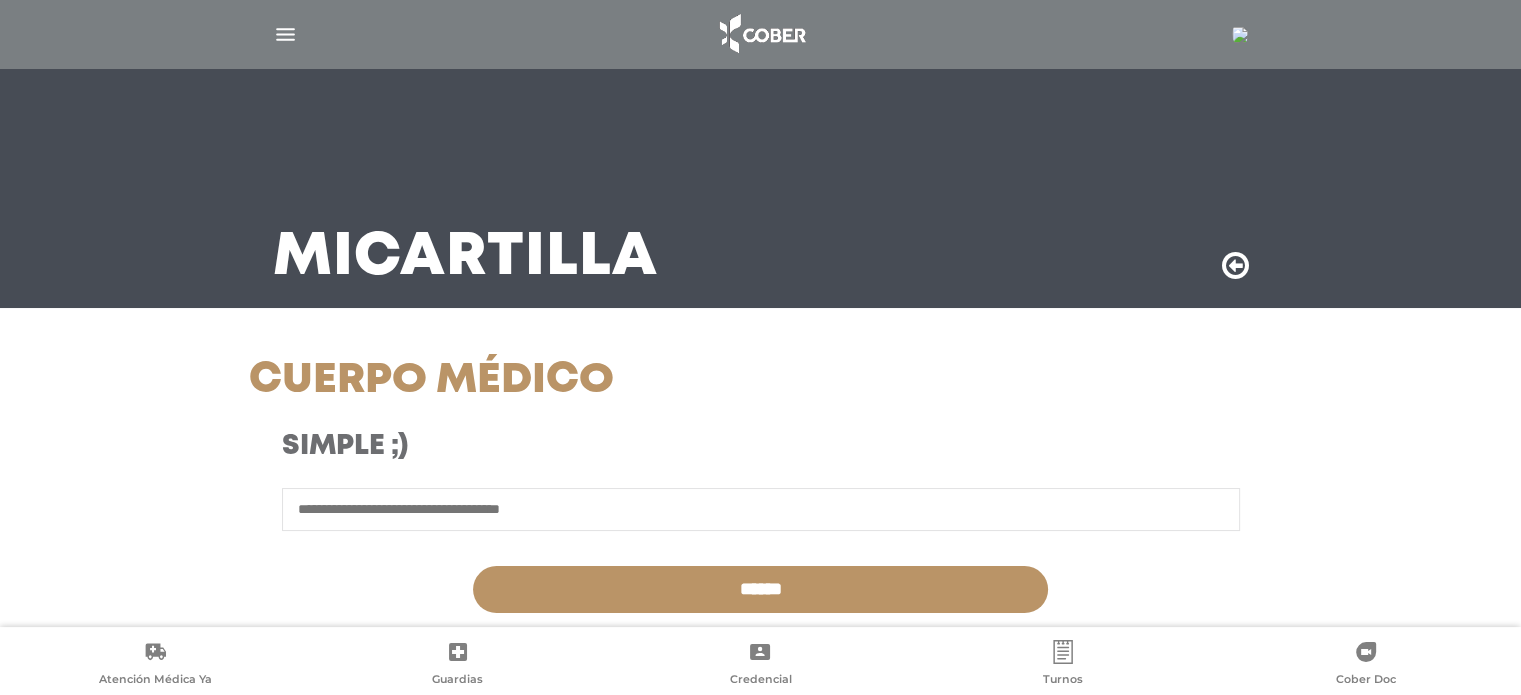 scroll, scrollTop: 26, scrollLeft: 0, axis: vertical 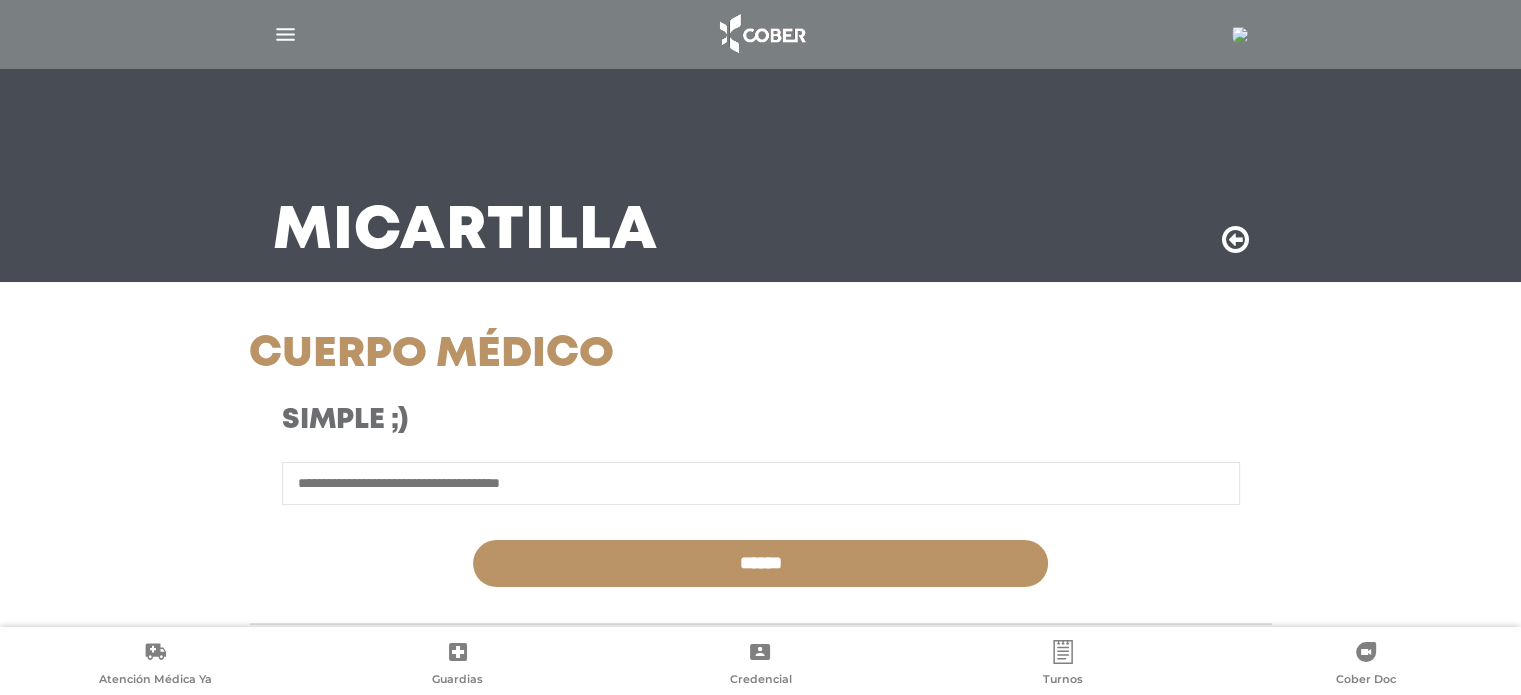 click at bounding box center (761, 483) 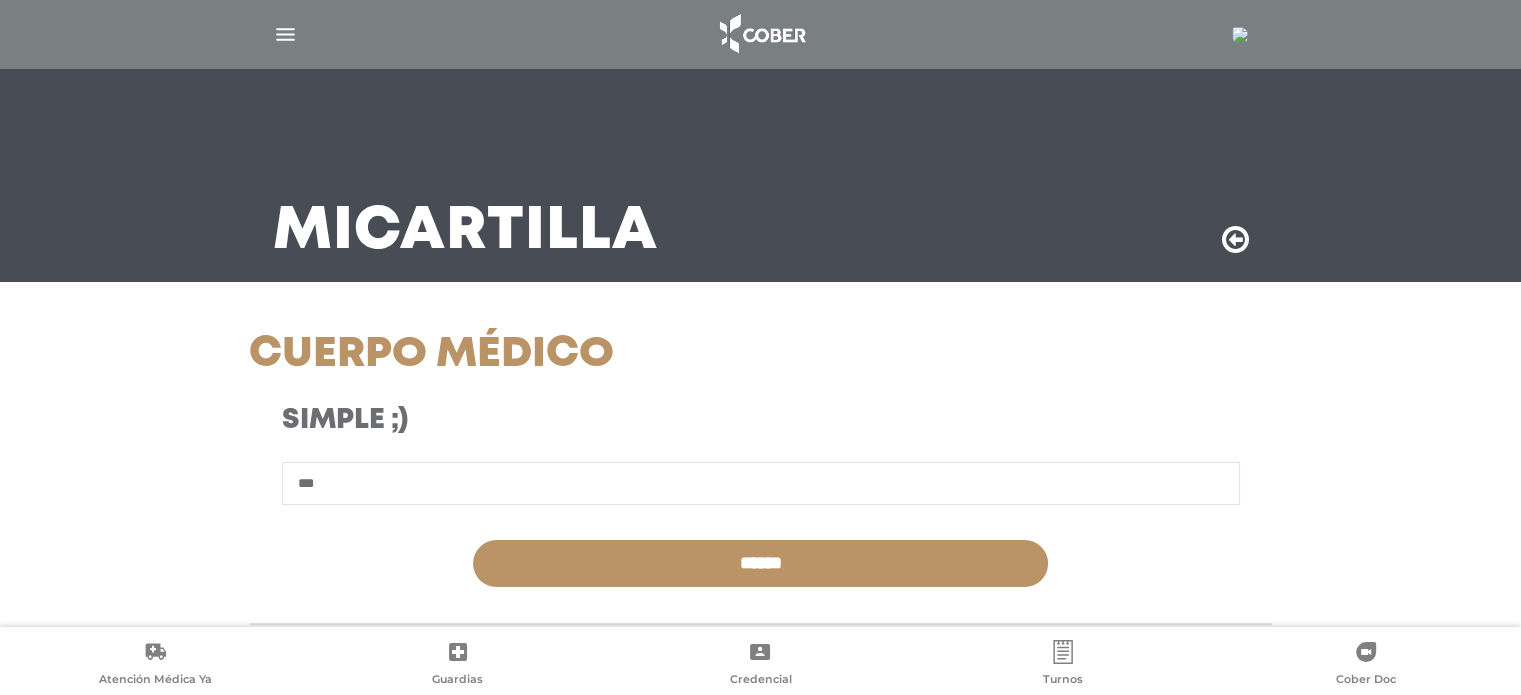 type on "***" 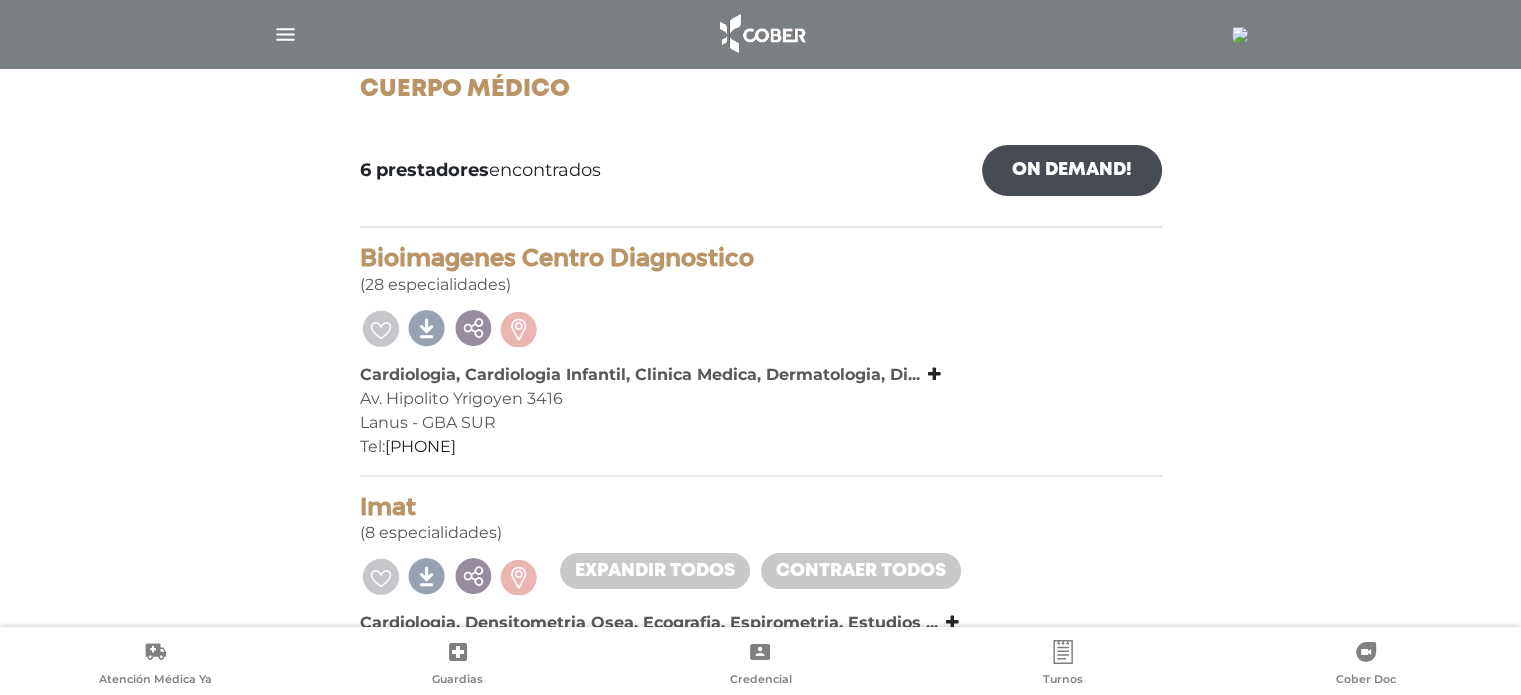 scroll, scrollTop: 0, scrollLeft: 0, axis: both 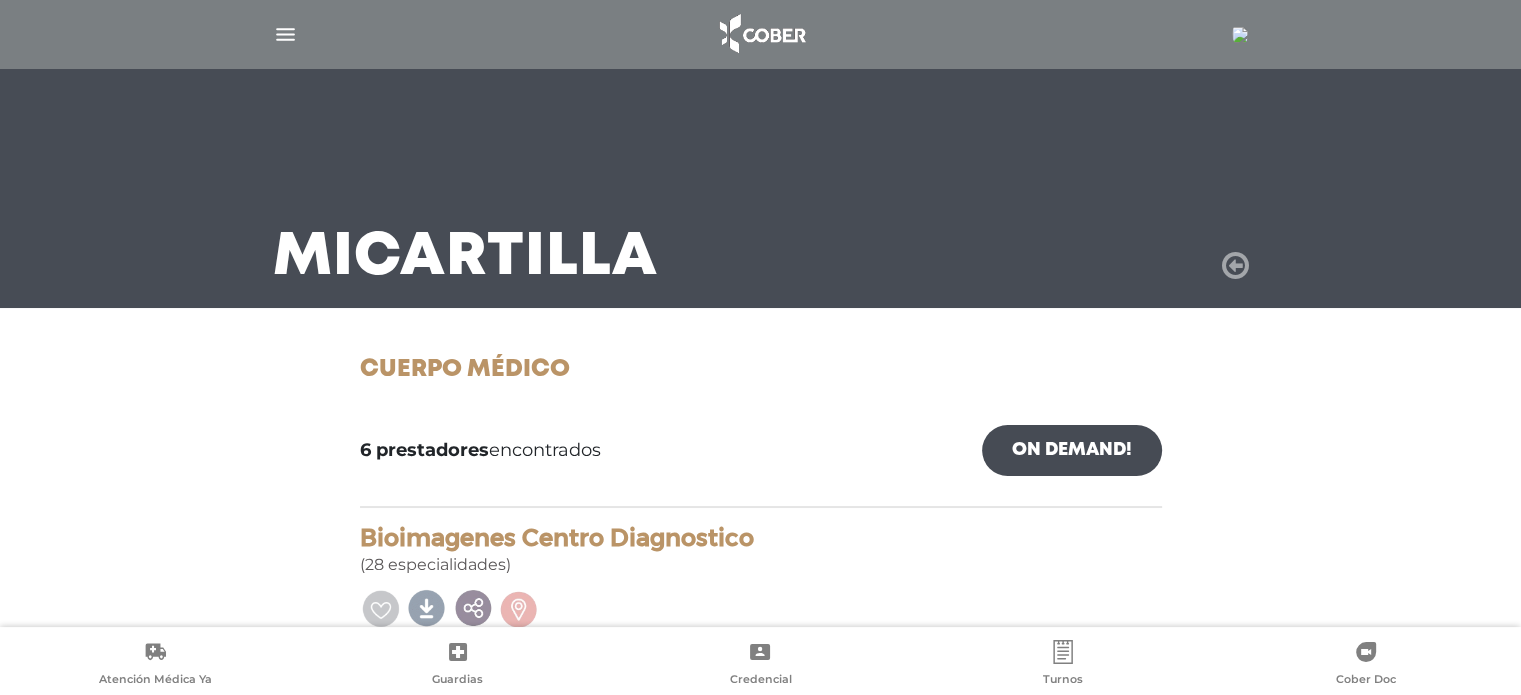 click at bounding box center [1235, 266] 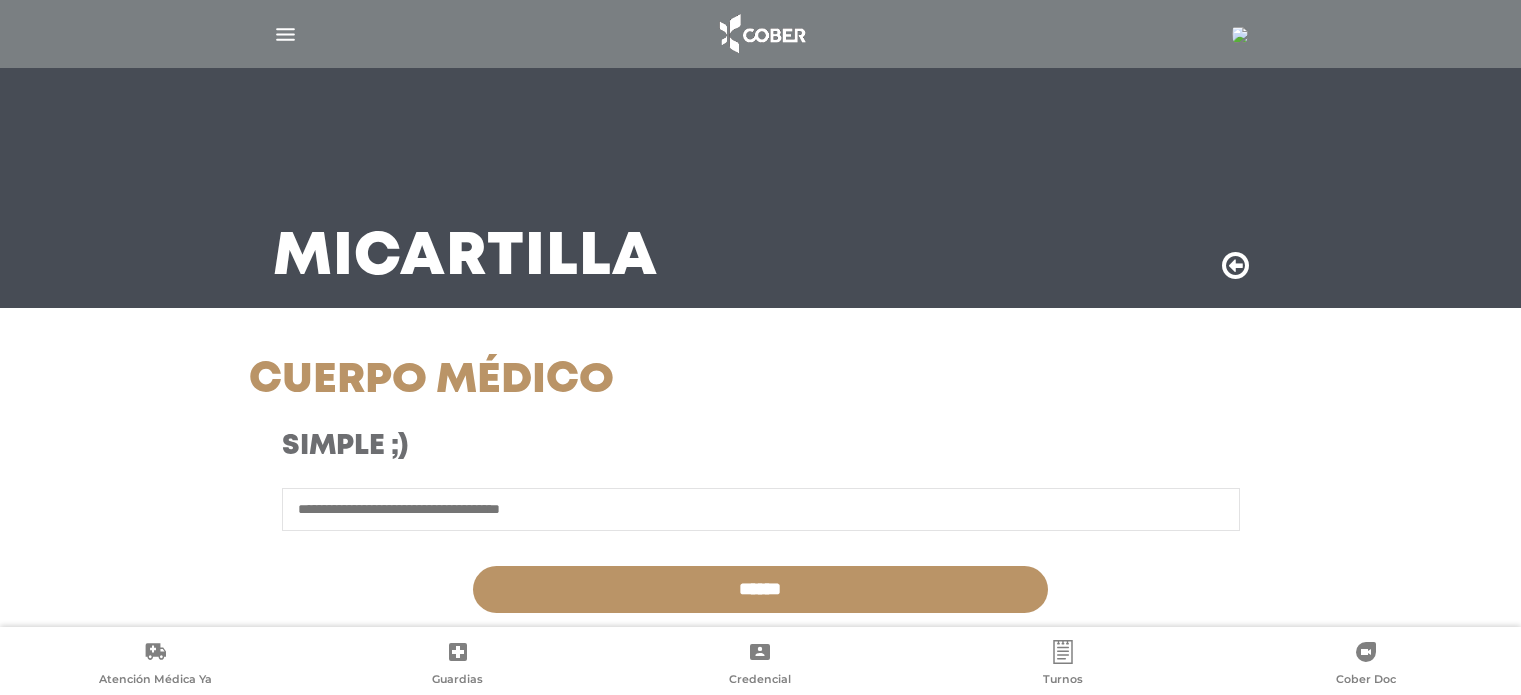 scroll, scrollTop: 0, scrollLeft: 0, axis: both 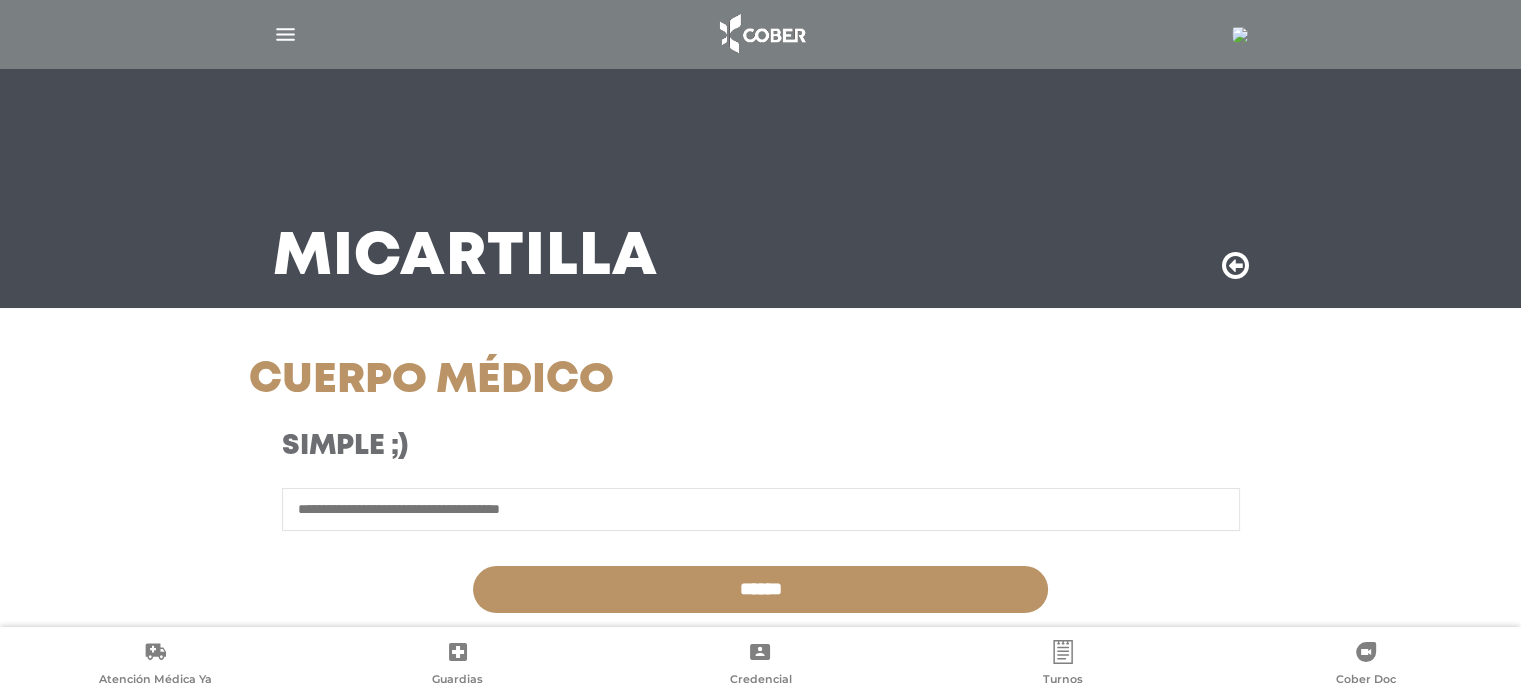 click at bounding box center (761, 509) 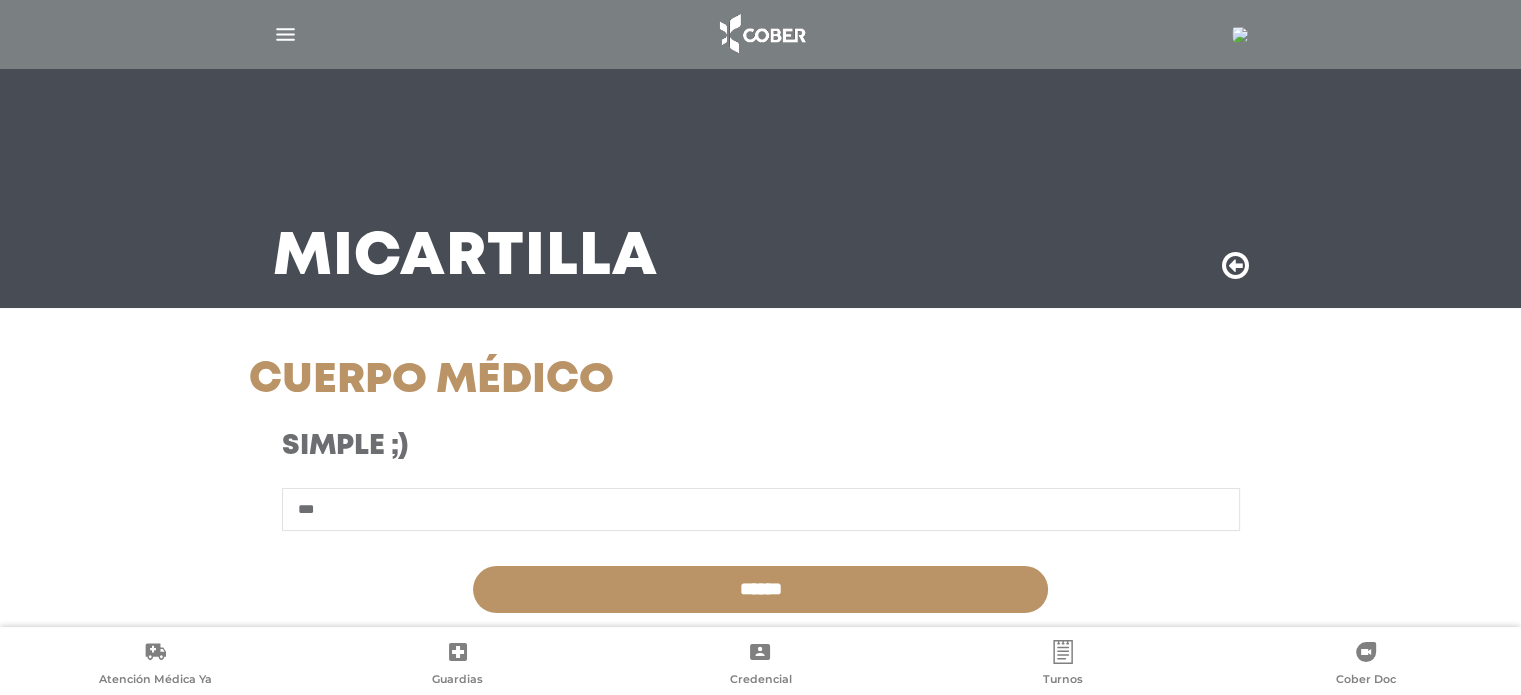 type on "***" 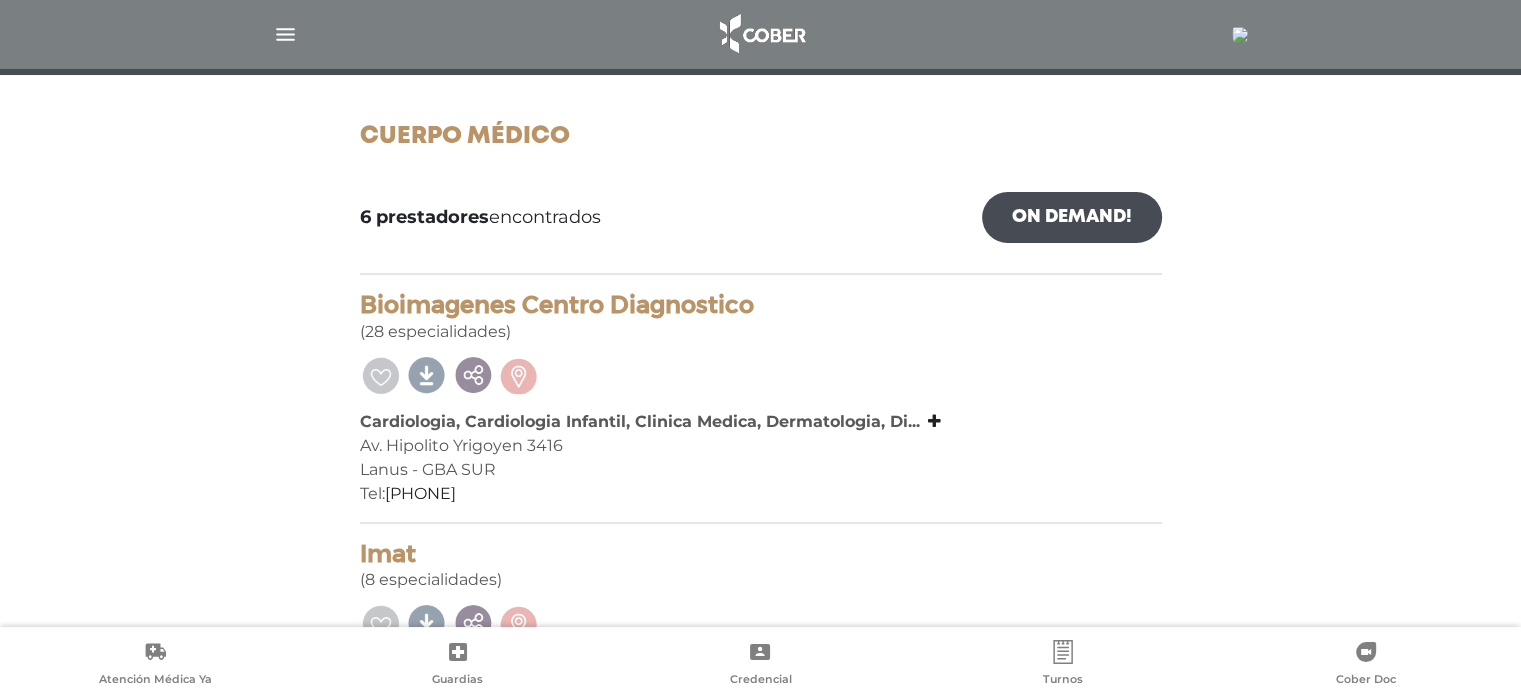 scroll, scrollTop: 0, scrollLeft: 0, axis: both 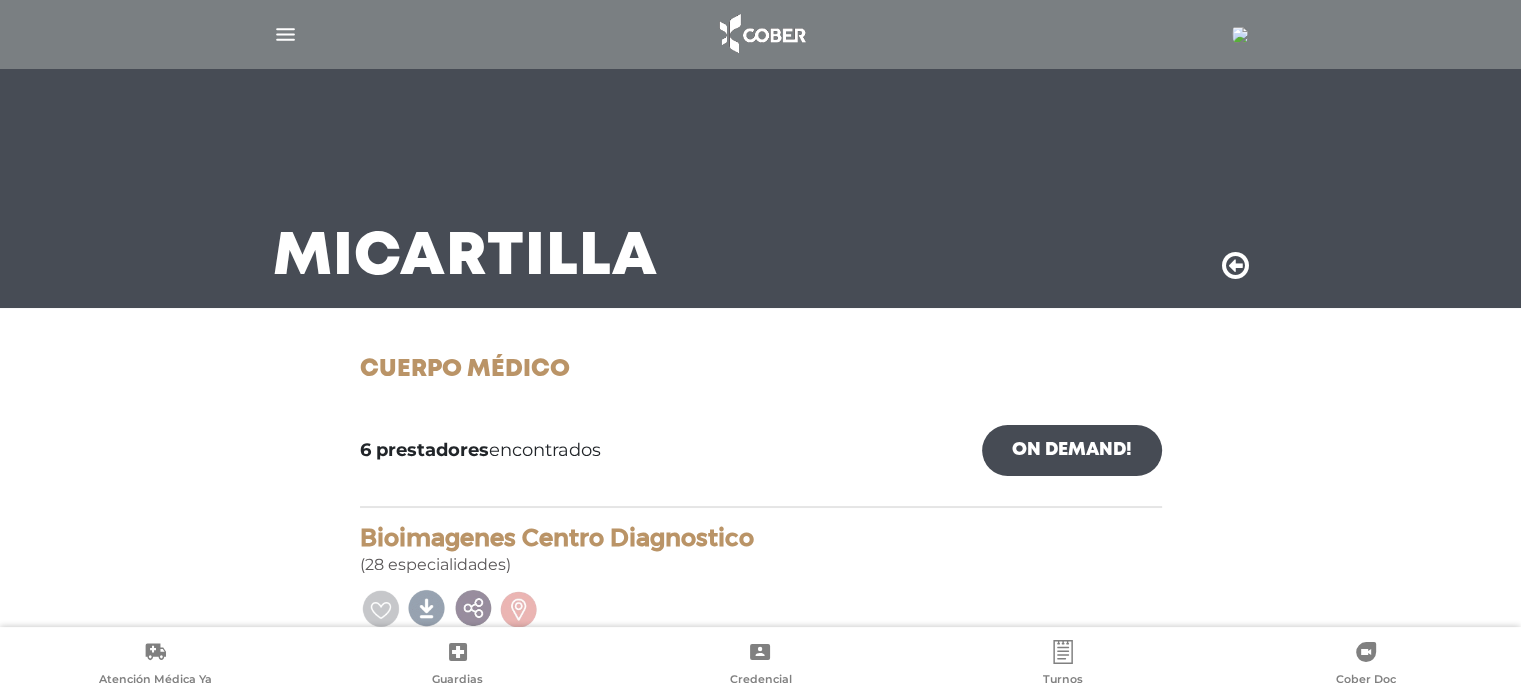 click at bounding box center (1235, 266) 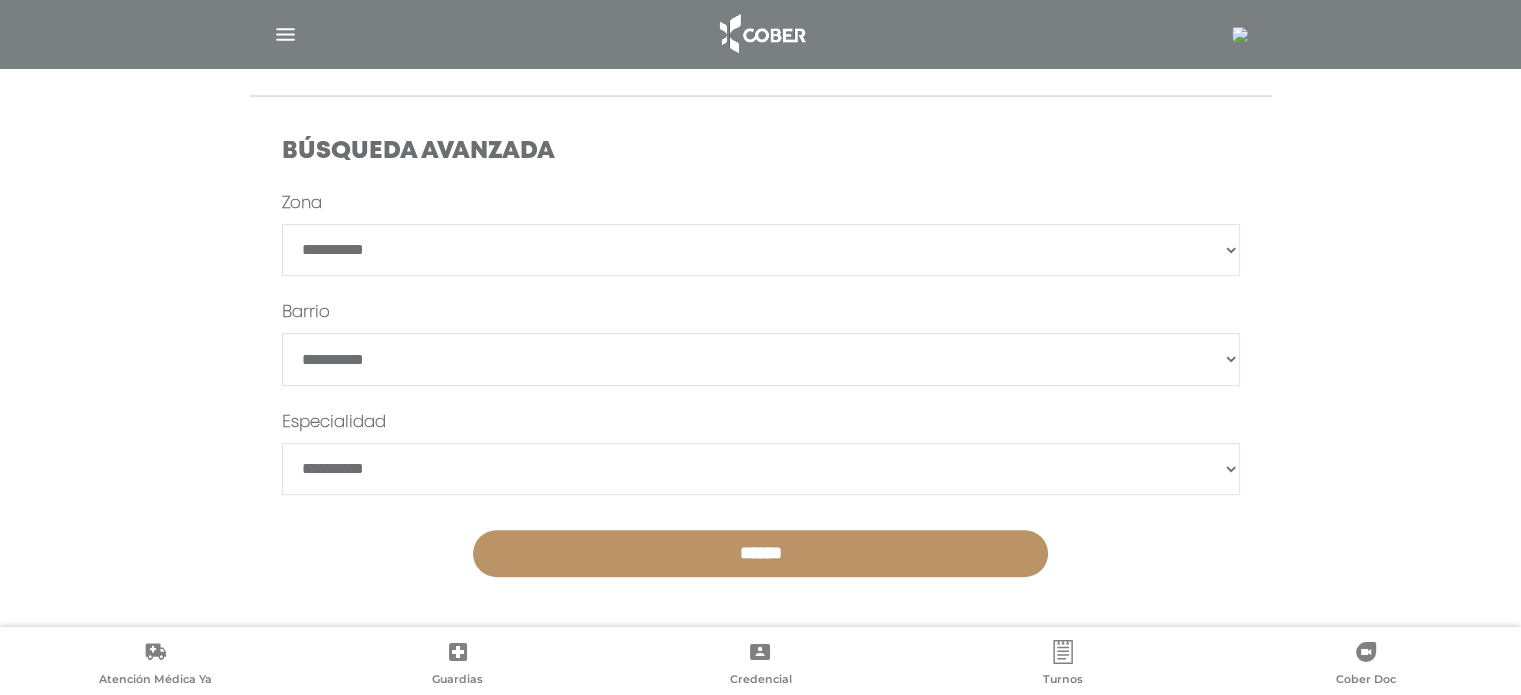 scroll, scrollTop: 553, scrollLeft: 0, axis: vertical 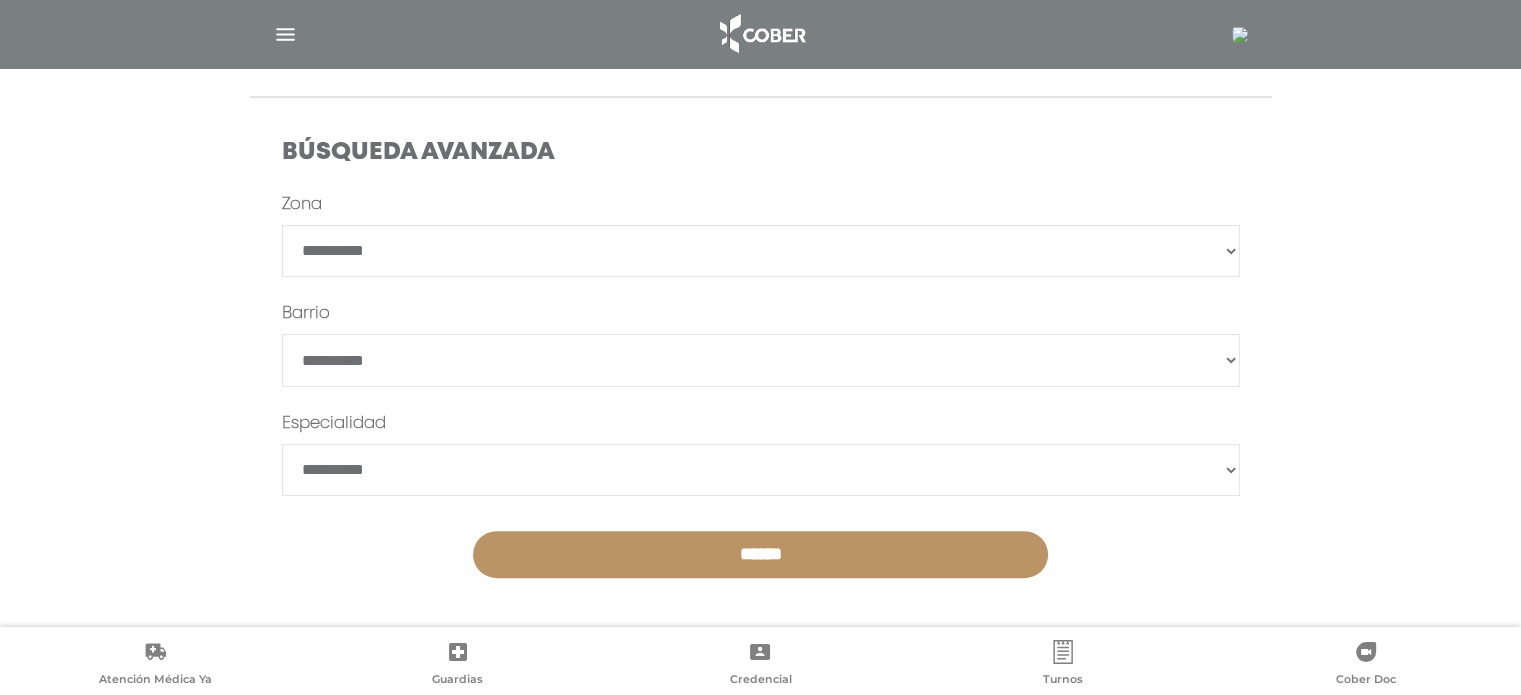 click on "**********" at bounding box center (761, 470) 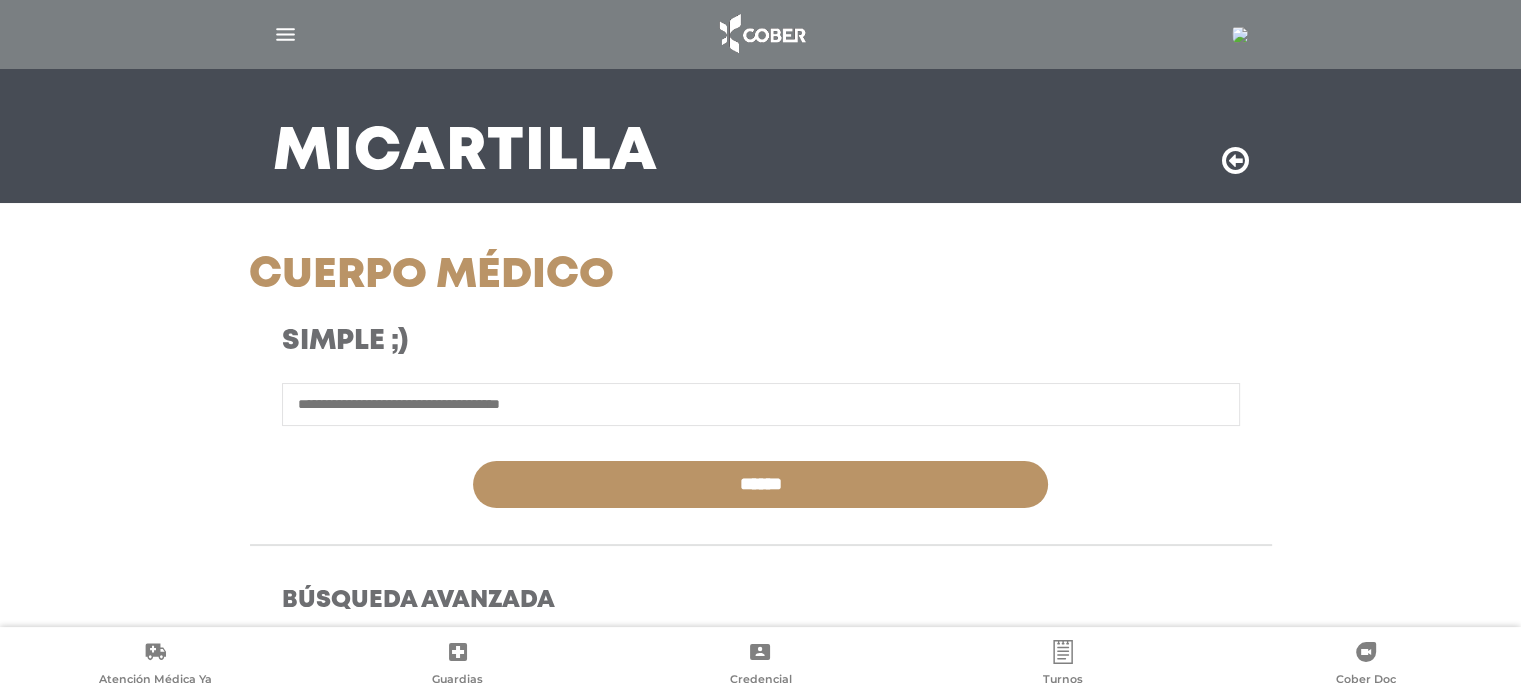 scroll, scrollTop: 85, scrollLeft: 0, axis: vertical 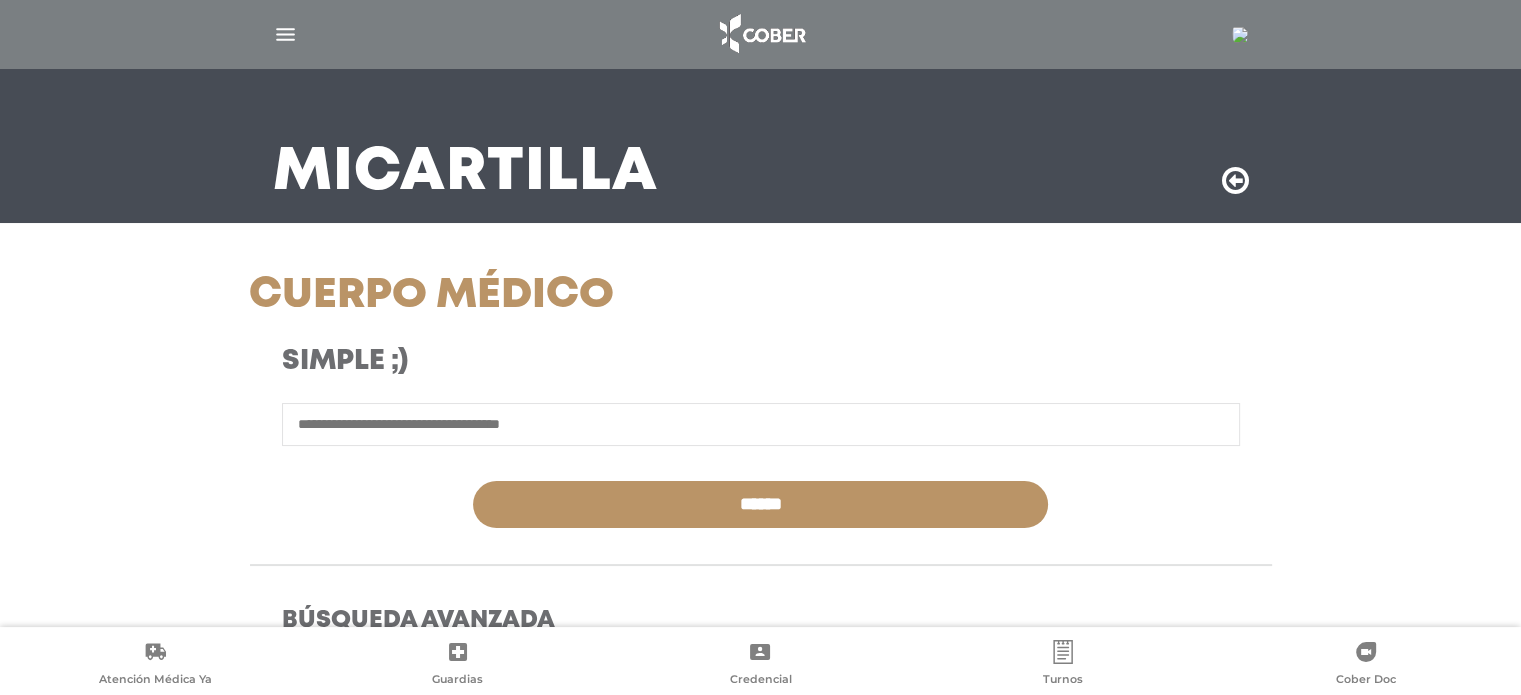 click at bounding box center (761, 424) 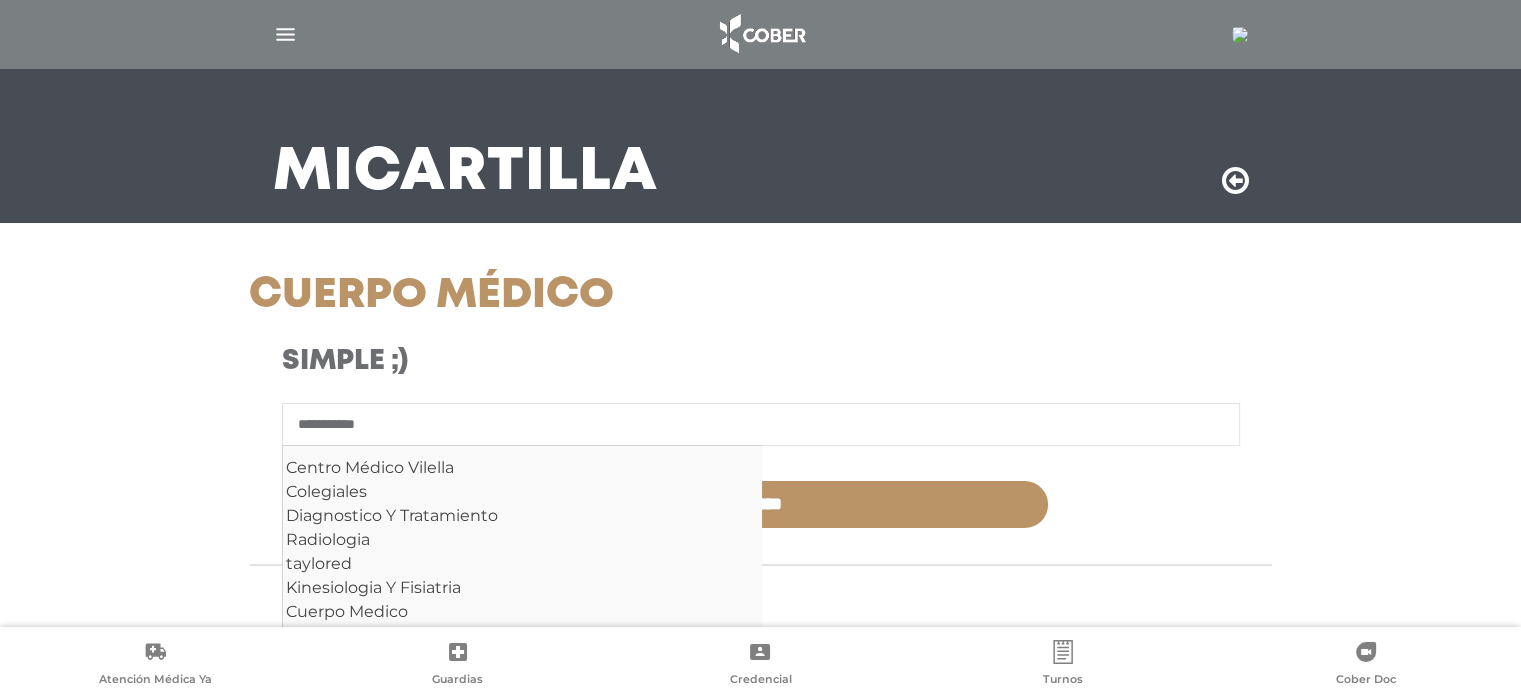 type on "**********" 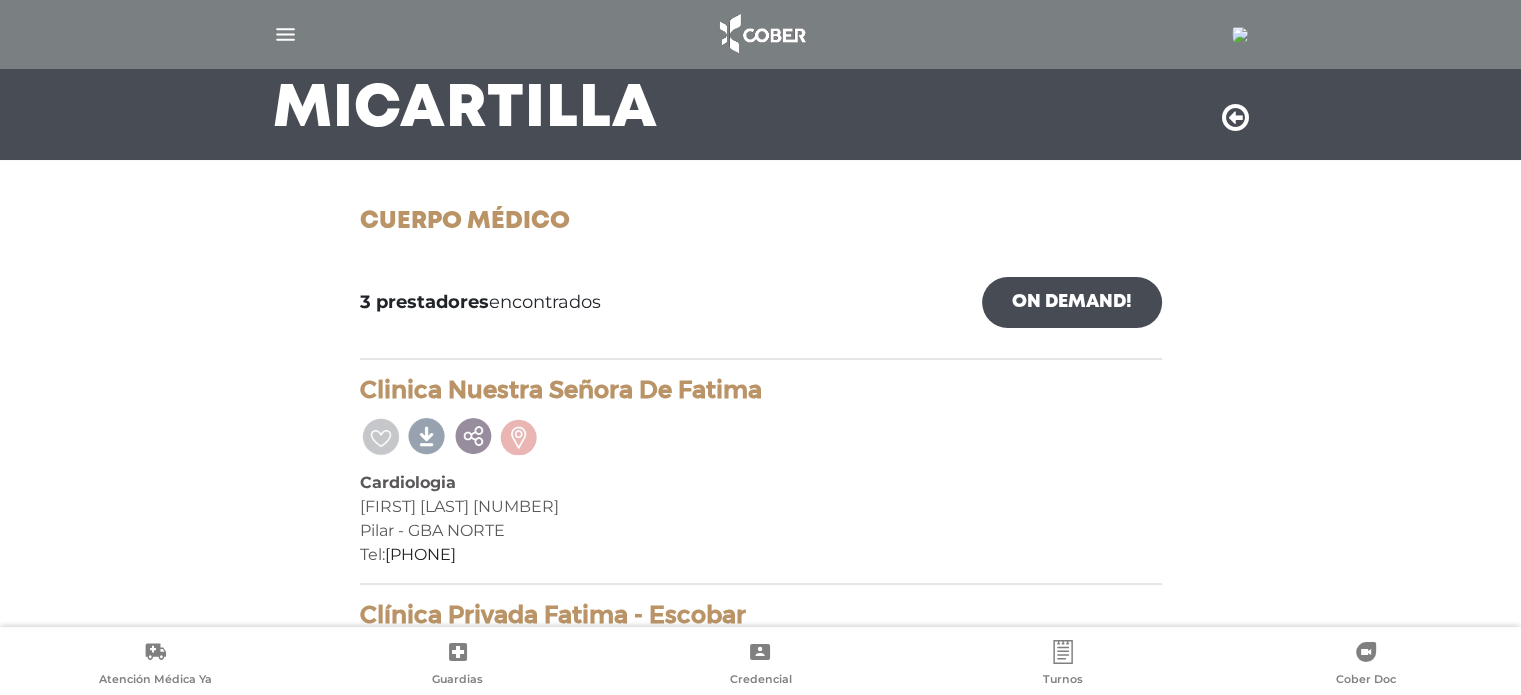 scroll, scrollTop: 0, scrollLeft: 0, axis: both 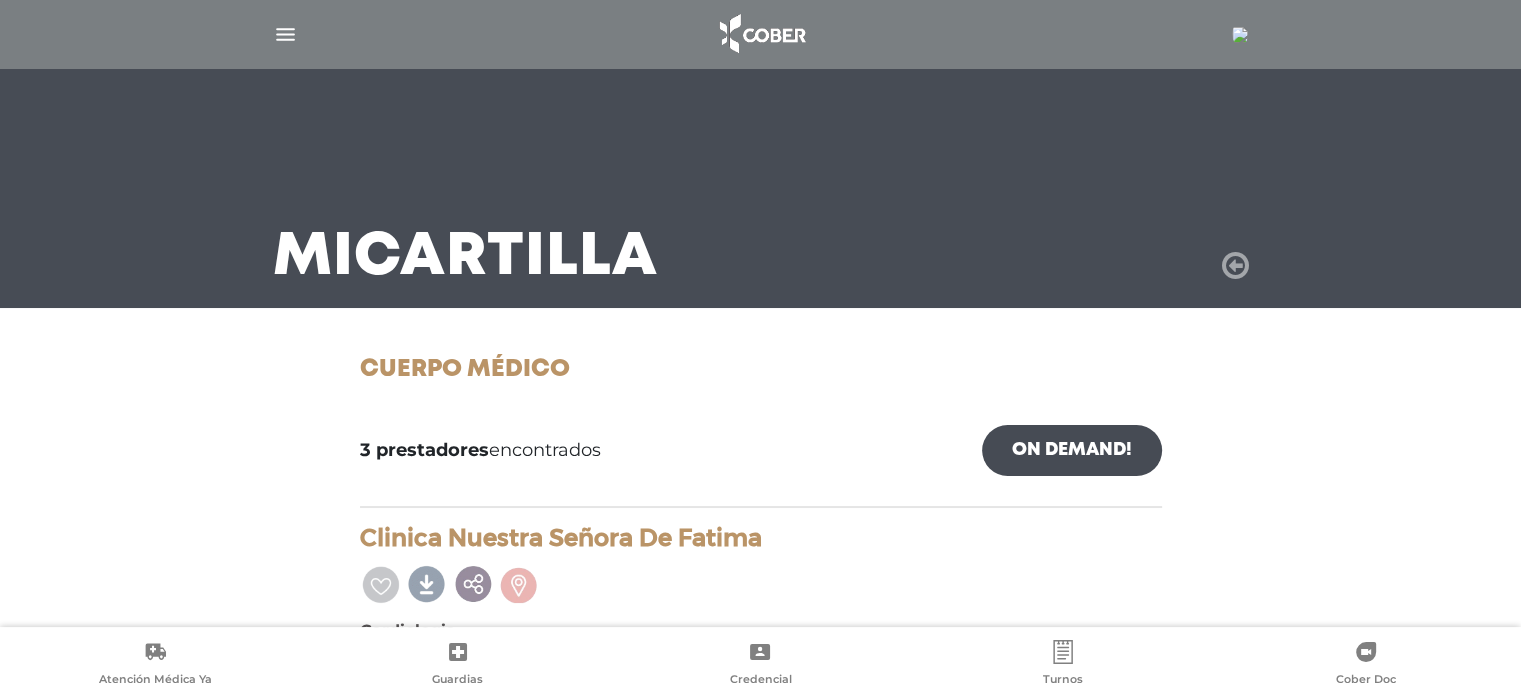click at bounding box center (1235, 266) 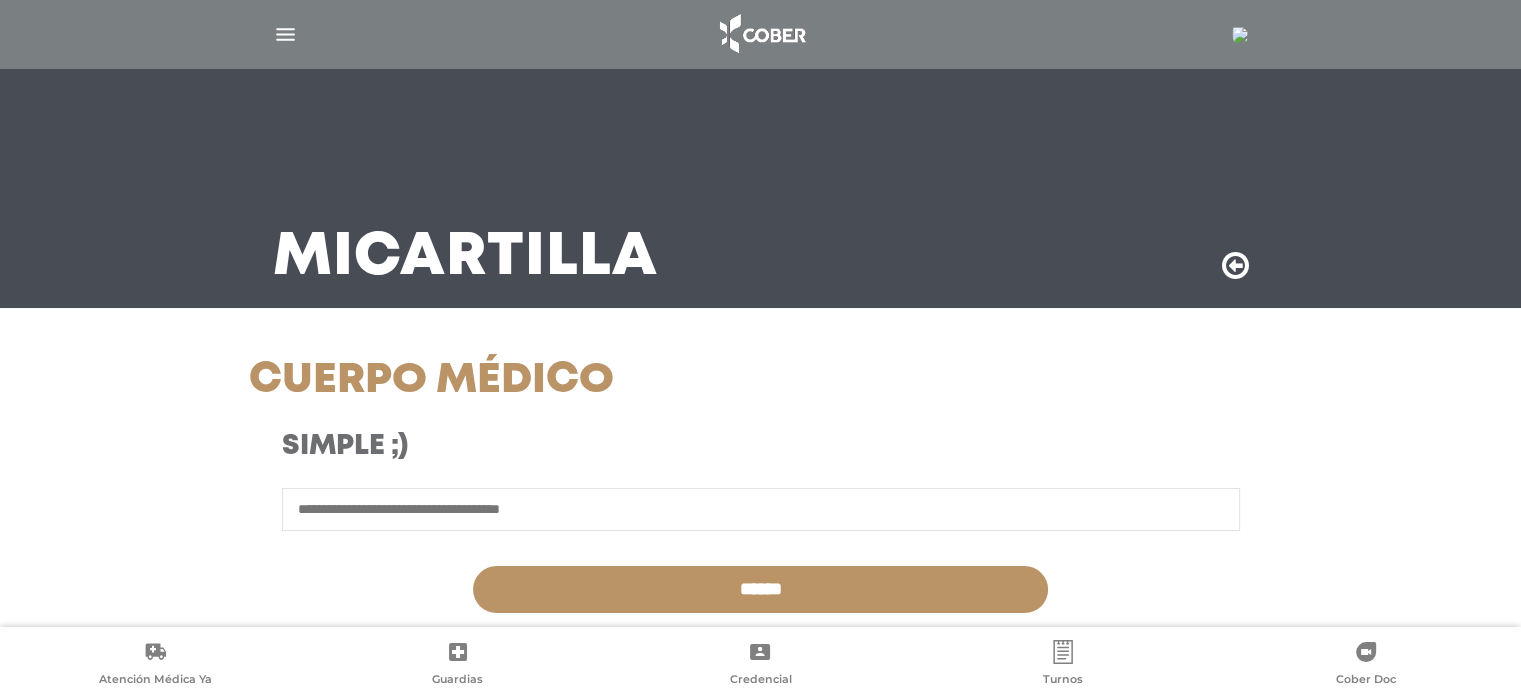 scroll, scrollTop: 554, scrollLeft: 0, axis: vertical 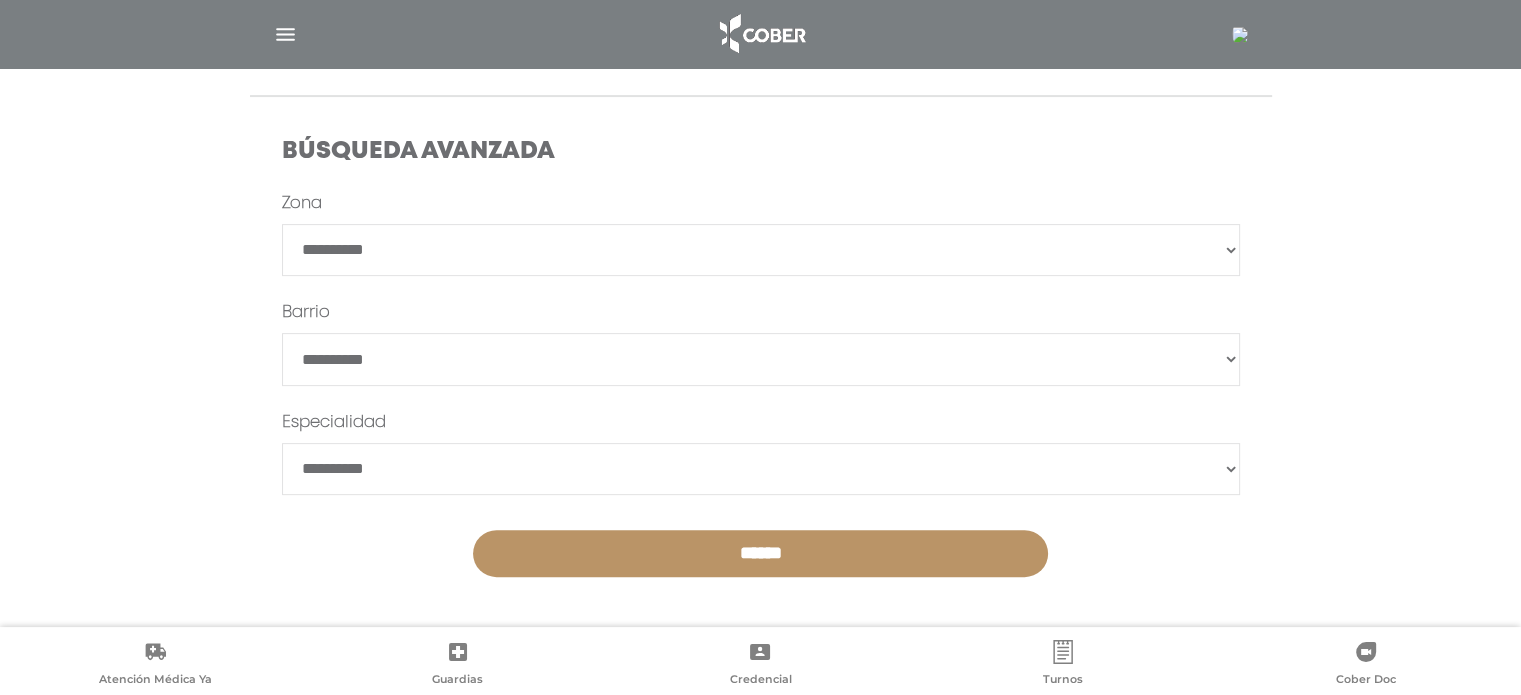 click on "**********" at bounding box center (761, 250) 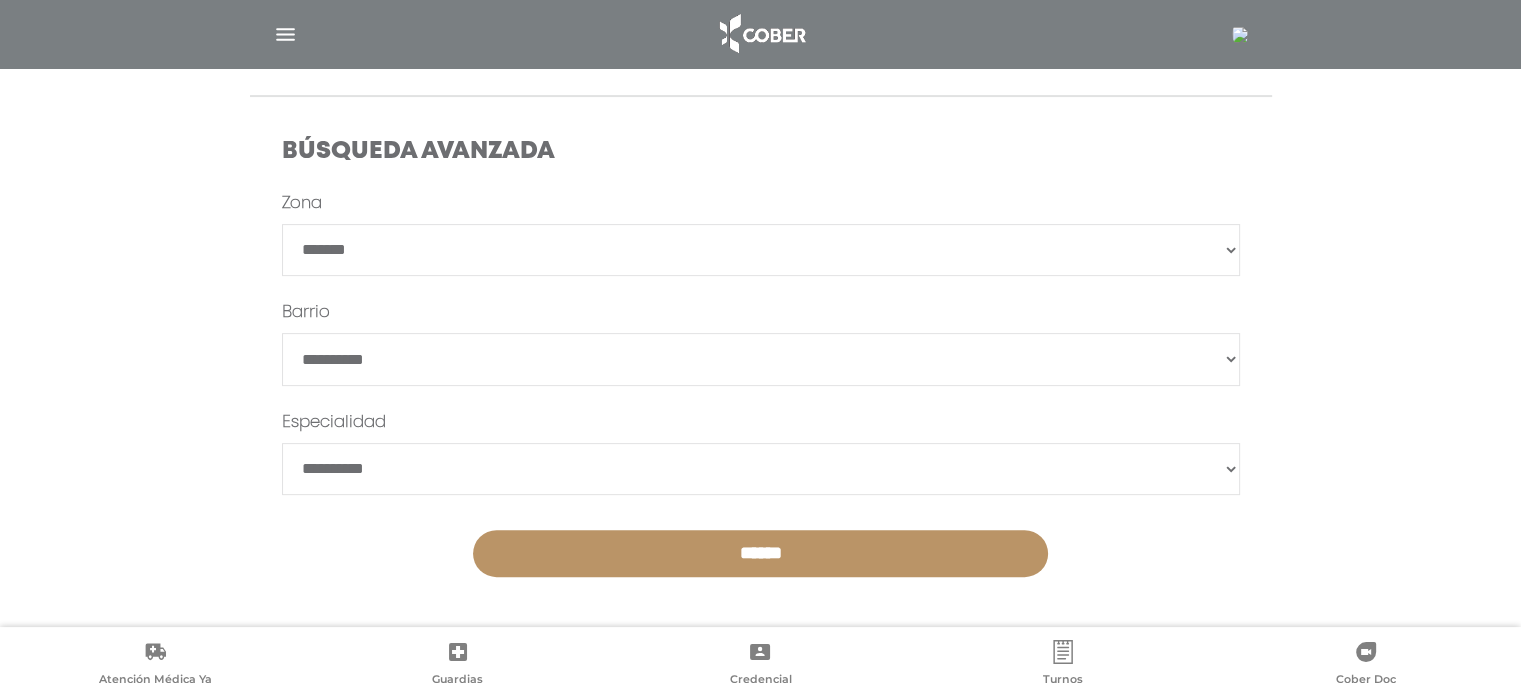 click on "**********" at bounding box center (761, 250) 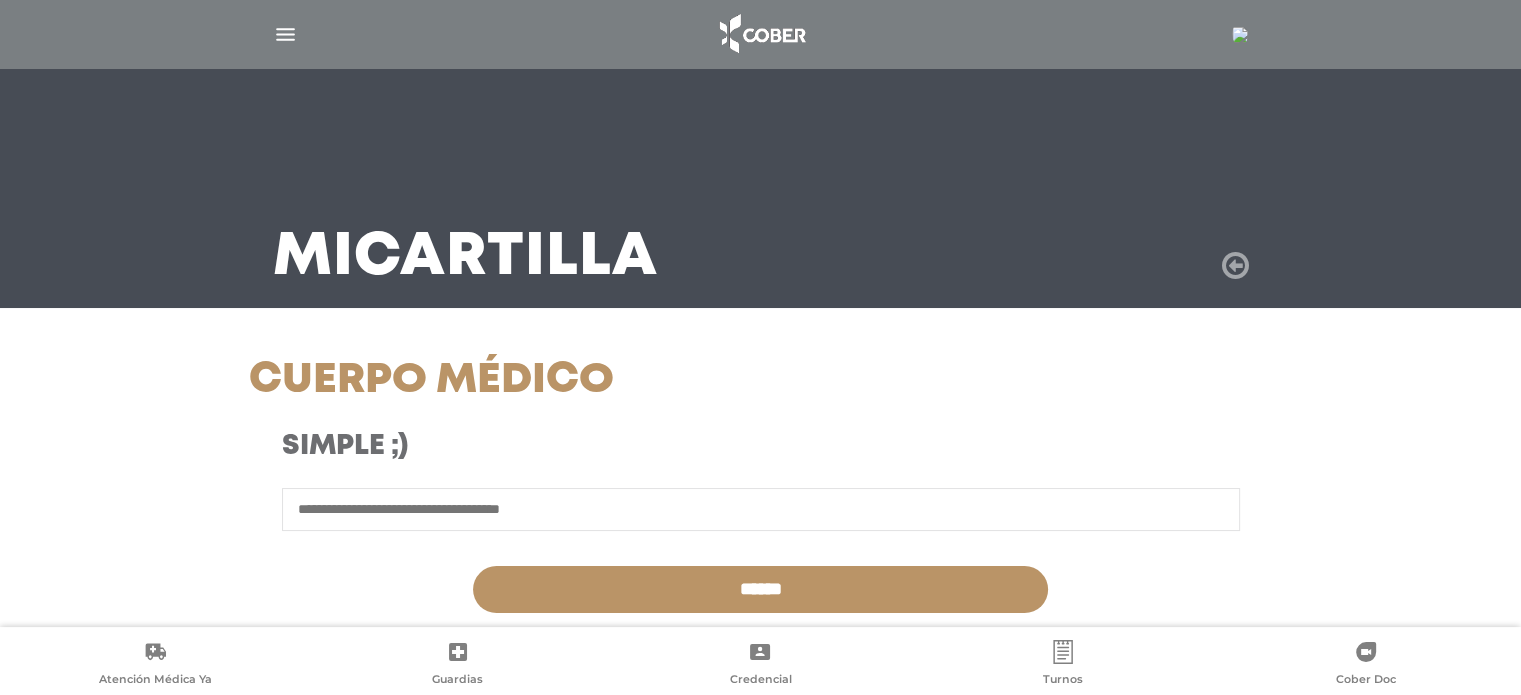 click at bounding box center (1235, 266) 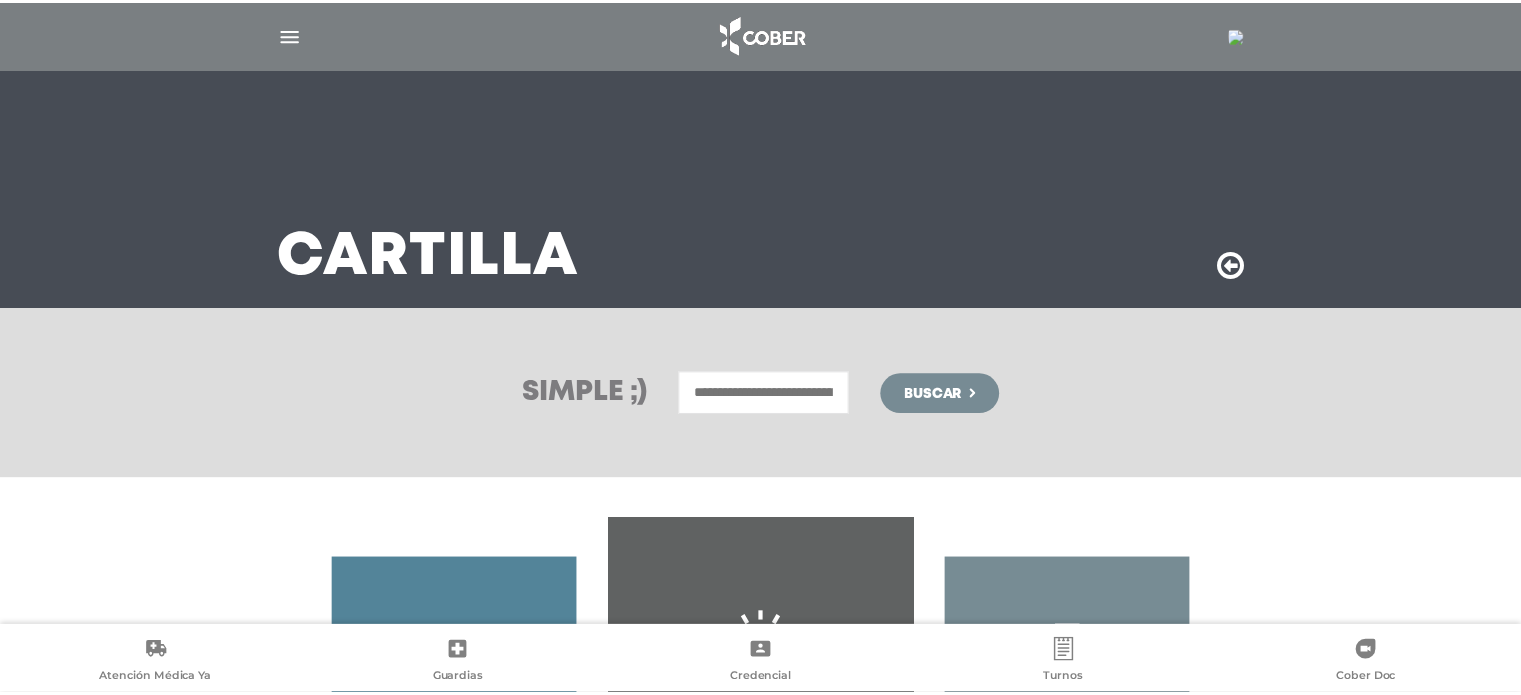 scroll, scrollTop: 0, scrollLeft: 0, axis: both 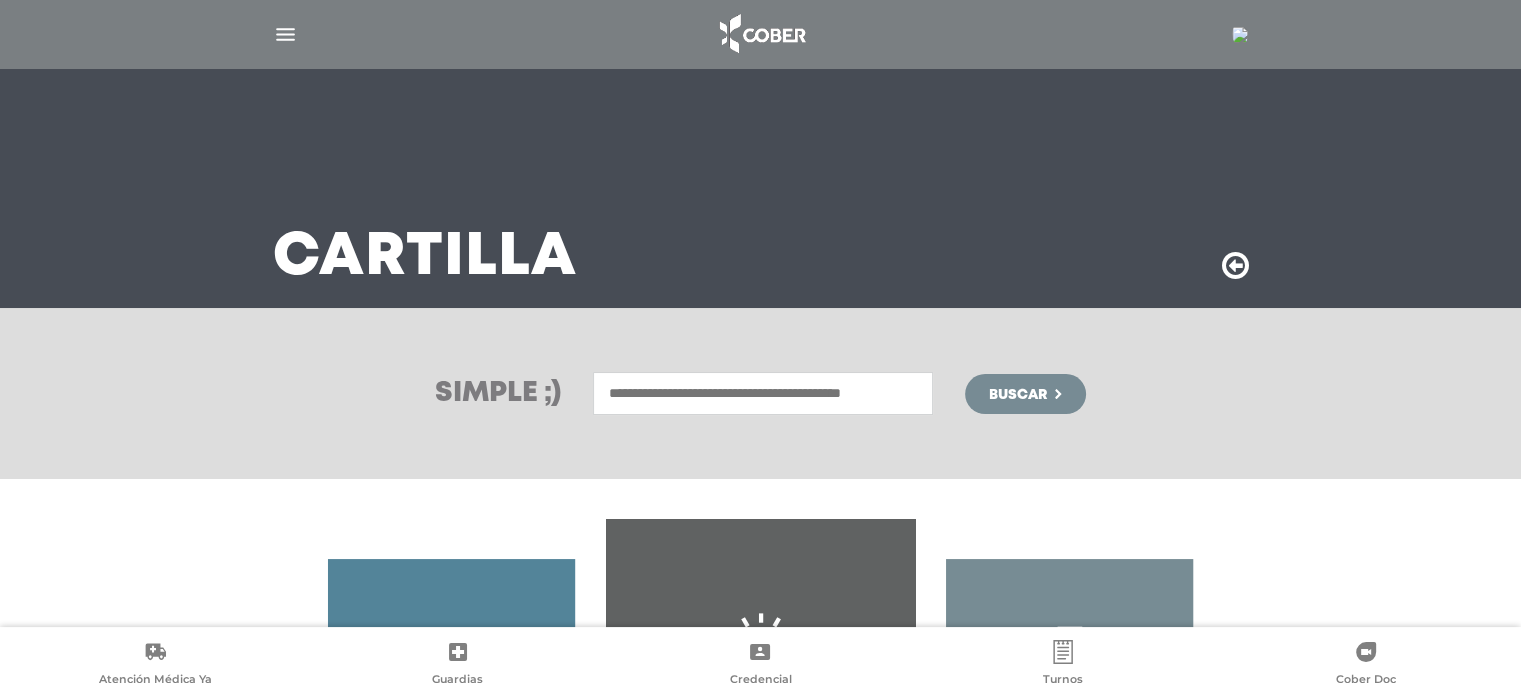 click on "Simple ;)
Buscar" at bounding box center [760, 393] 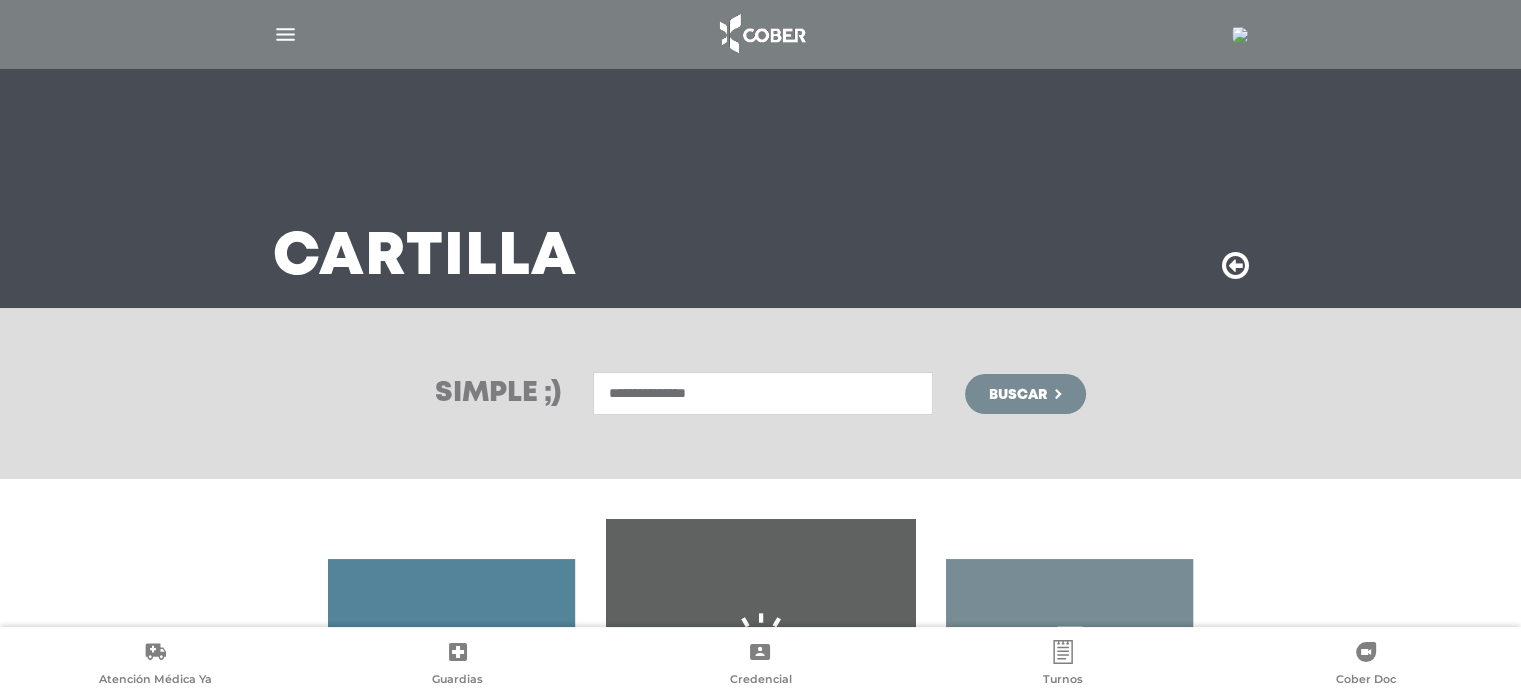 type on "**********" 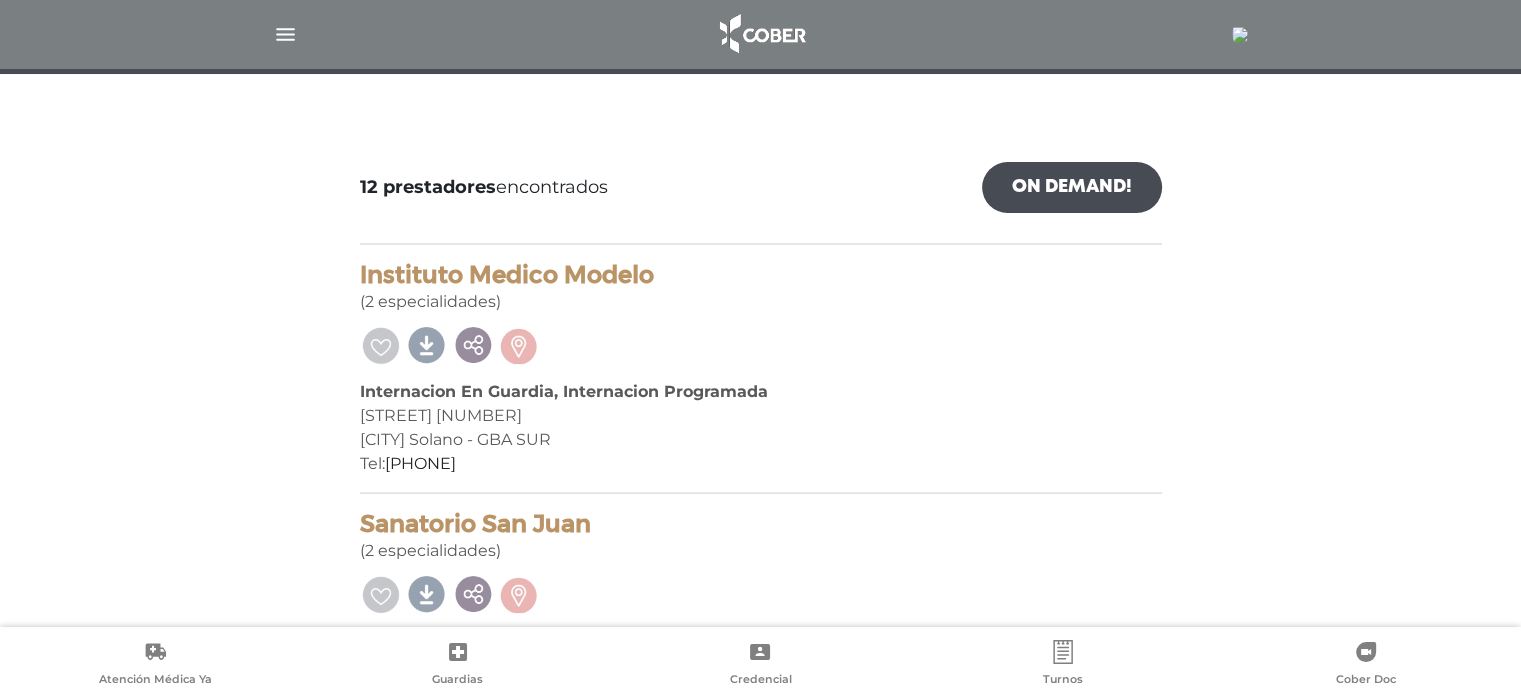 scroll, scrollTop: 236, scrollLeft: 0, axis: vertical 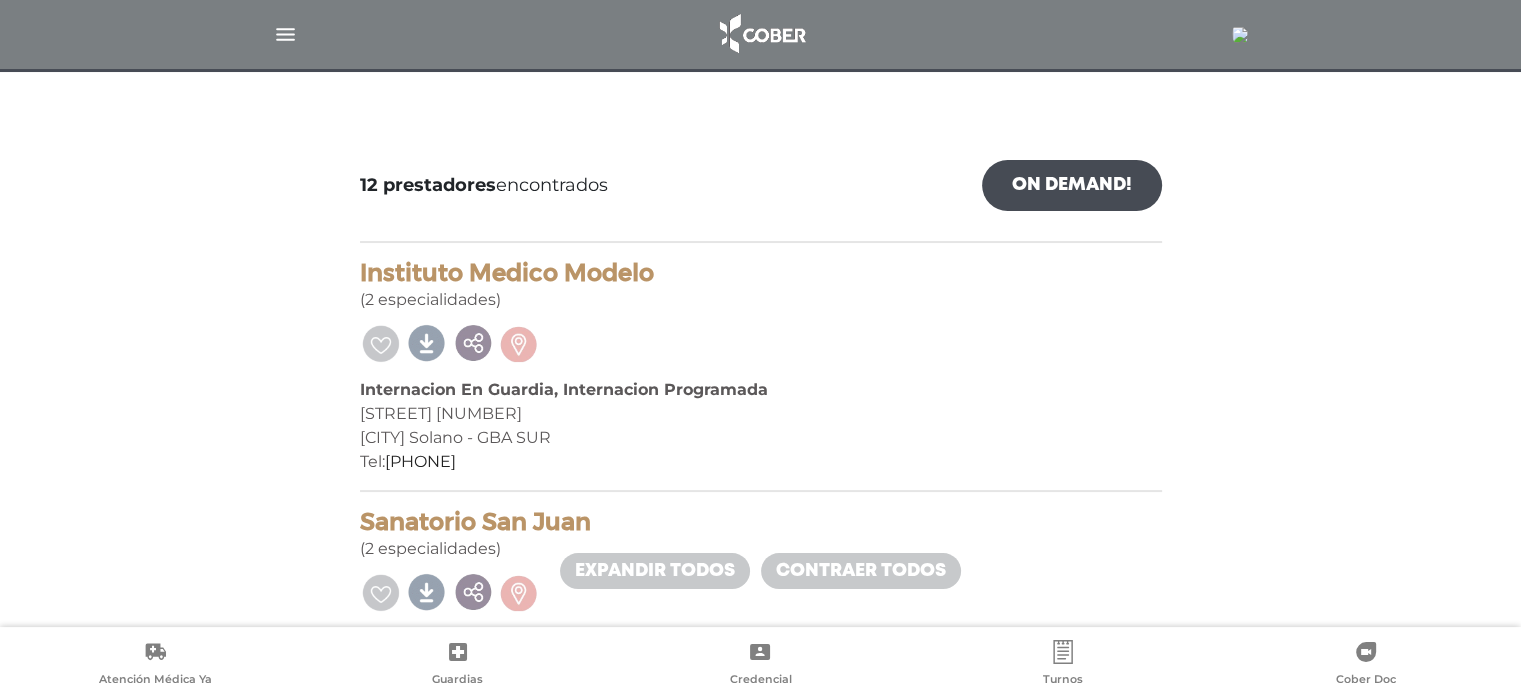 click on "Instituto Medico Modelo
(2 especialidades)" at bounding box center [761, 285] 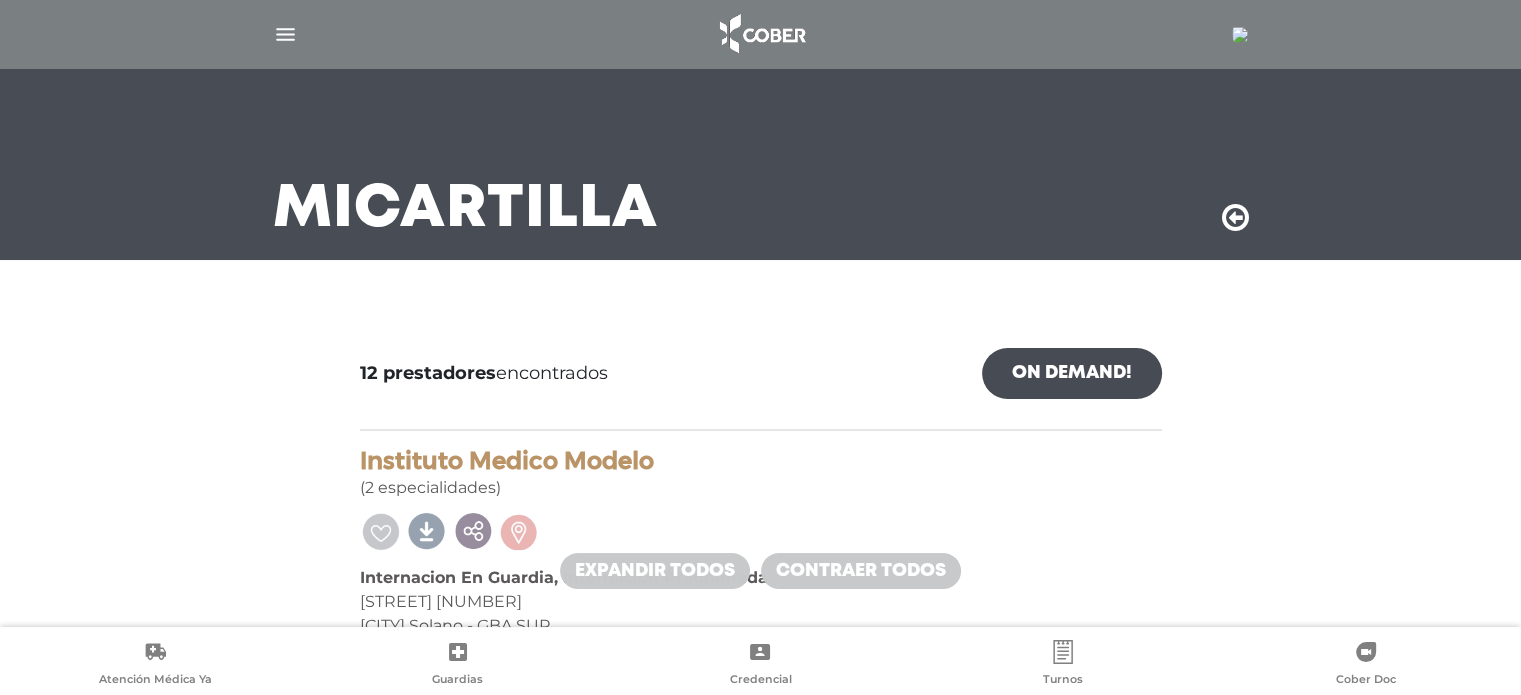 scroll, scrollTop: 0, scrollLeft: 0, axis: both 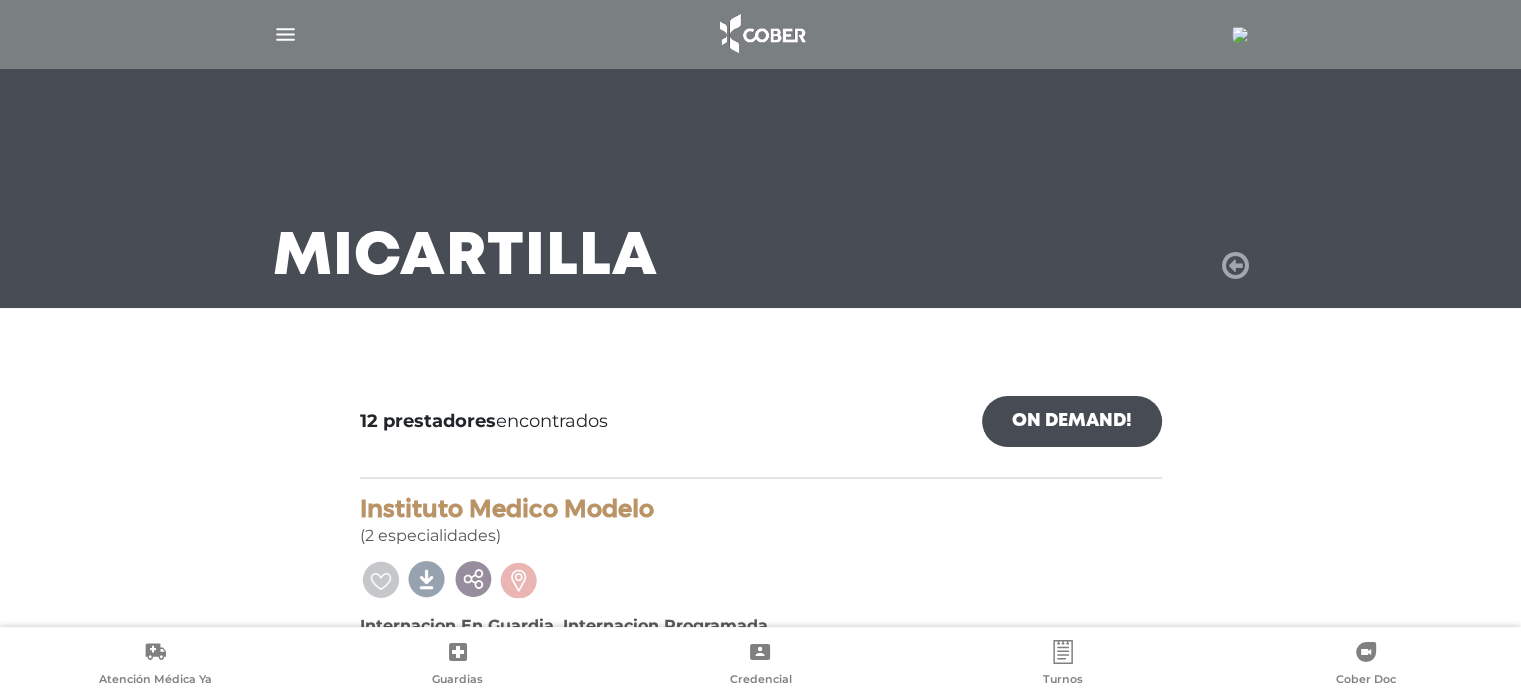 click at bounding box center [1235, 266] 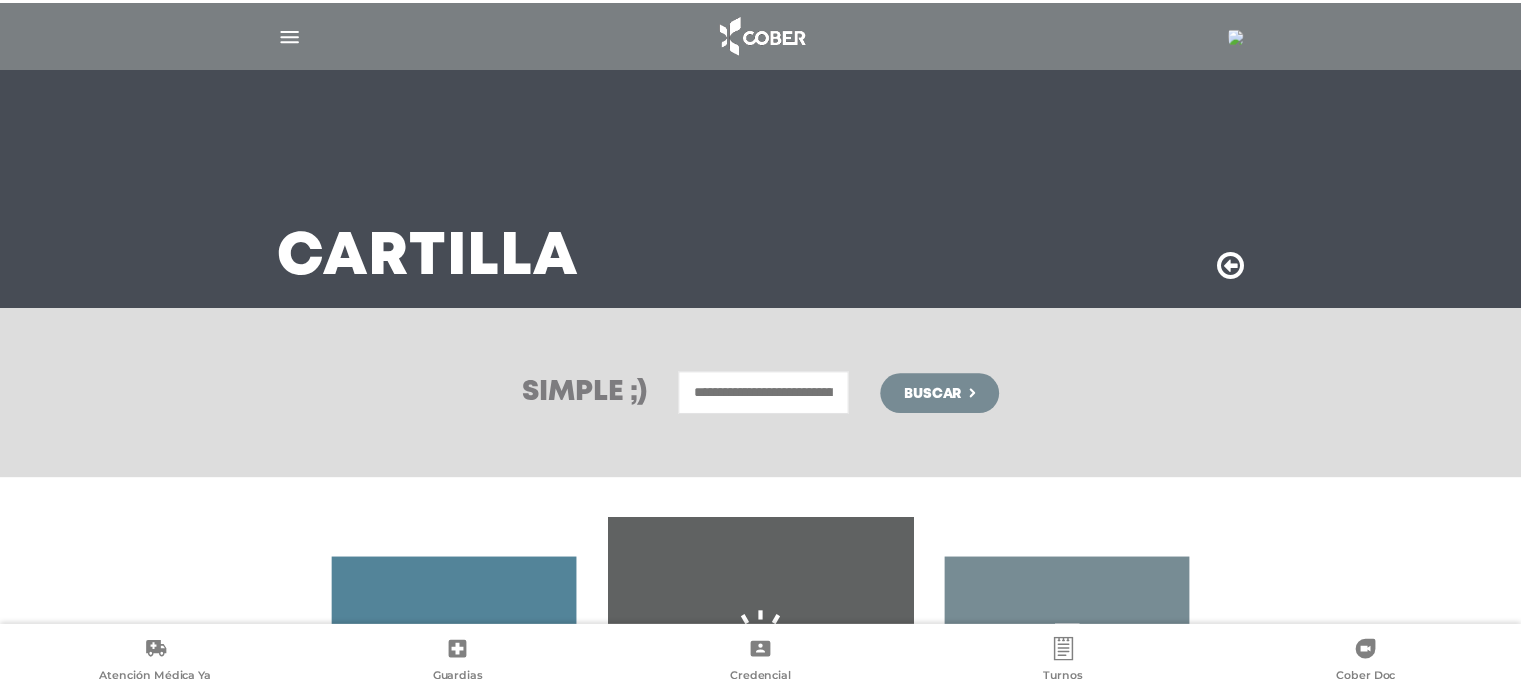 scroll, scrollTop: 0, scrollLeft: 0, axis: both 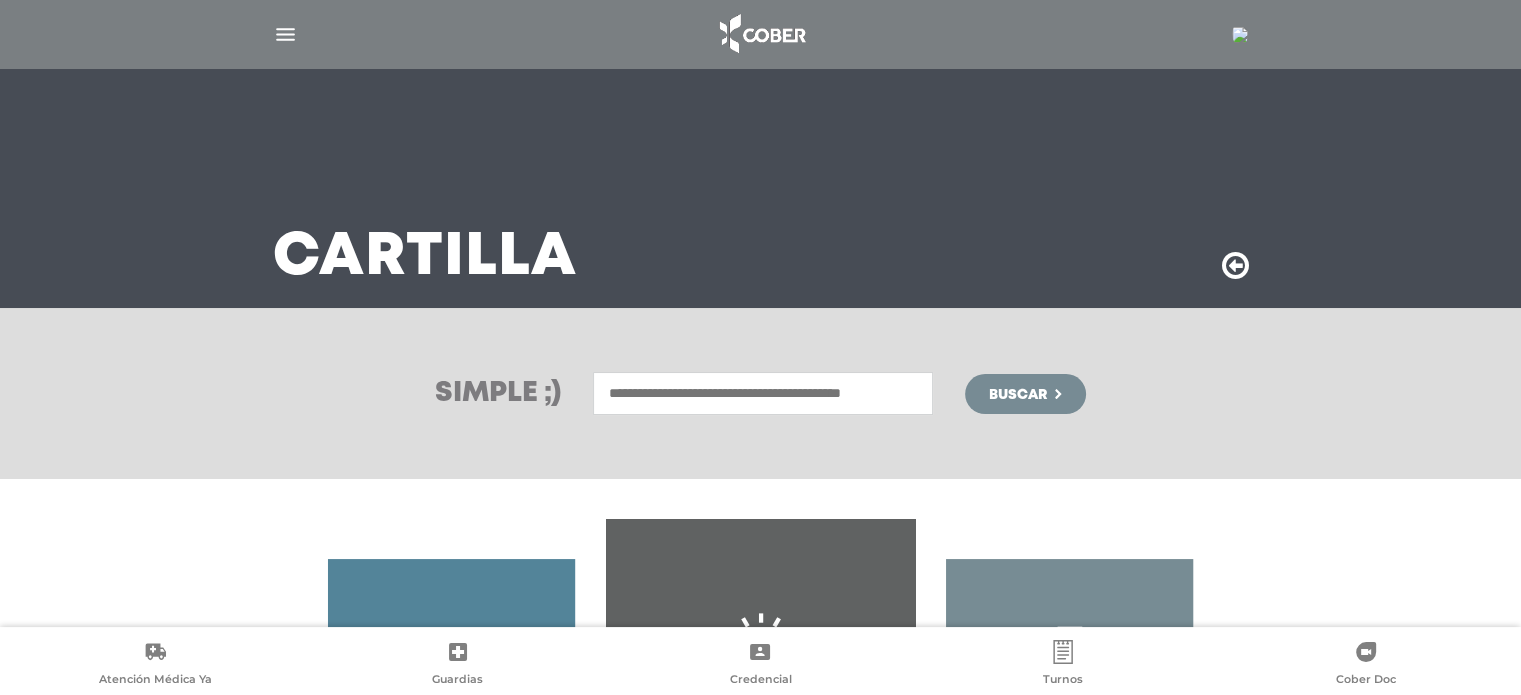 click at bounding box center [763, 393] 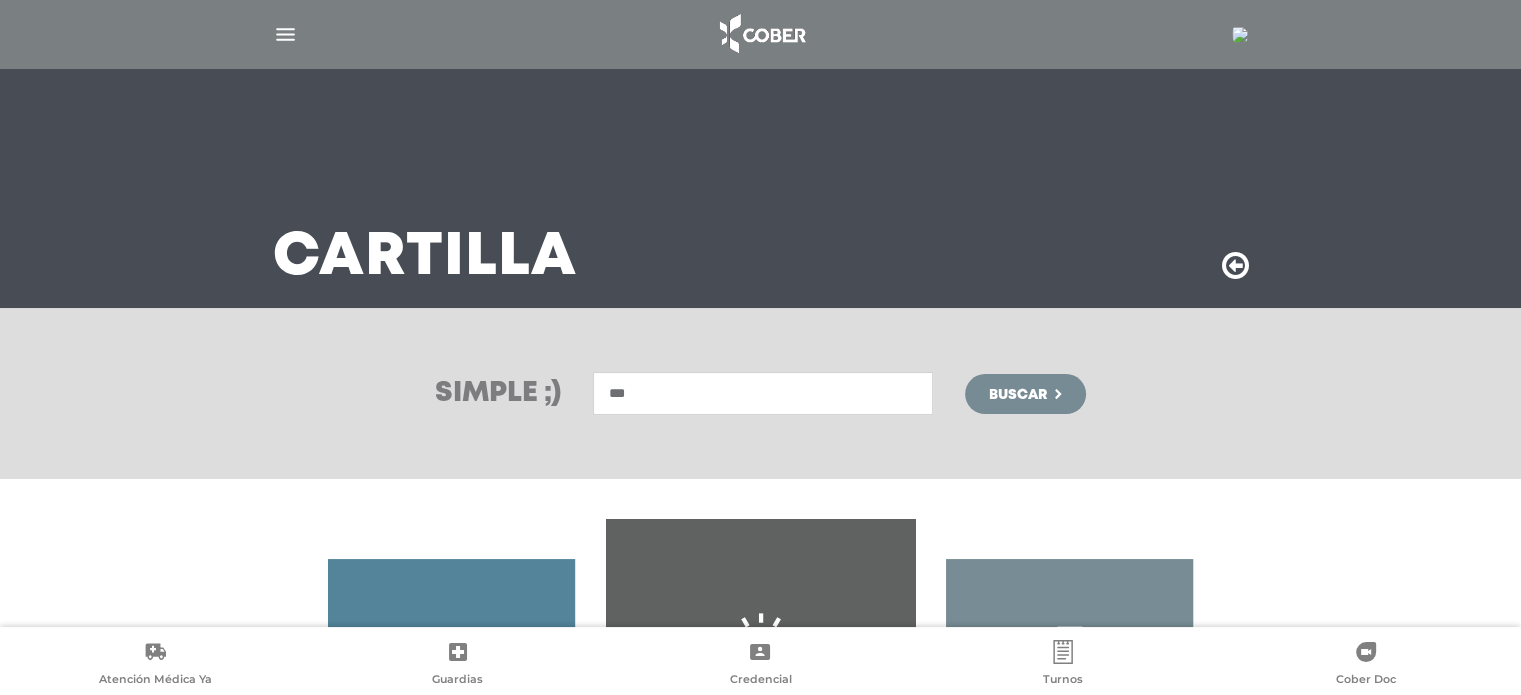 type on "***" 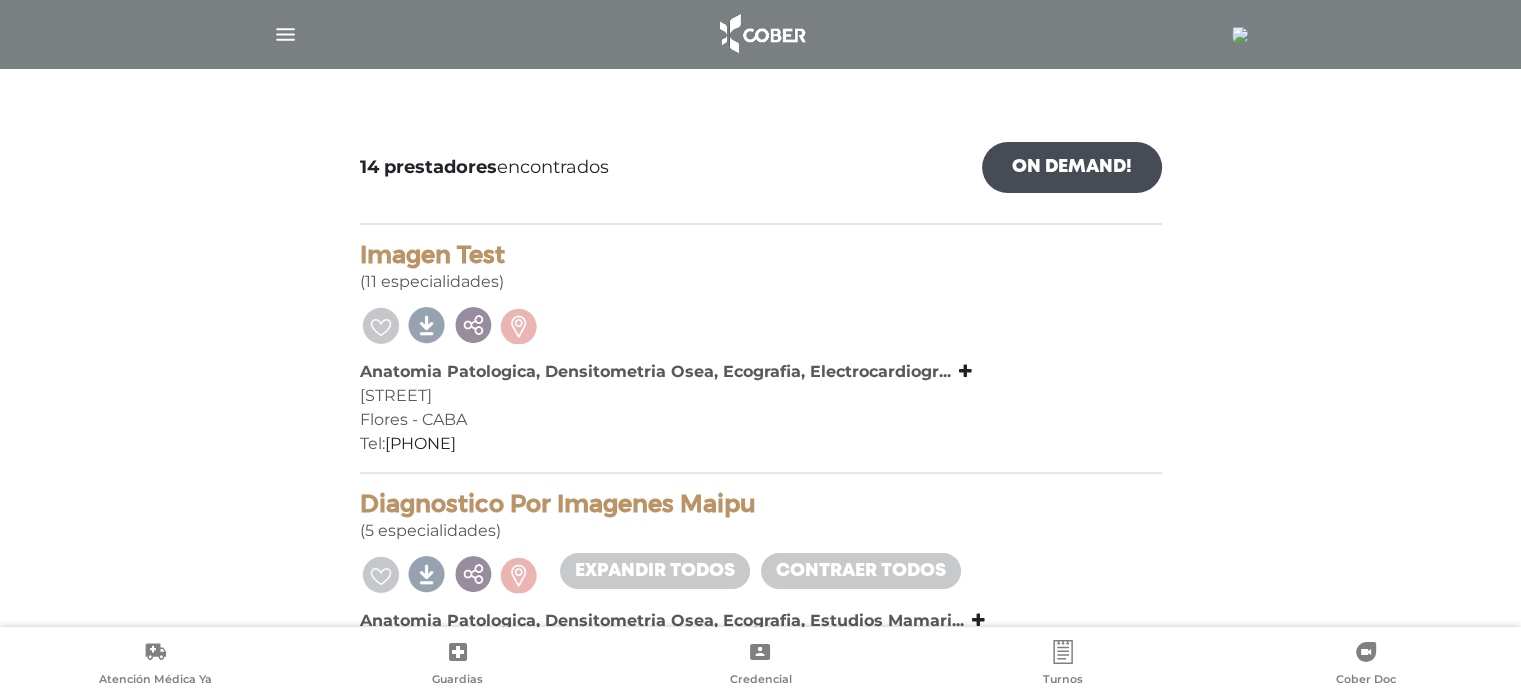 scroll, scrollTop: 0, scrollLeft: 0, axis: both 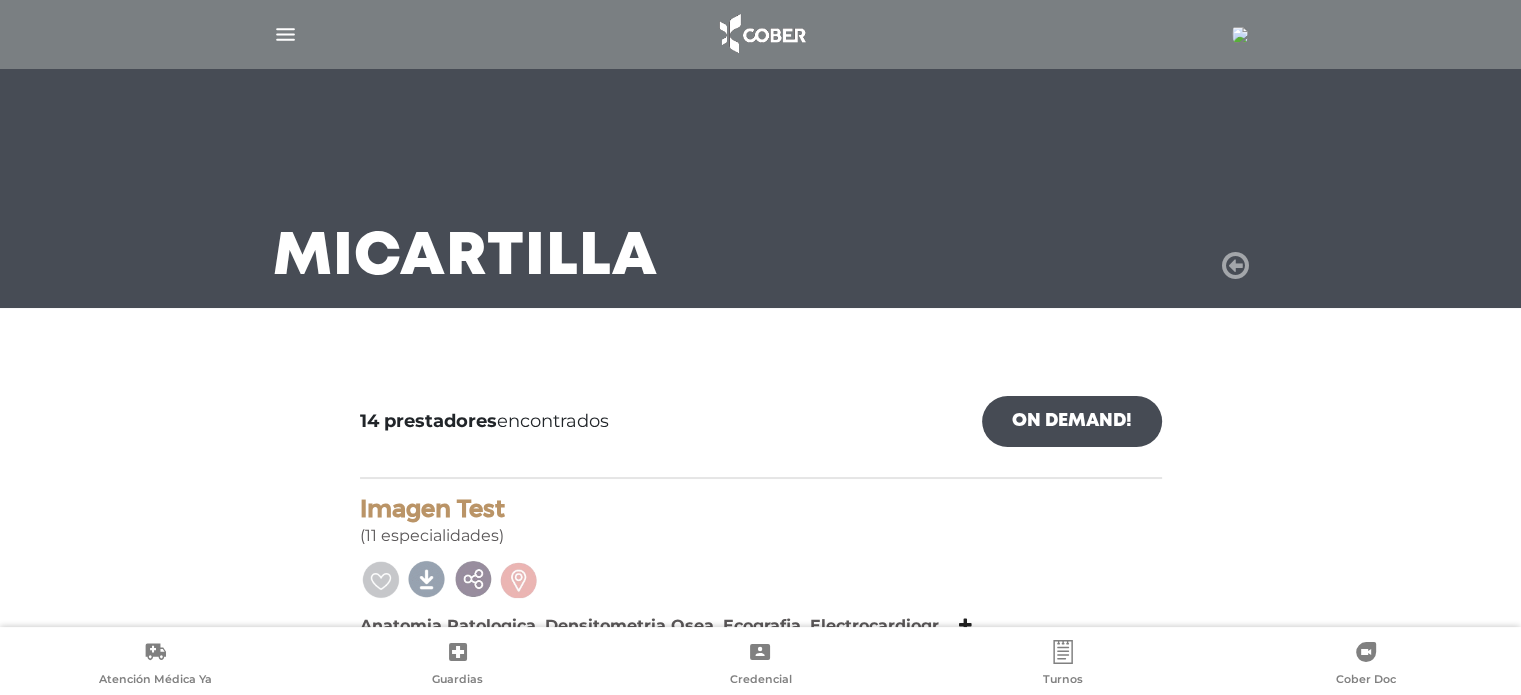 click at bounding box center [1235, 266] 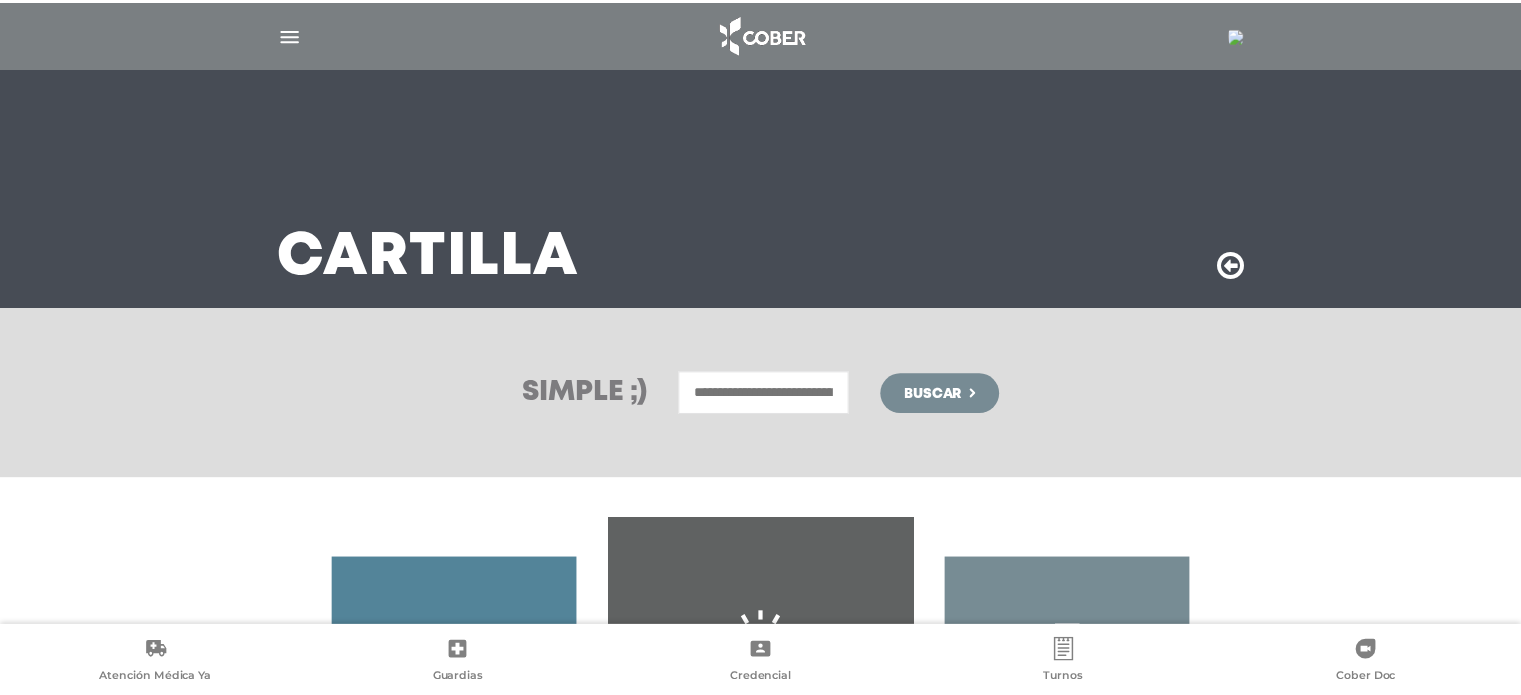 scroll, scrollTop: 0, scrollLeft: 0, axis: both 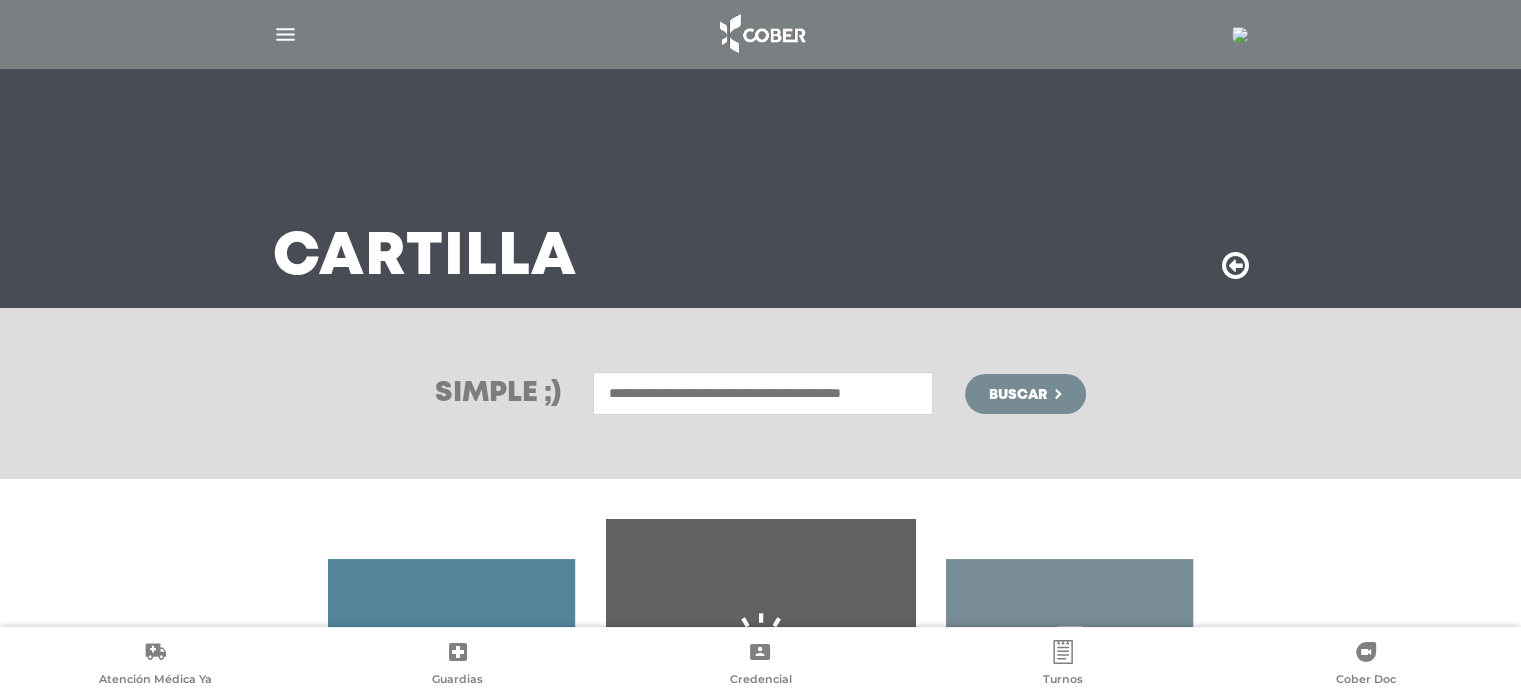 click at bounding box center (763, 393) 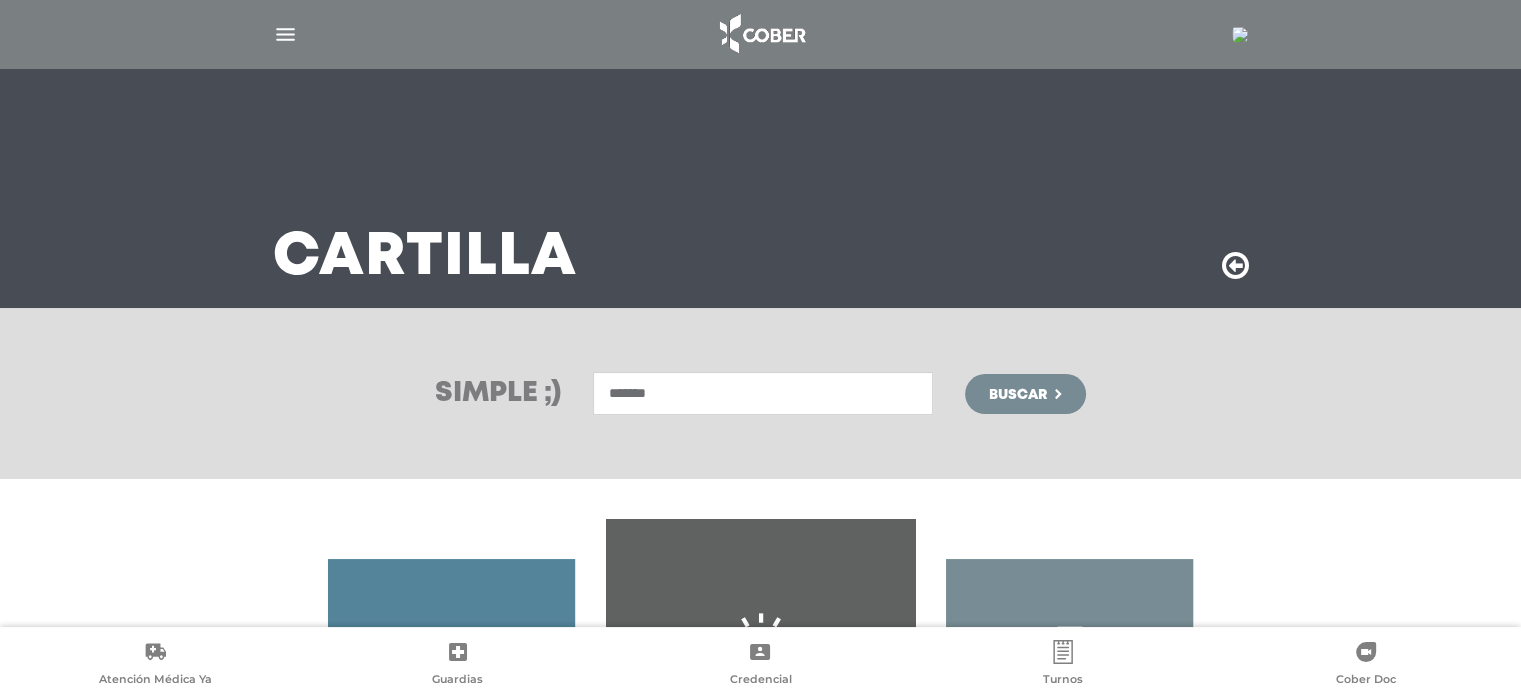 type on "*******" 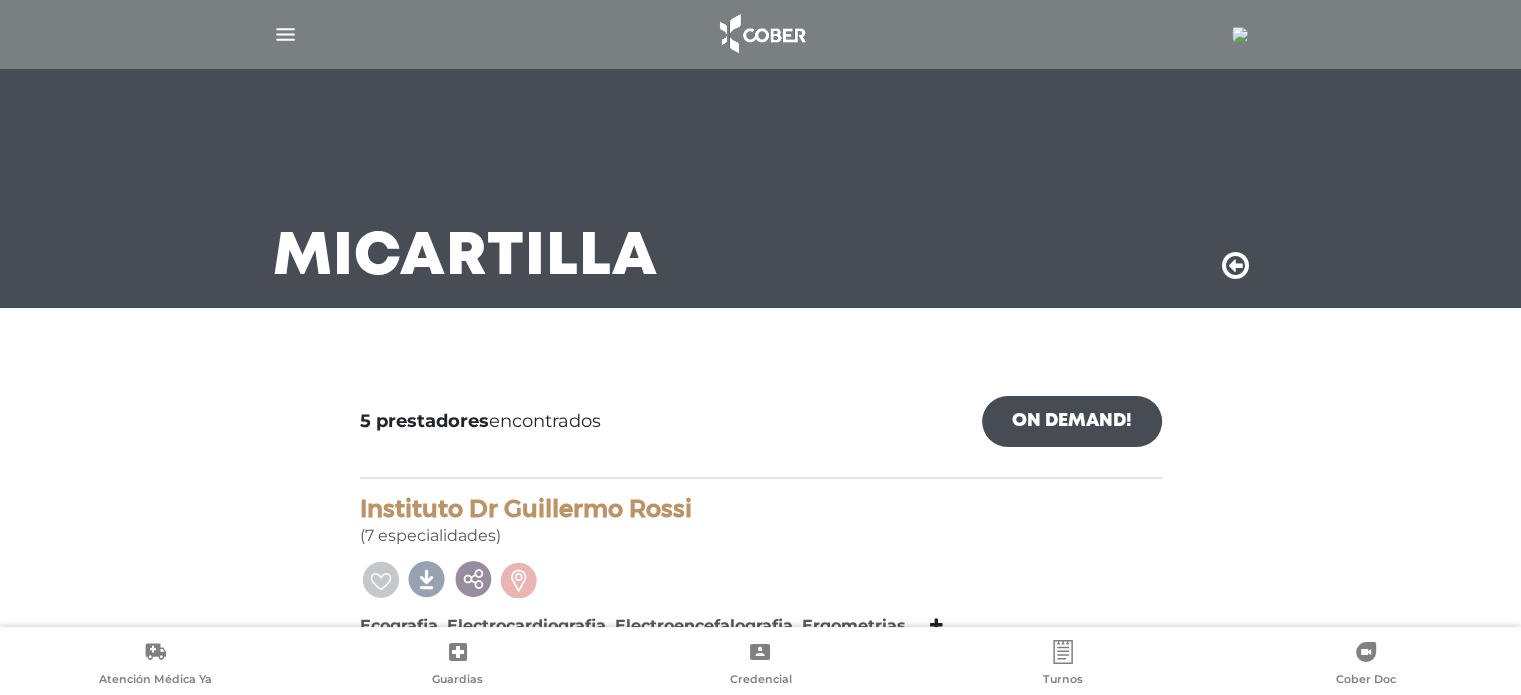 scroll, scrollTop: 180, scrollLeft: 0, axis: vertical 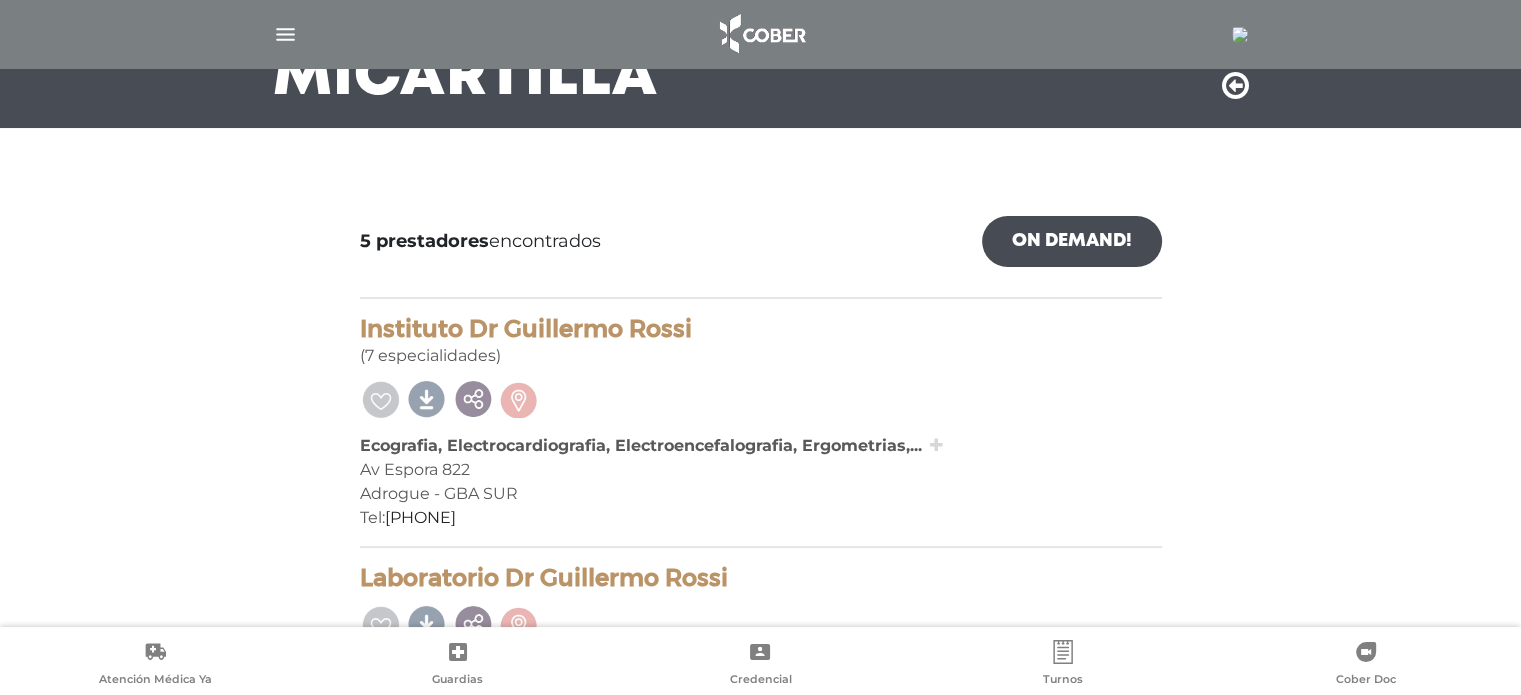 click at bounding box center (936, 445) 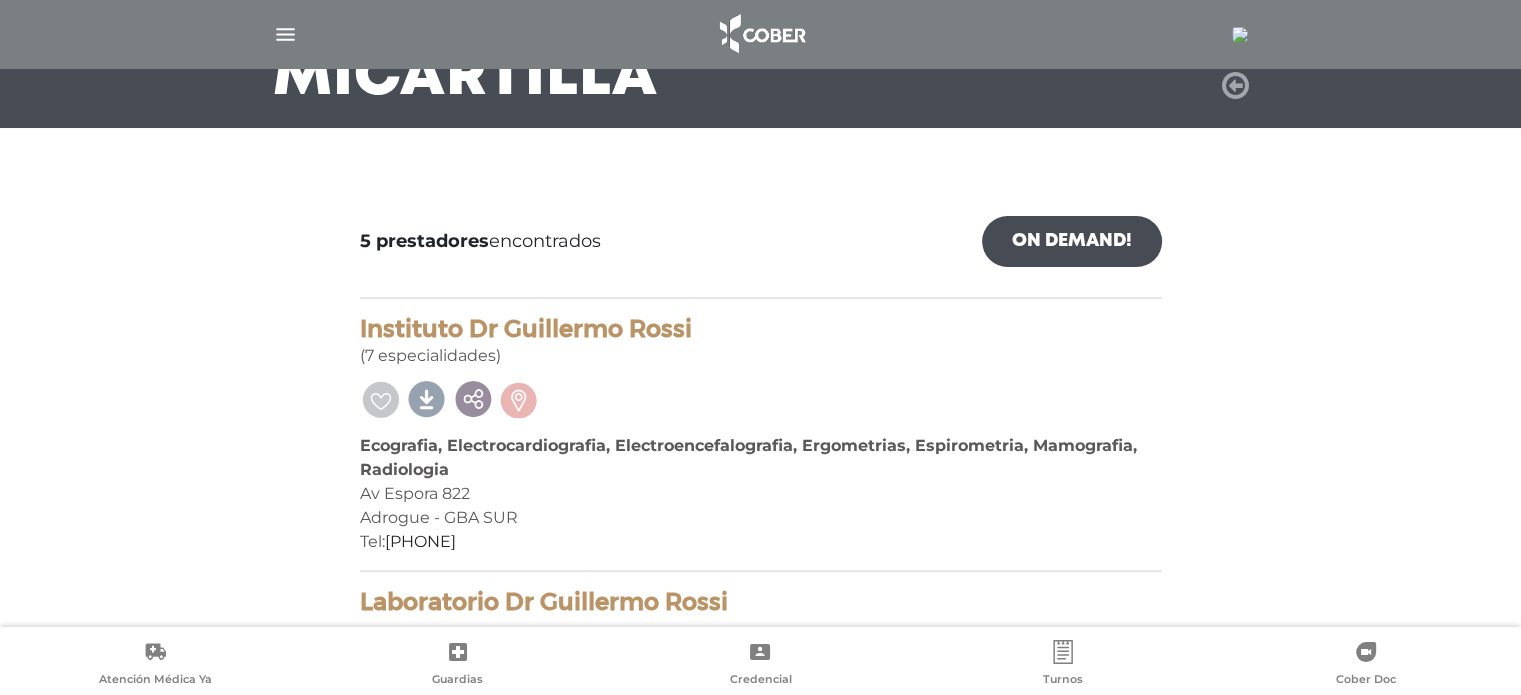click at bounding box center [1235, 86] 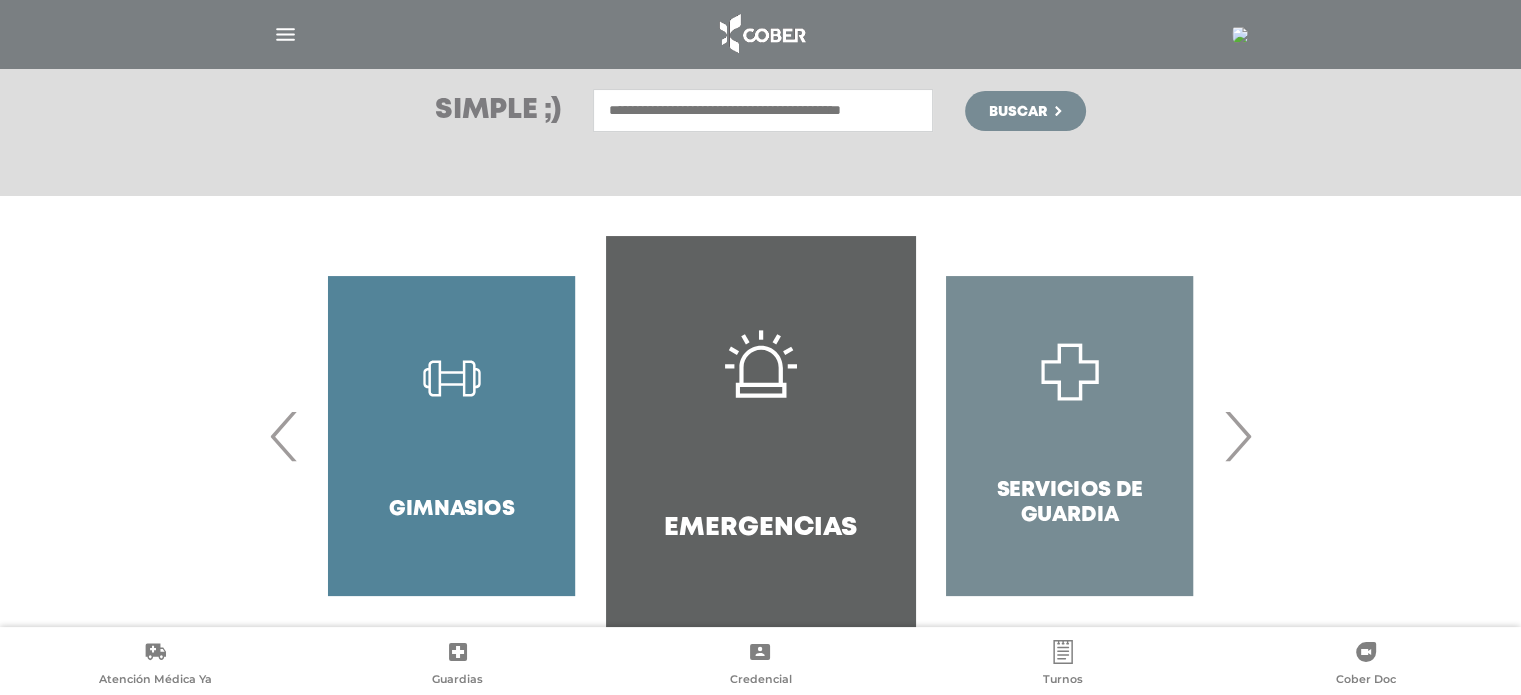 scroll, scrollTop: 331, scrollLeft: 0, axis: vertical 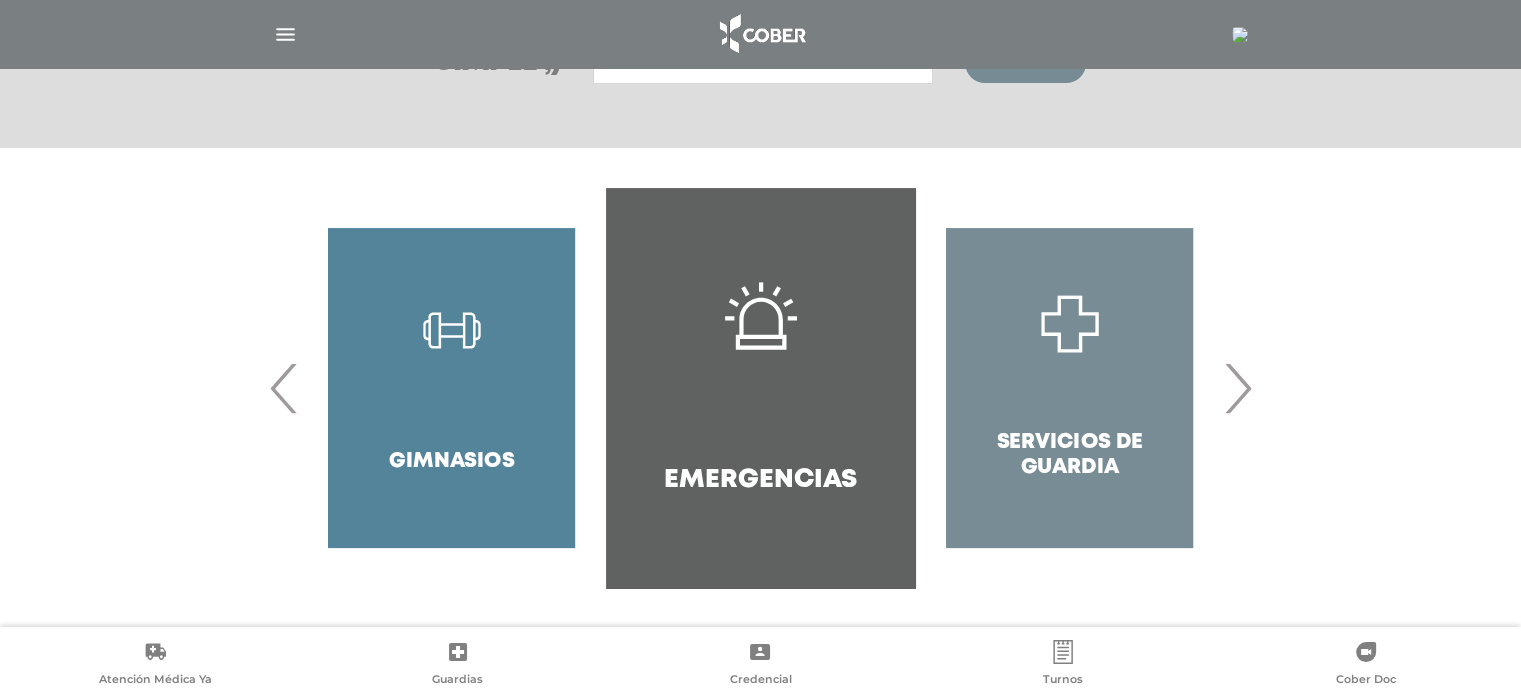 click on "›" at bounding box center [1237, 388] 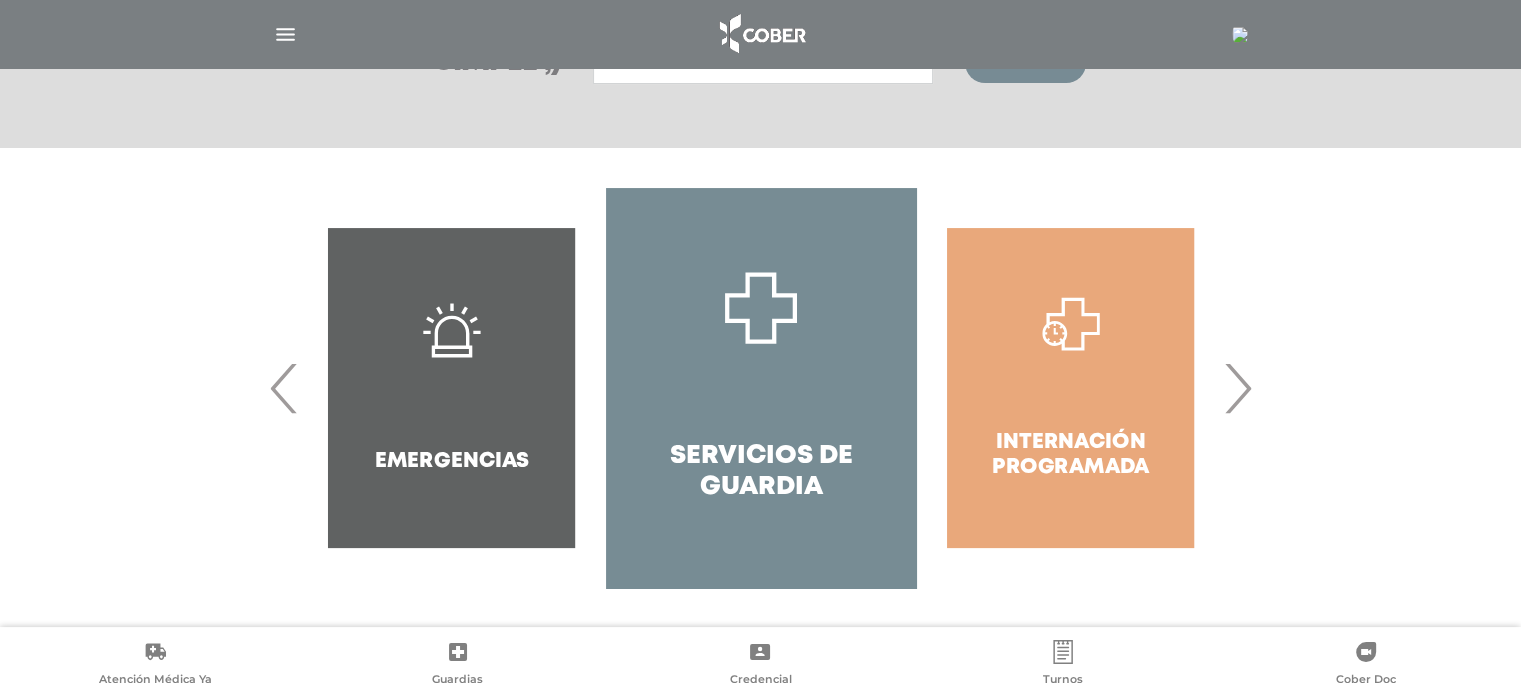 click on "›" at bounding box center [1237, 388] 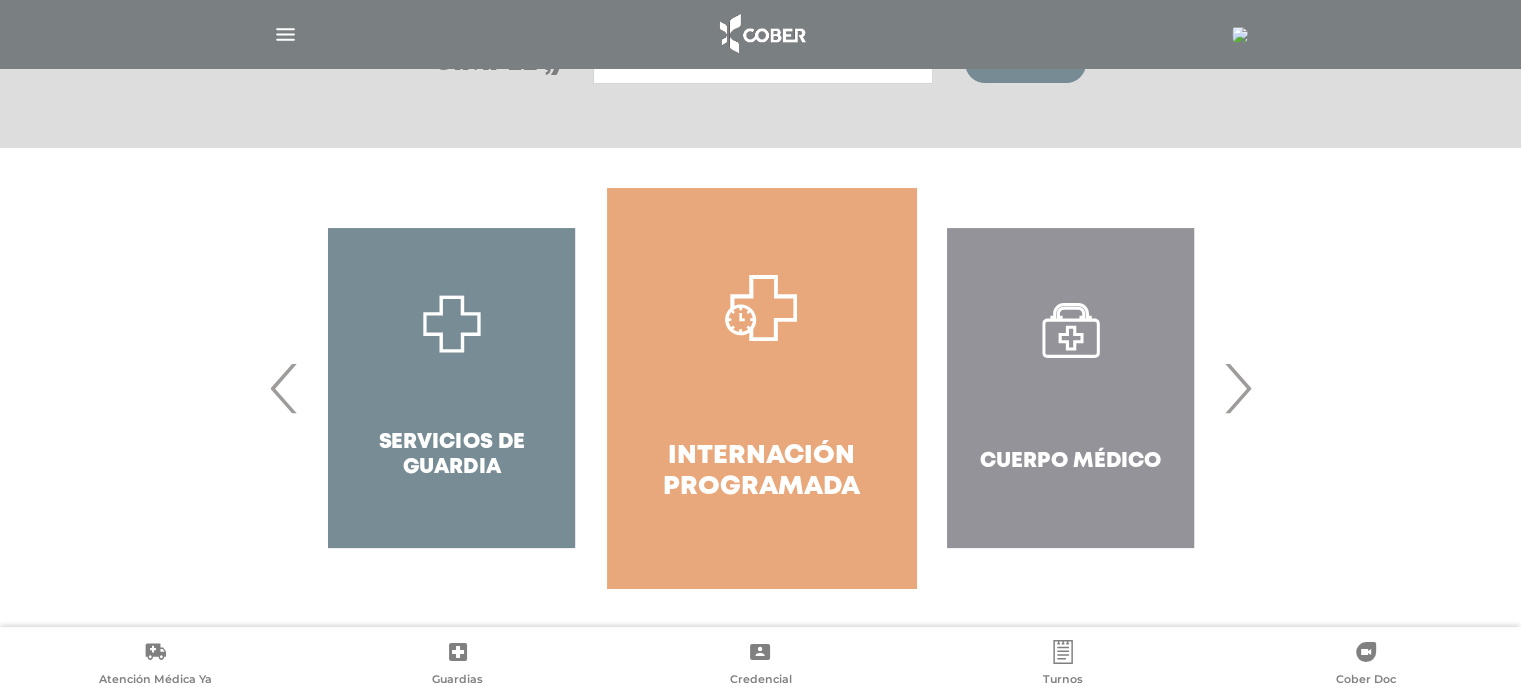 click on "›" at bounding box center [1237, 388] 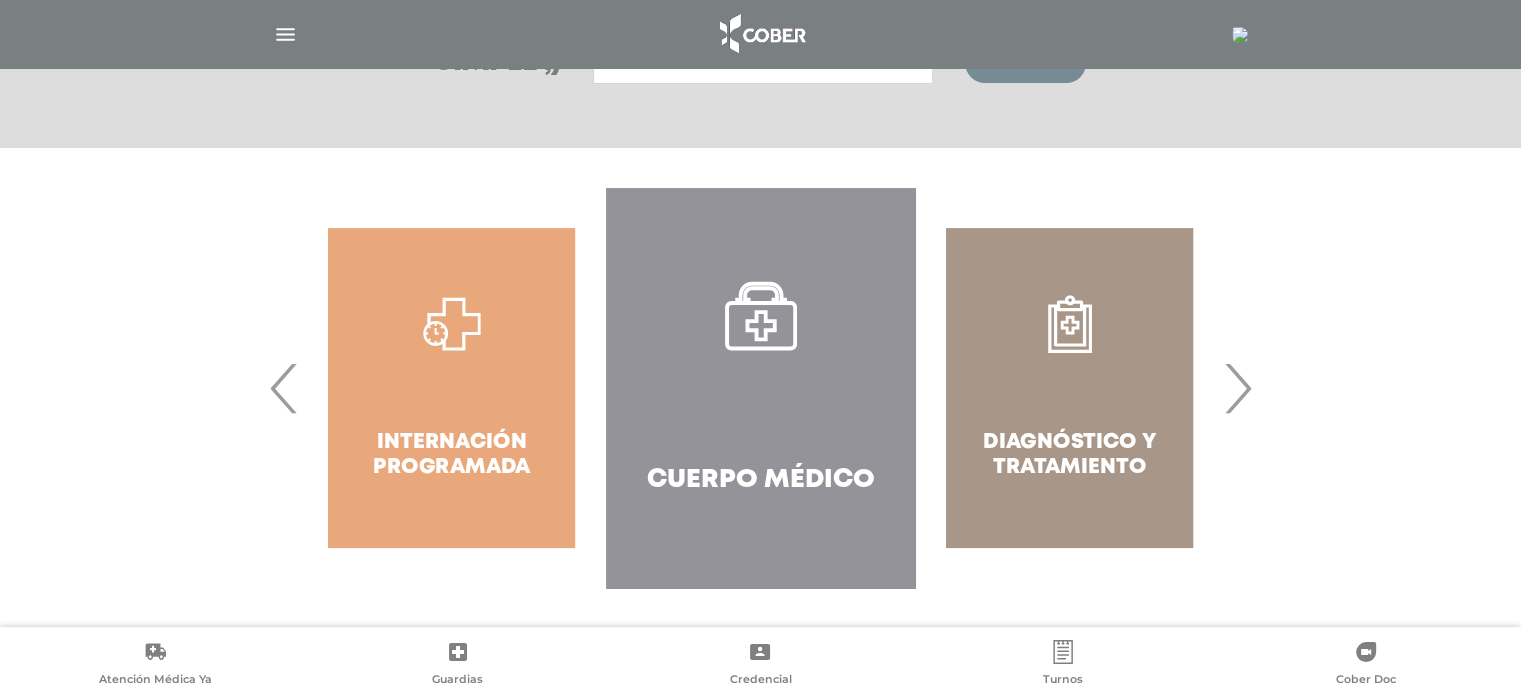 click on "Cuerpo Médico" at bounding box center [760, 388] 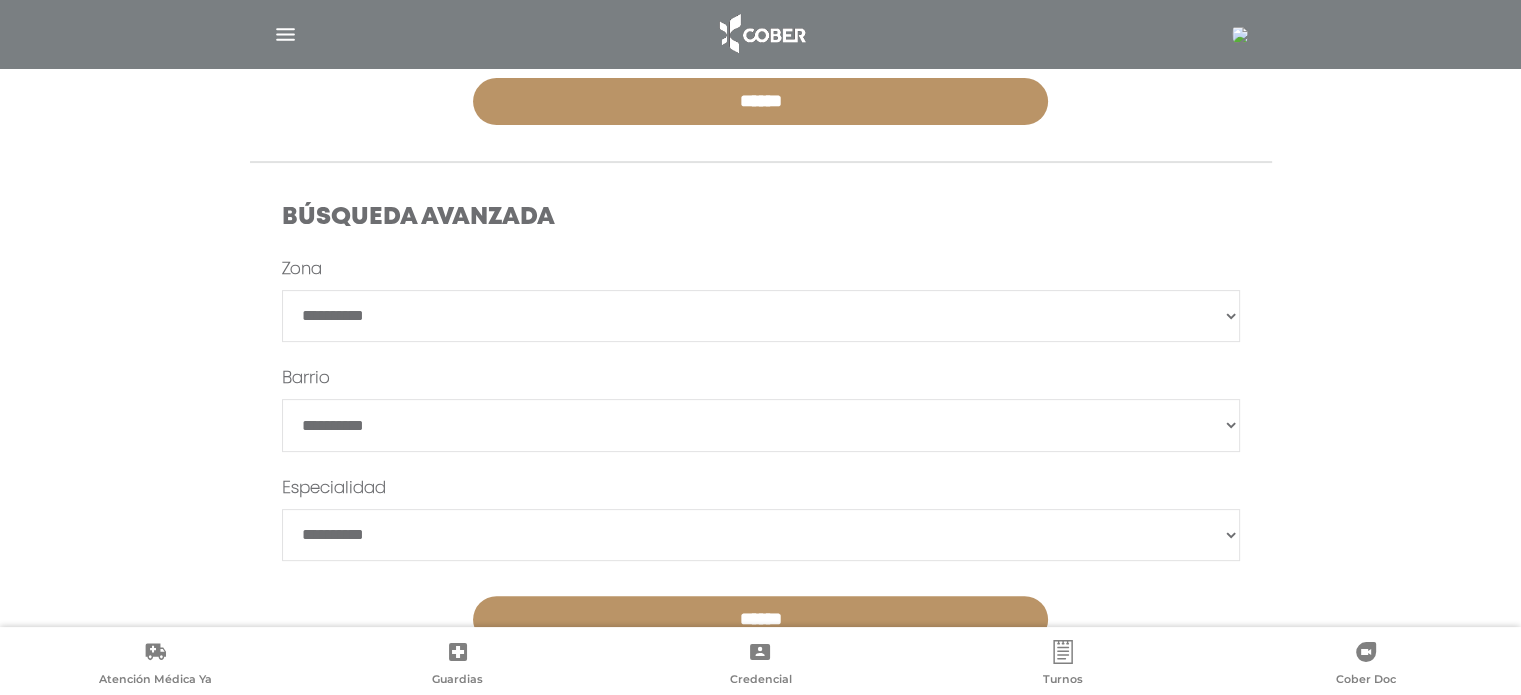 scroll, scrollTop: 554, scrollLeft: 0, axis: vertical 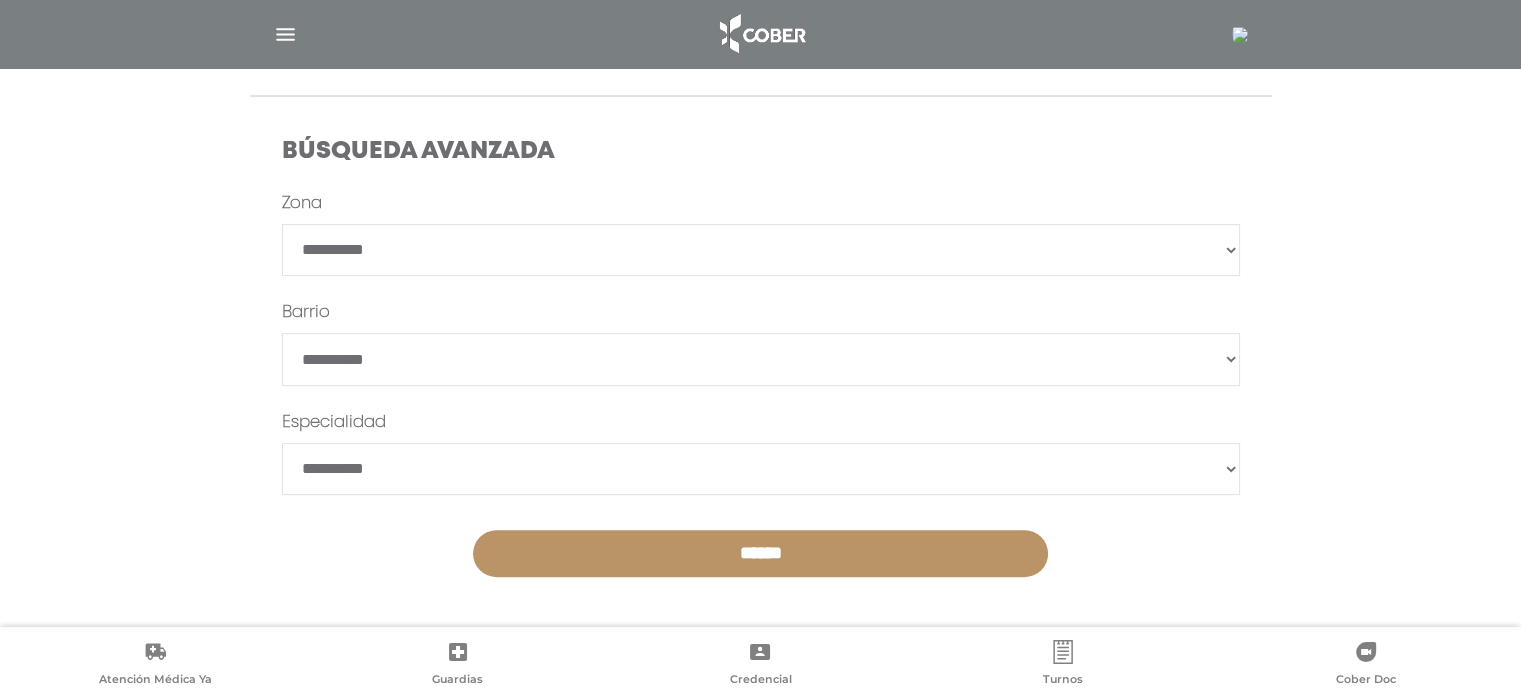 click on "**********" at bounding box center [761, 359] 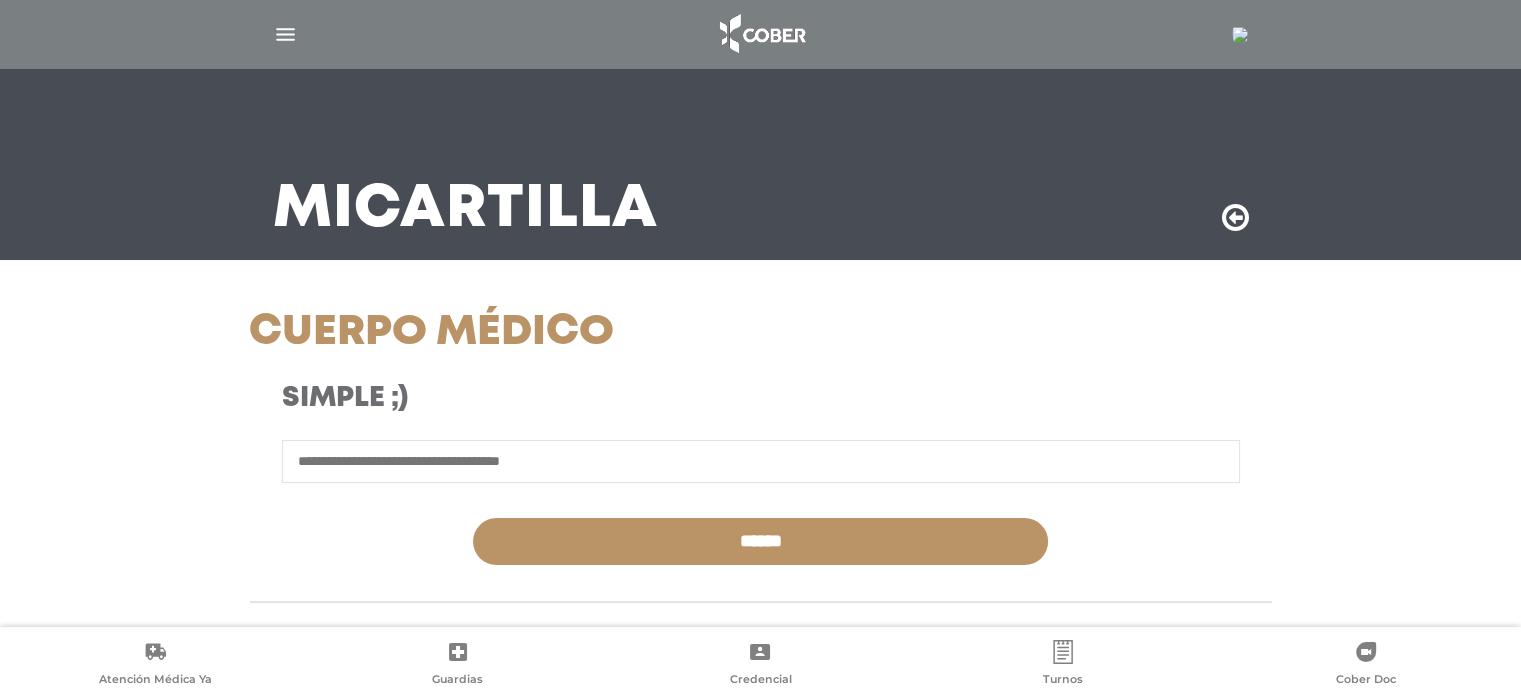scroll, scrollTop: 0, scrollLeft: 0, axis: both 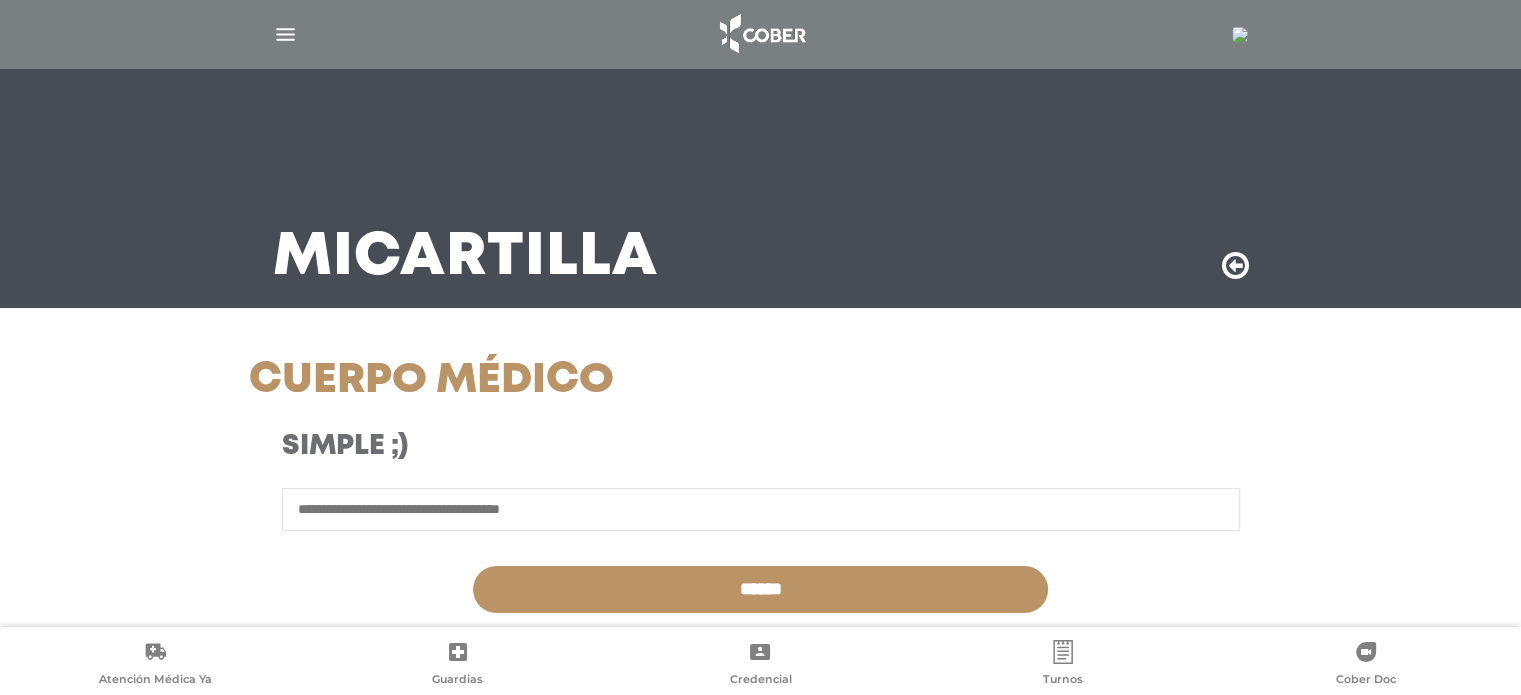 click at bounding box center (761, 509) 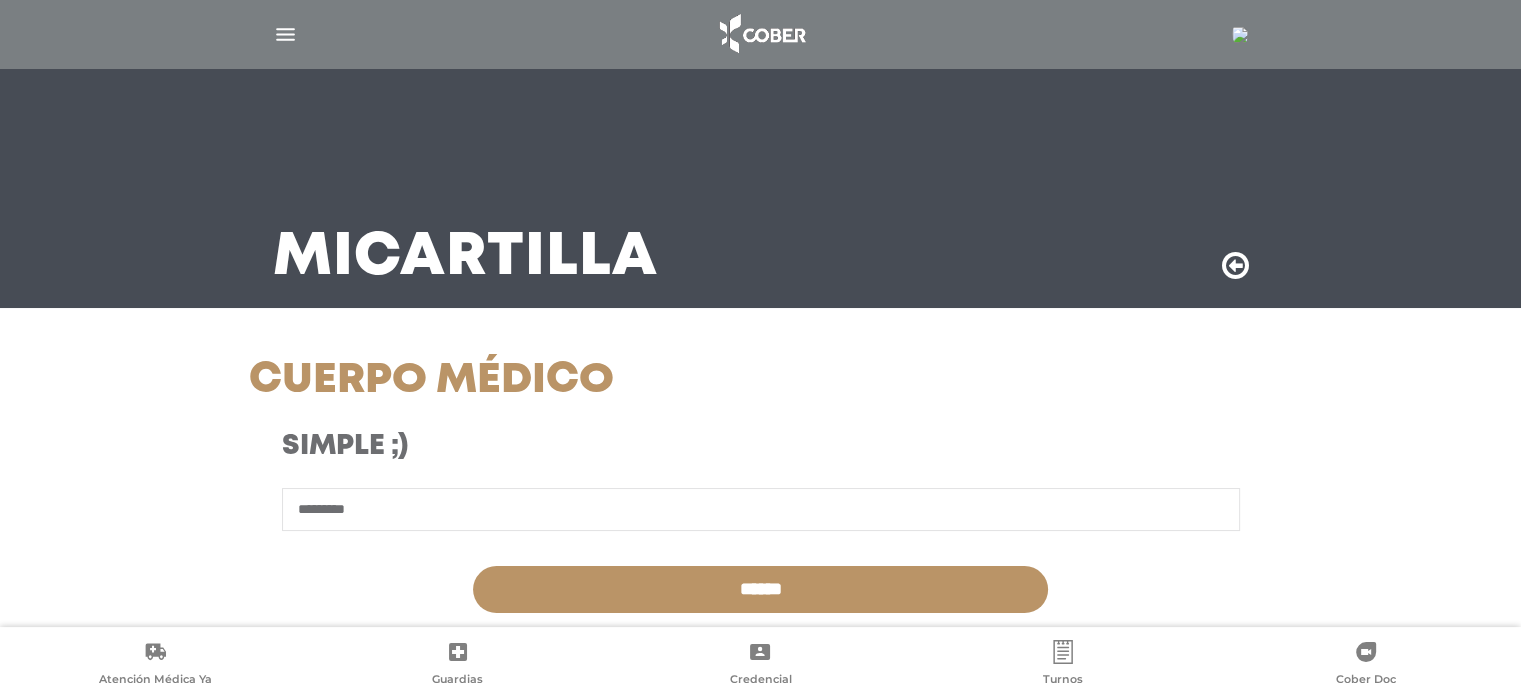 type on "*********" 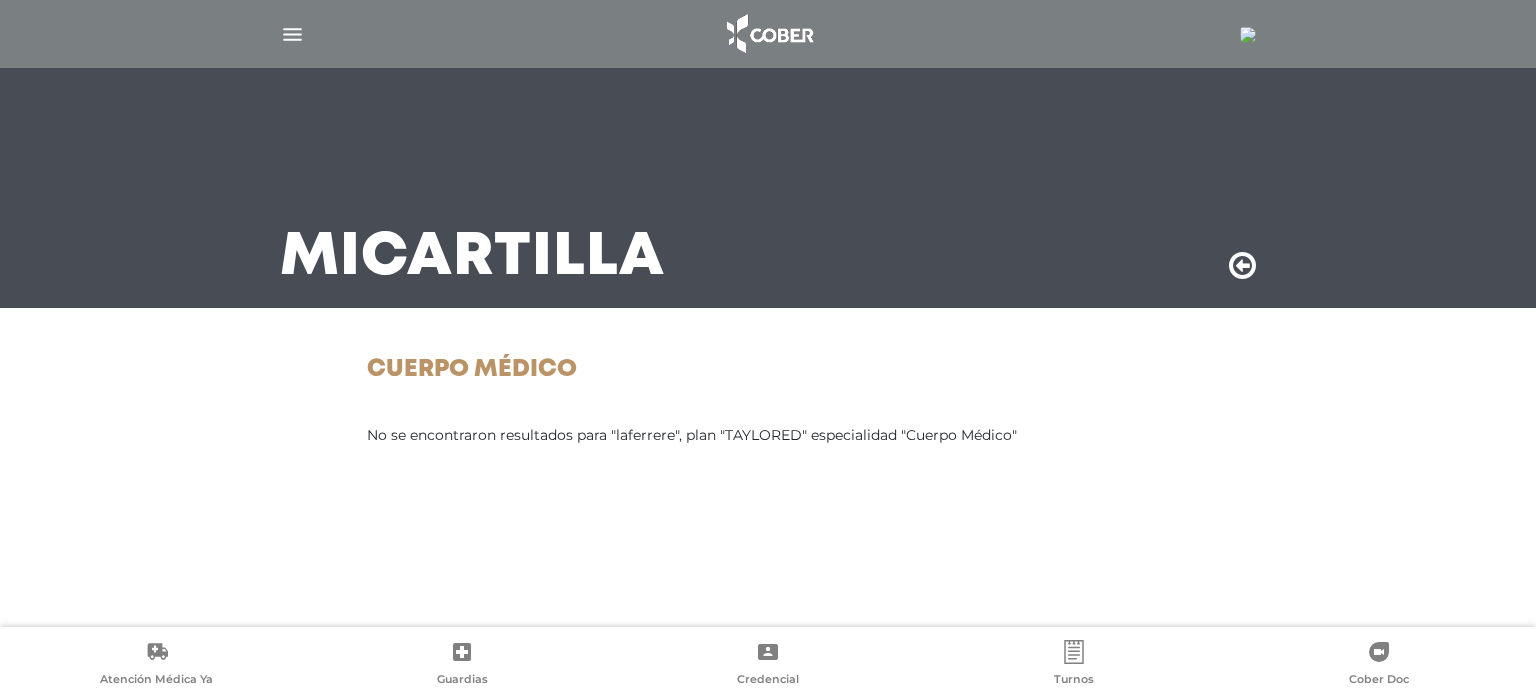 scroll, scrollTop: 0, scrollLeft: 0, axis: both 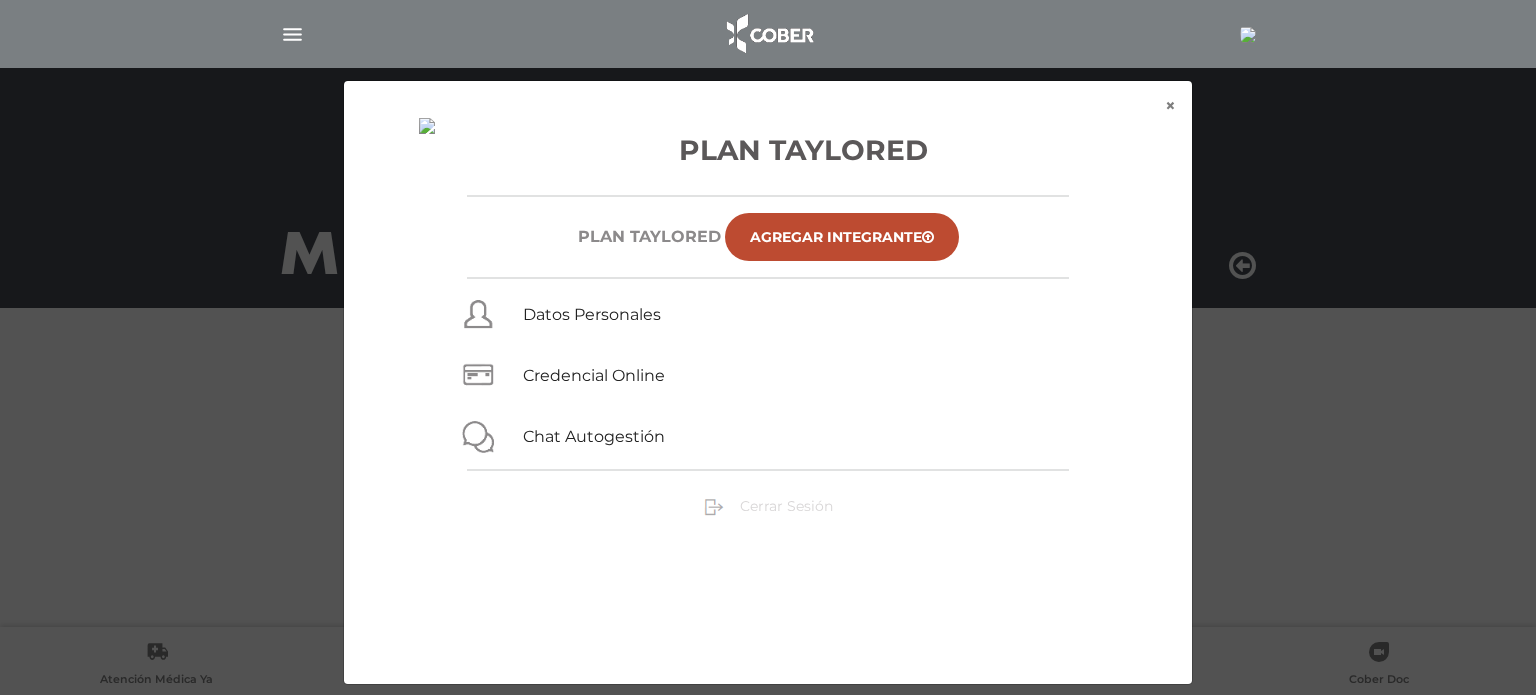 click on "Cerrar Sesión" at bounding box center (786, 506) 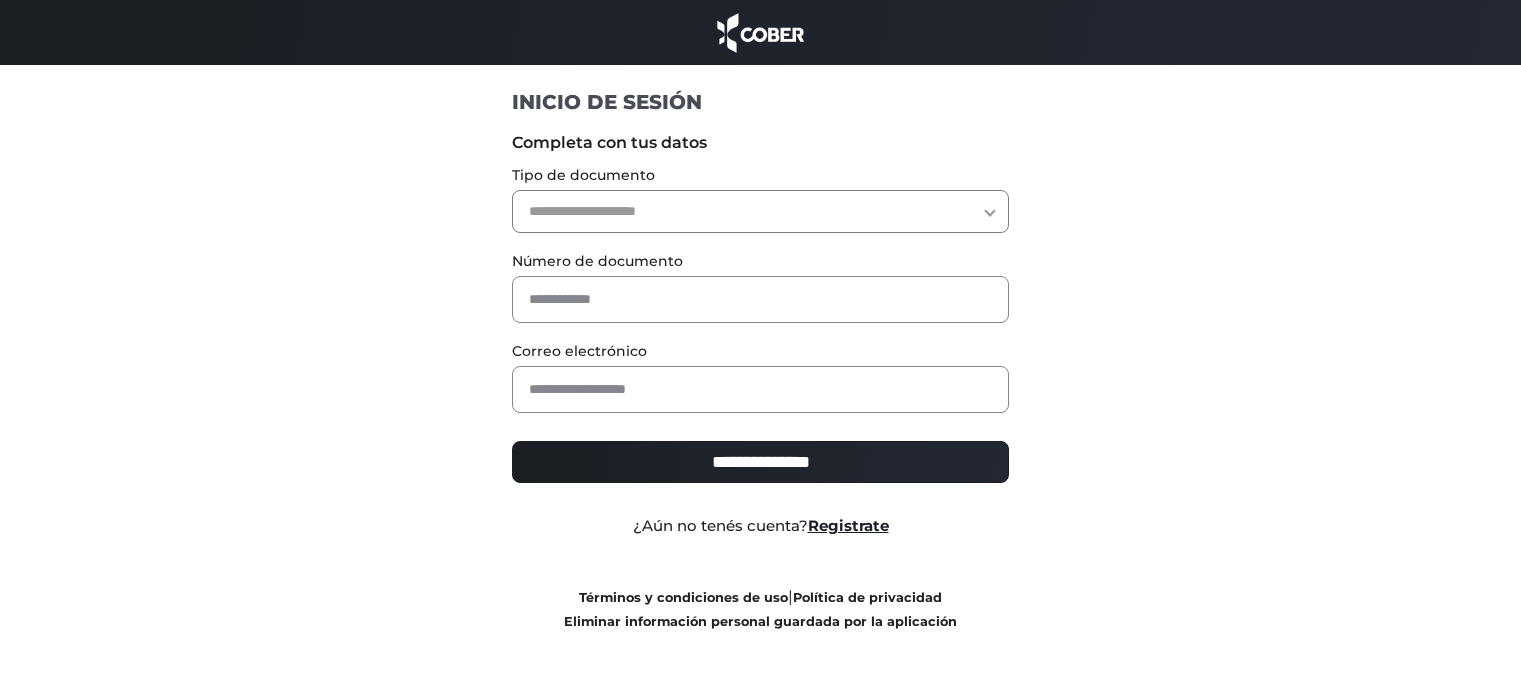 scroll, scrollTop: 0, scrollLeft: 0, axis: both 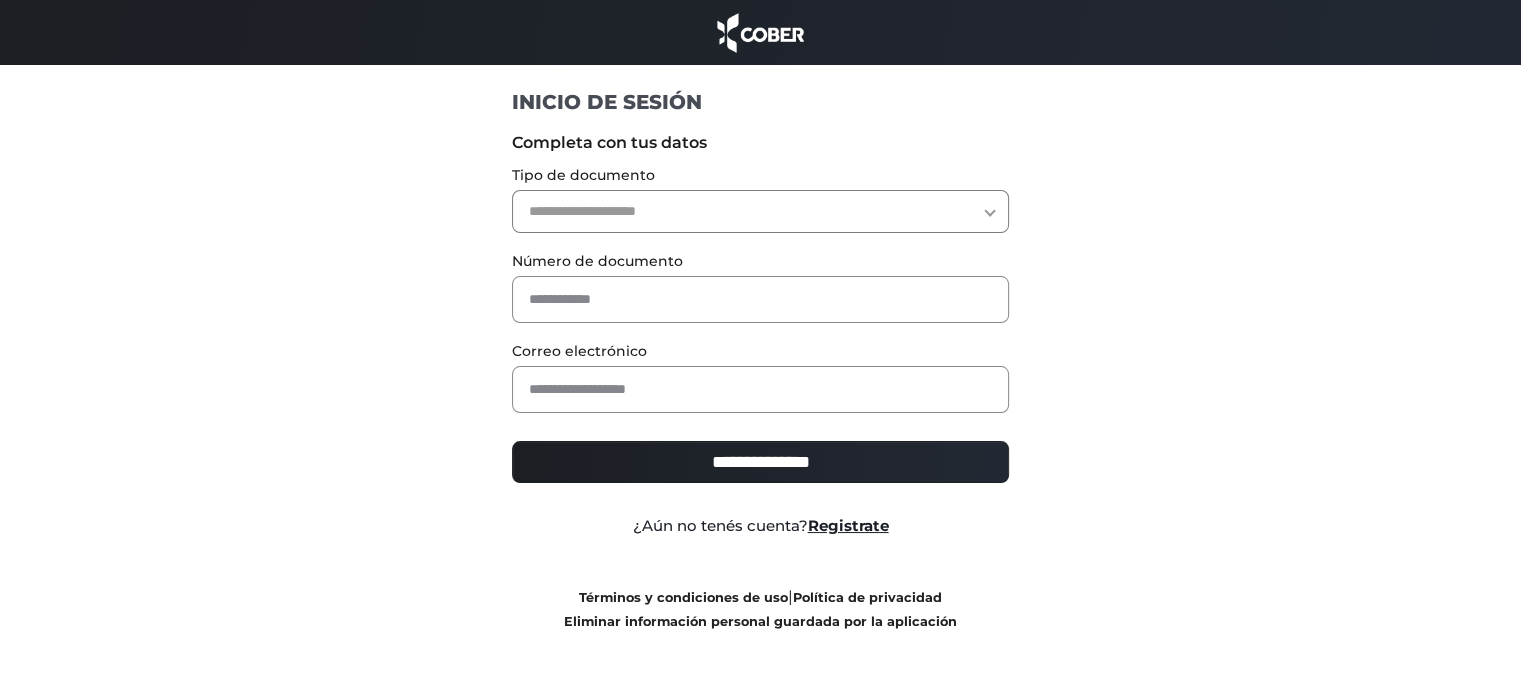 click on "**********" at bounding box center (760, 330) 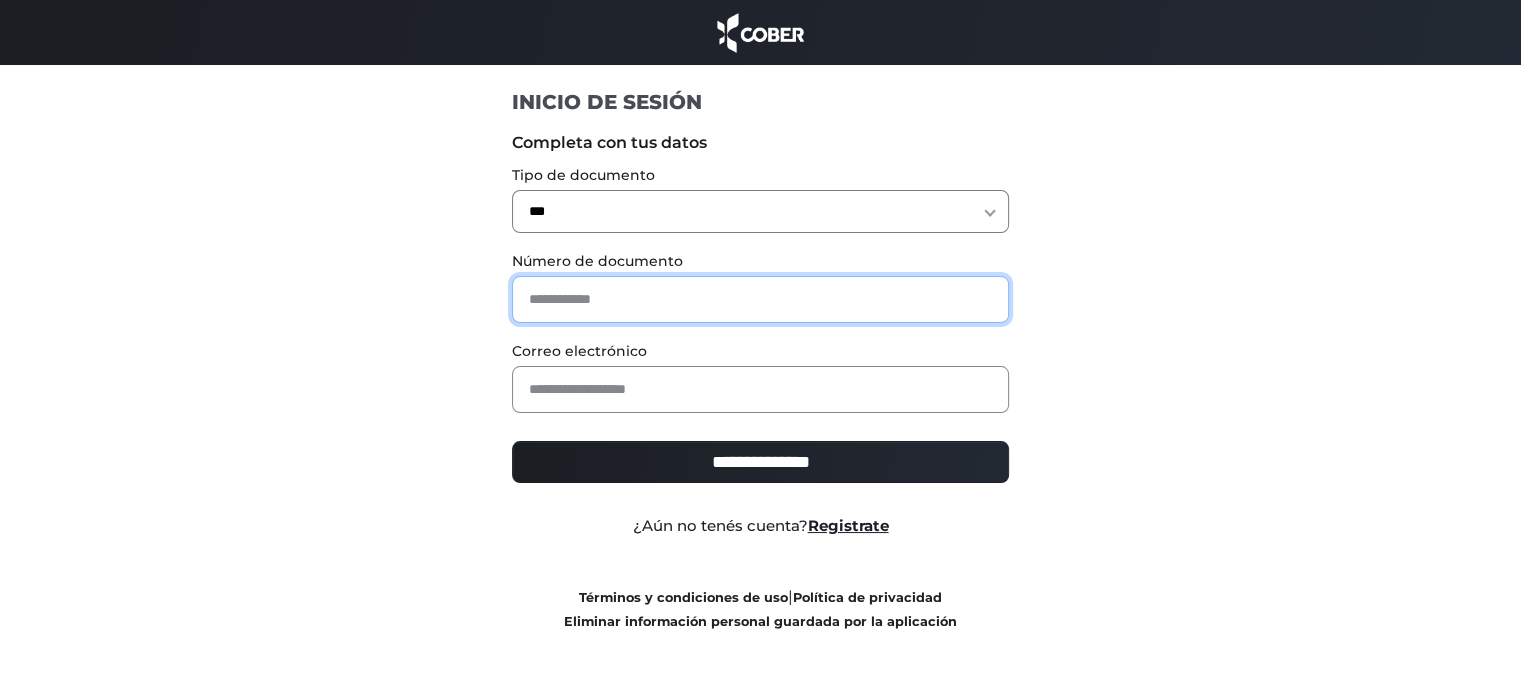 click at bounding box center [760, 299] 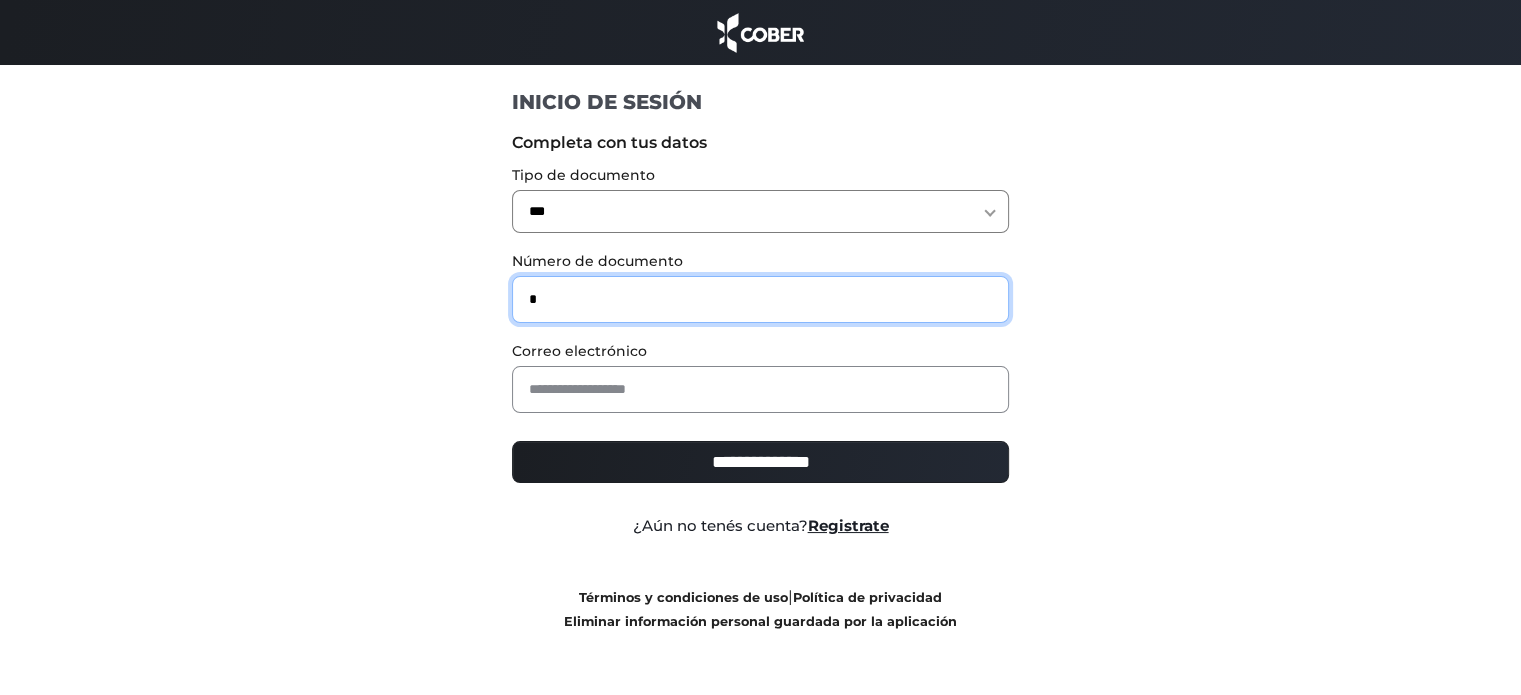 type on "*" 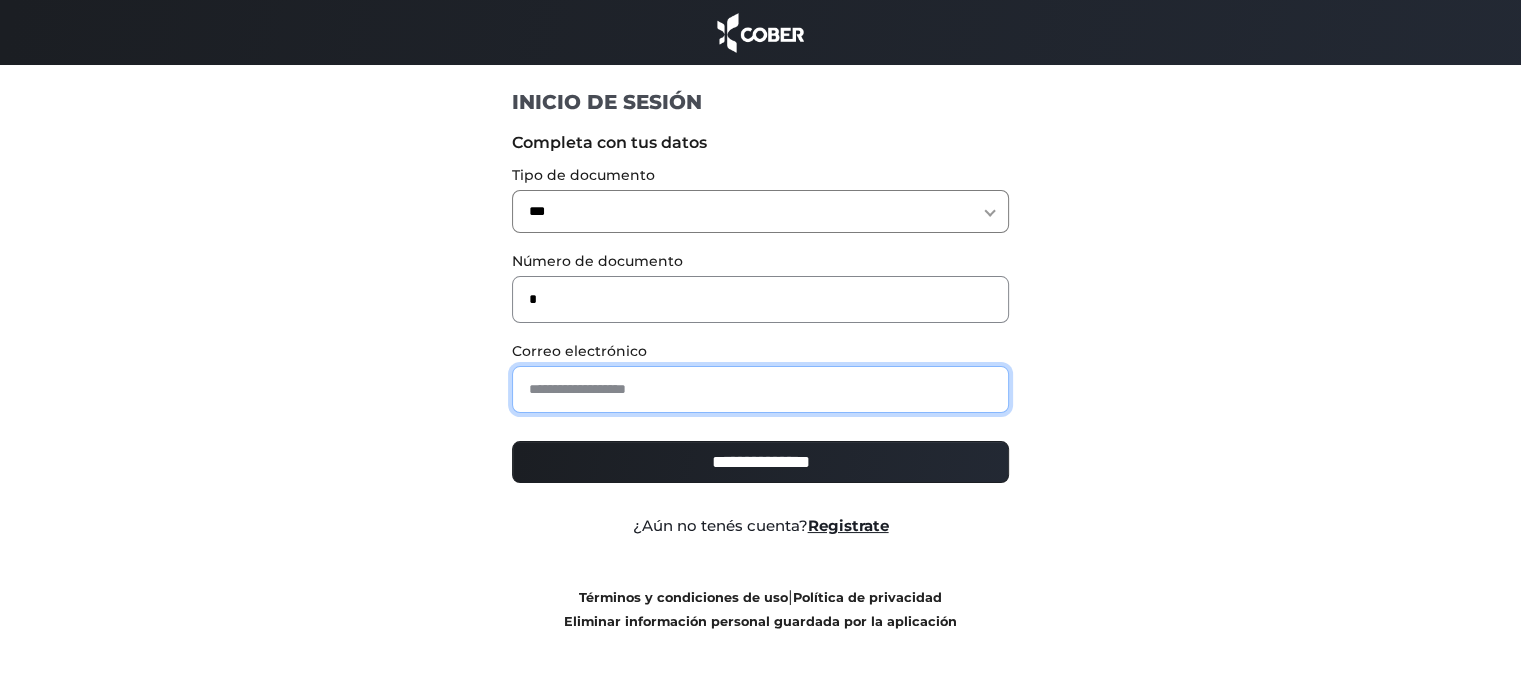click at bounding box center [760, 389] 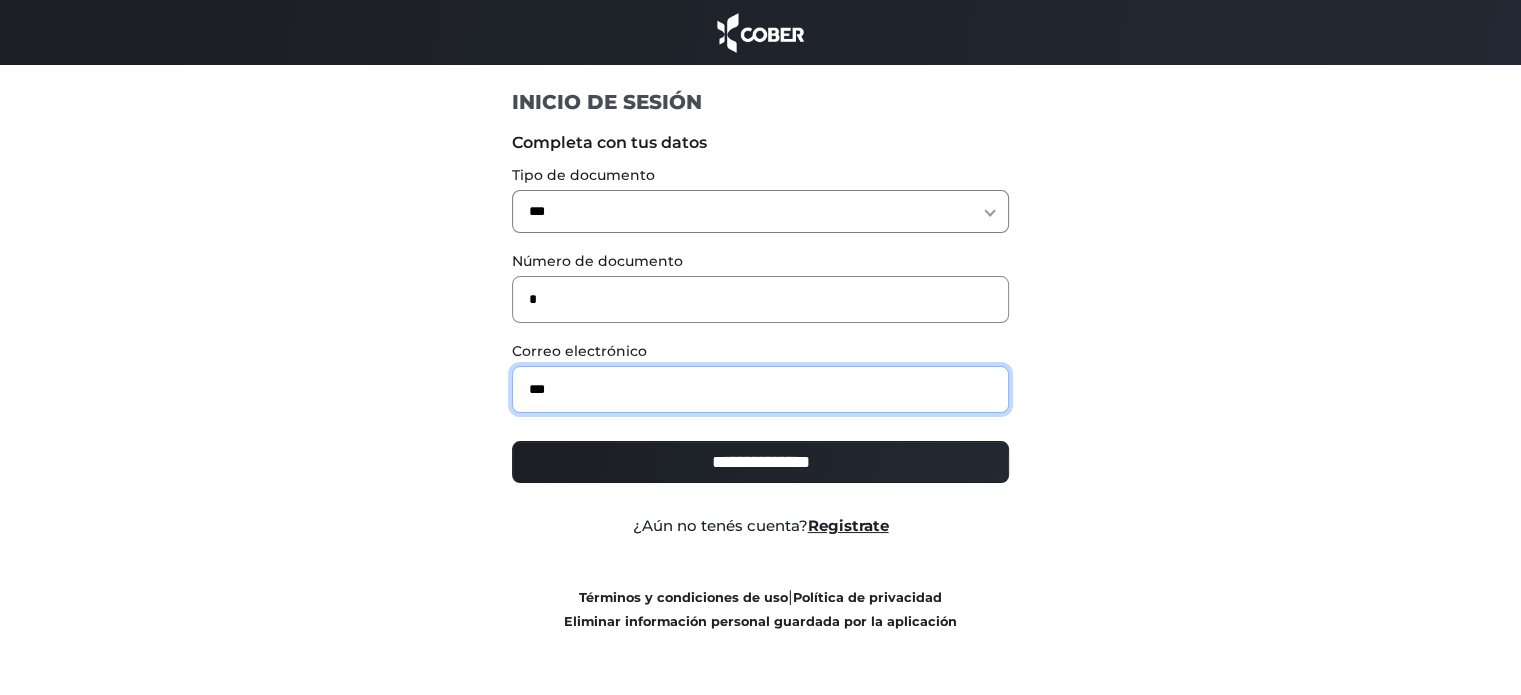 type on "**********" 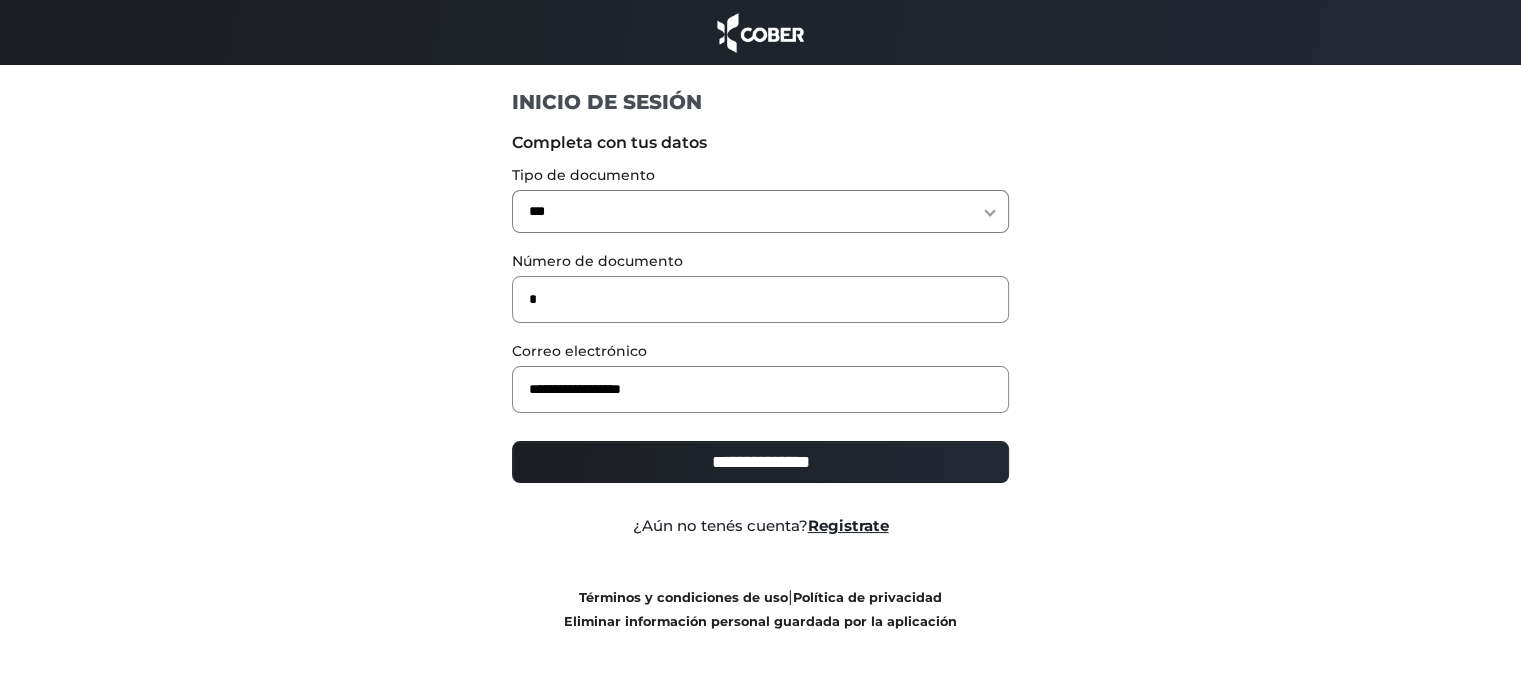 click on "**********" at bounding box center (760, 462) 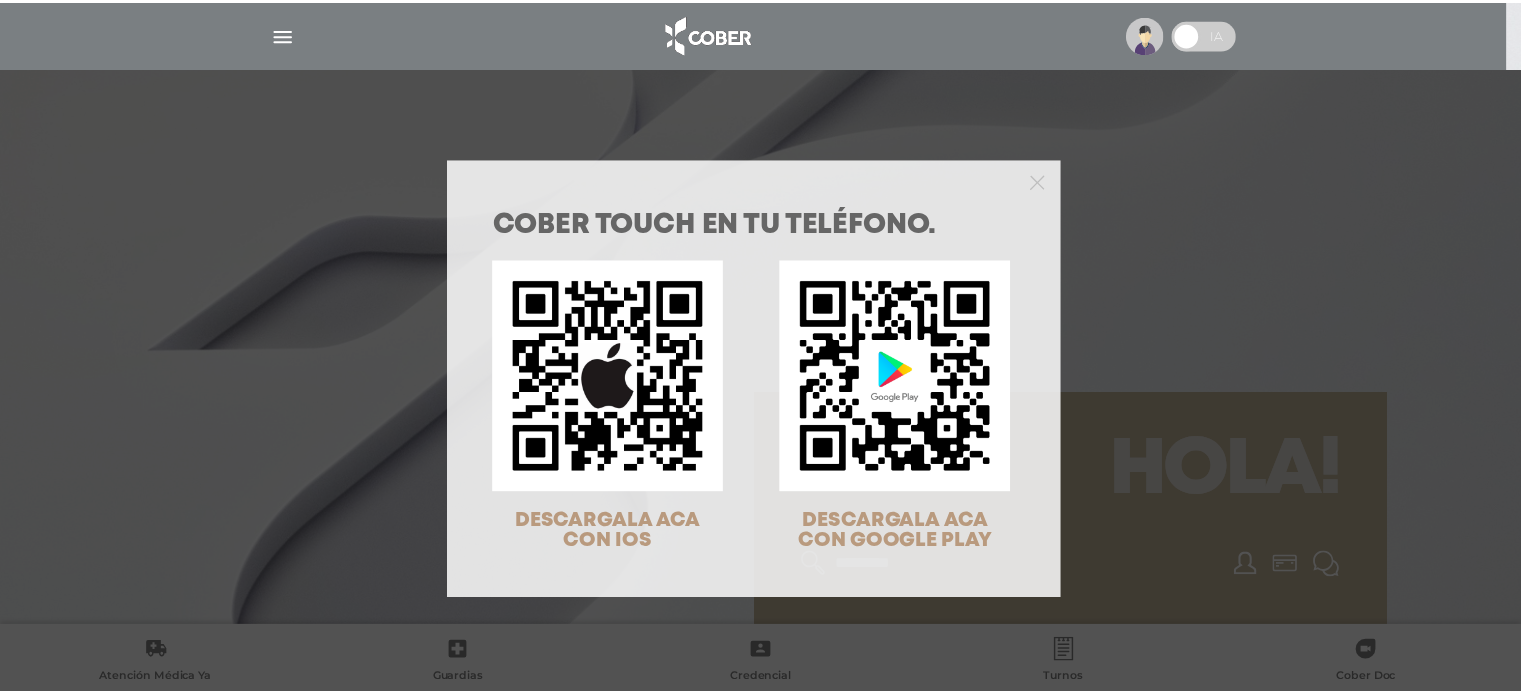 scroll, scrollTop: 0, scrollLeft: 0, axis: both 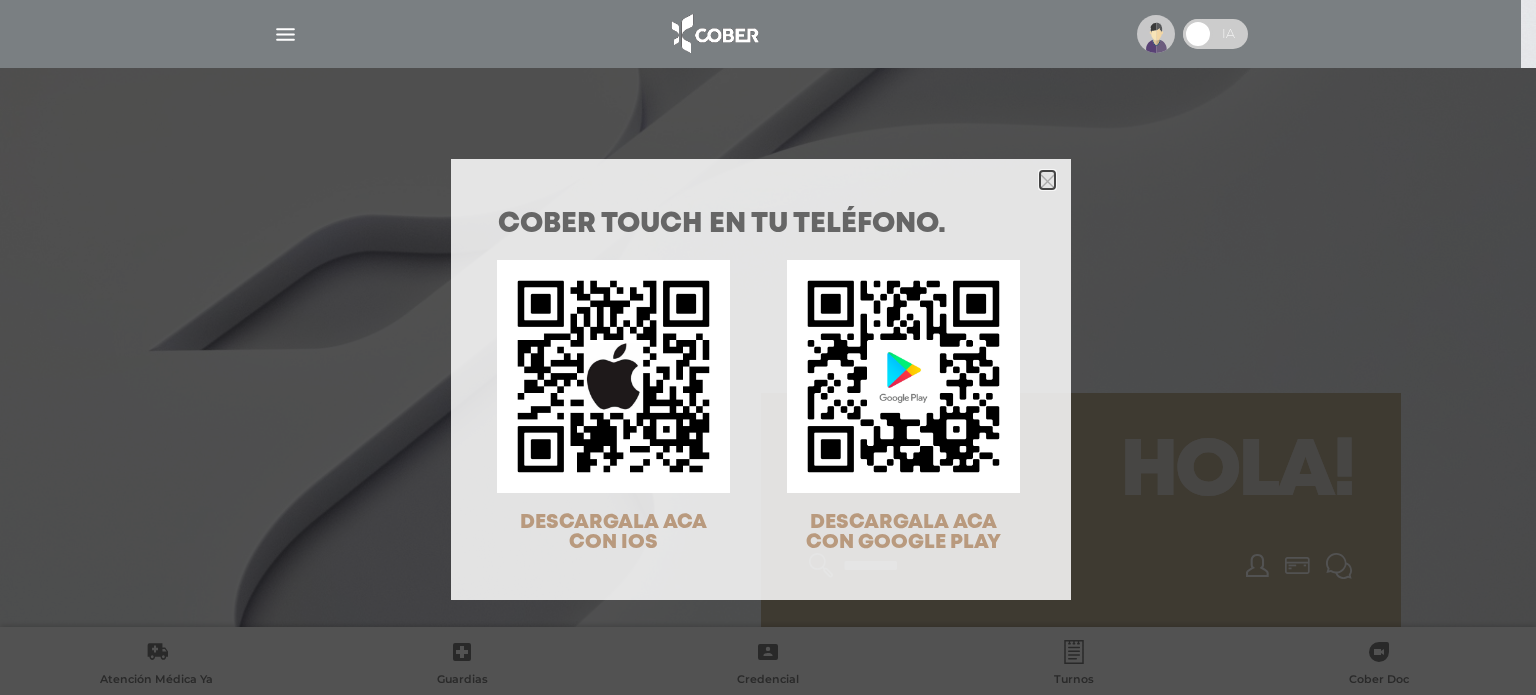 click at bounding box center (1047, 181) 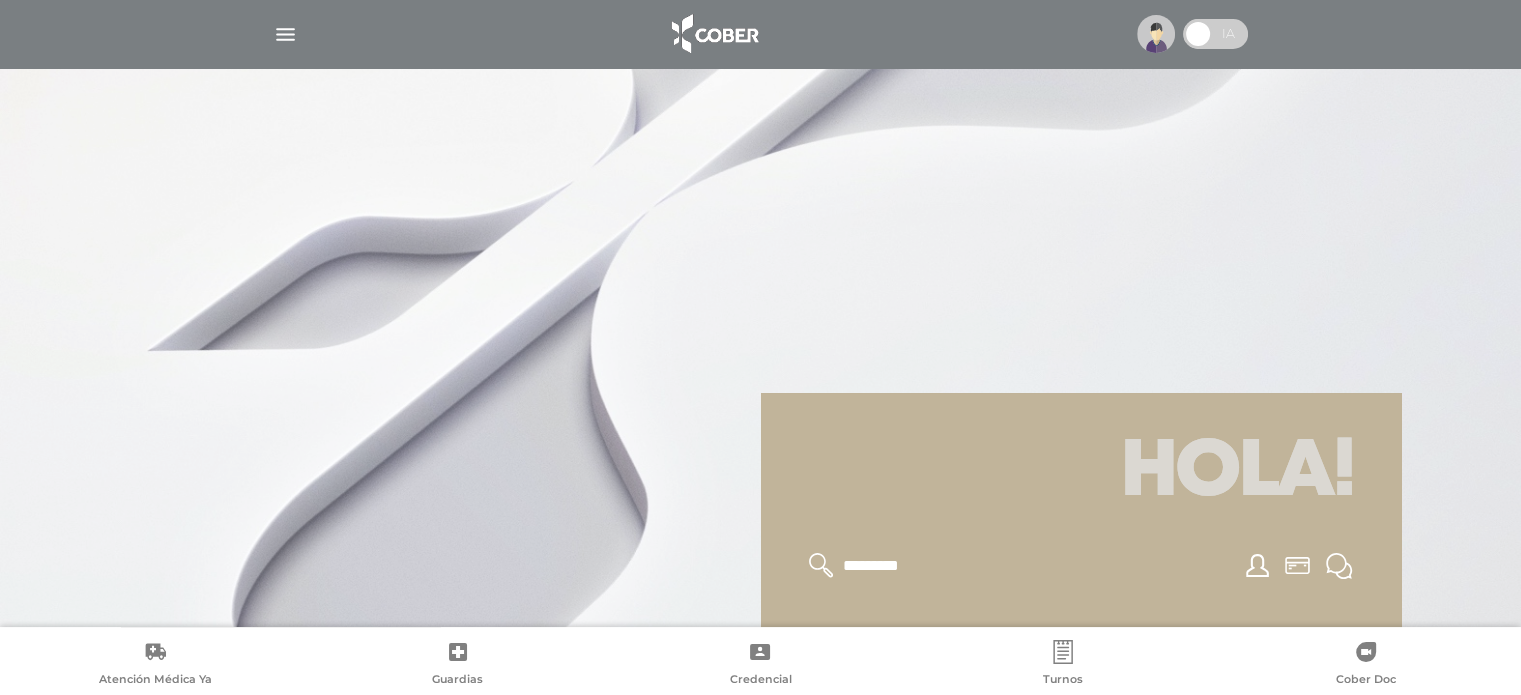 click at bounding box center [761, 34] 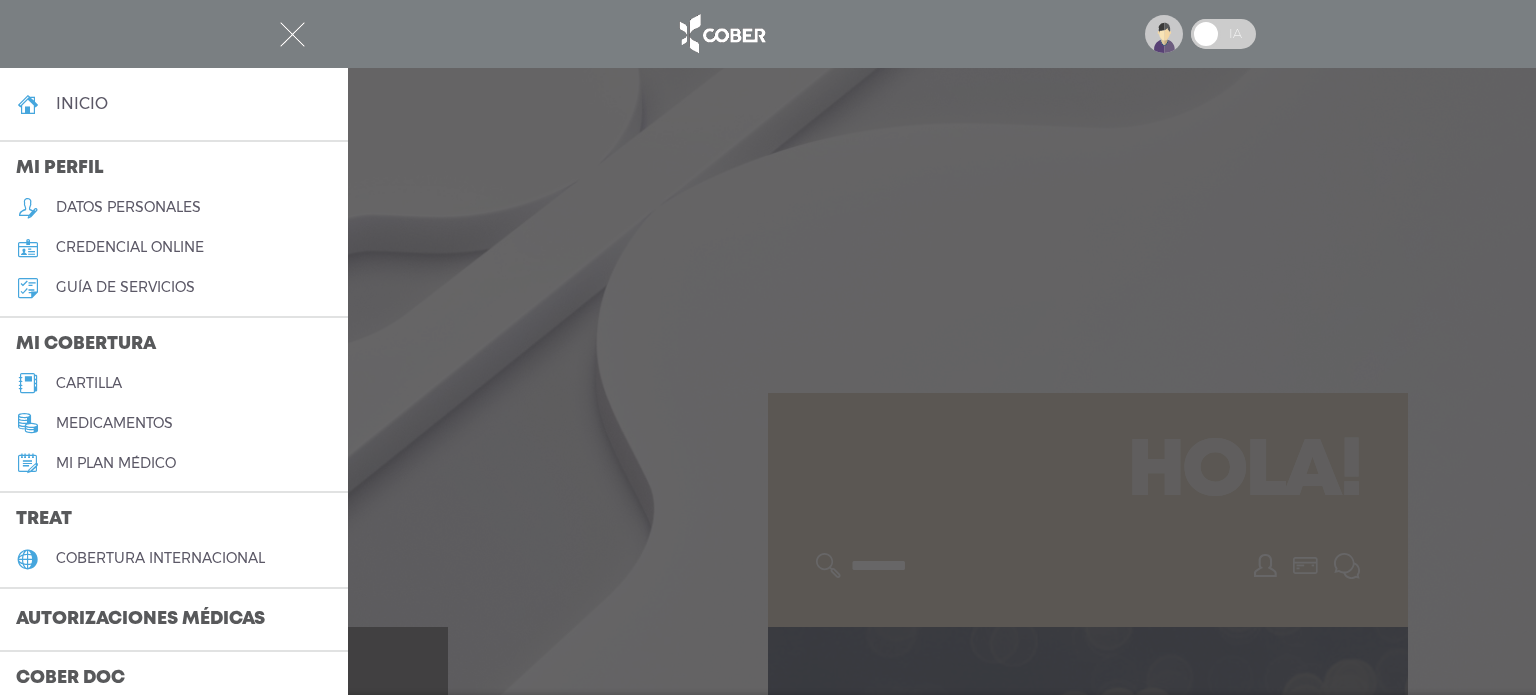 click on "cartilla" at bounding box center (89, 383) 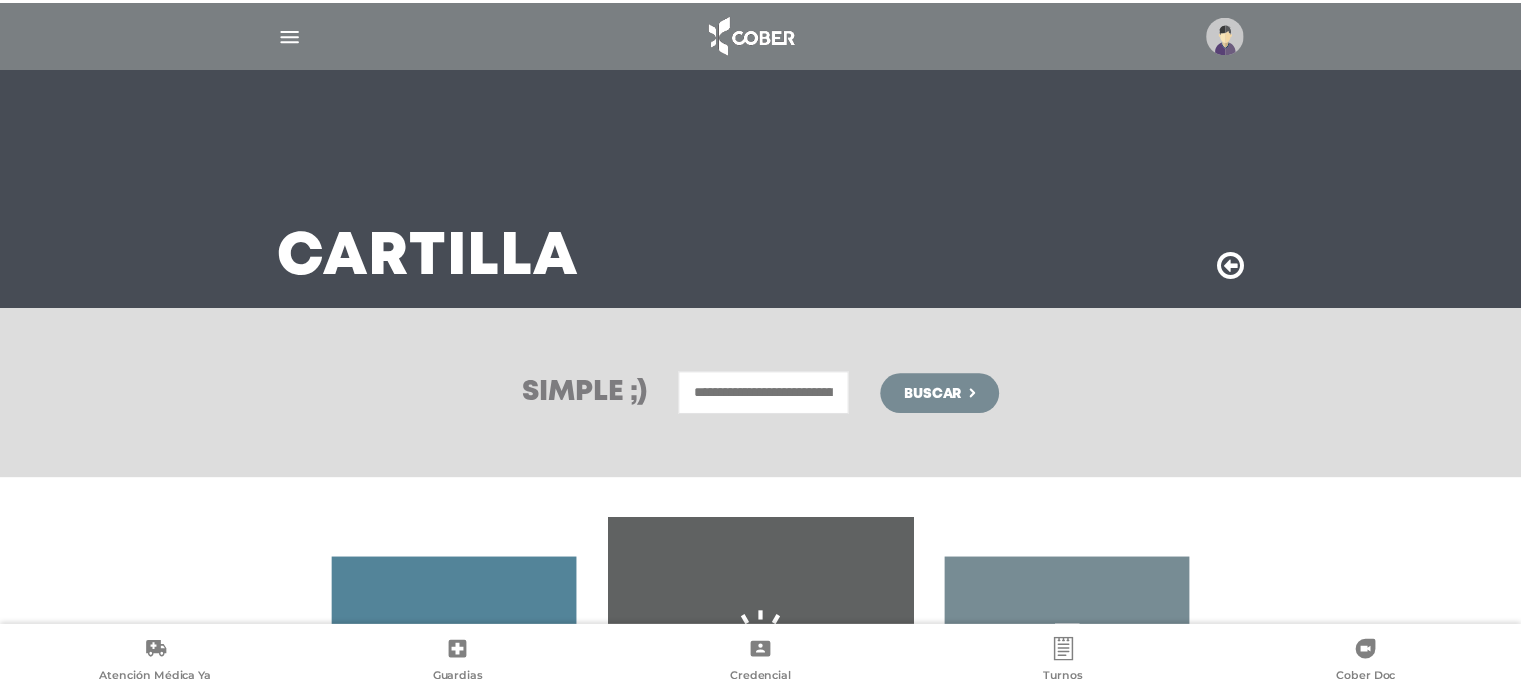 scroll, scrollTop: 0, scrollLeft: 0, axis: both 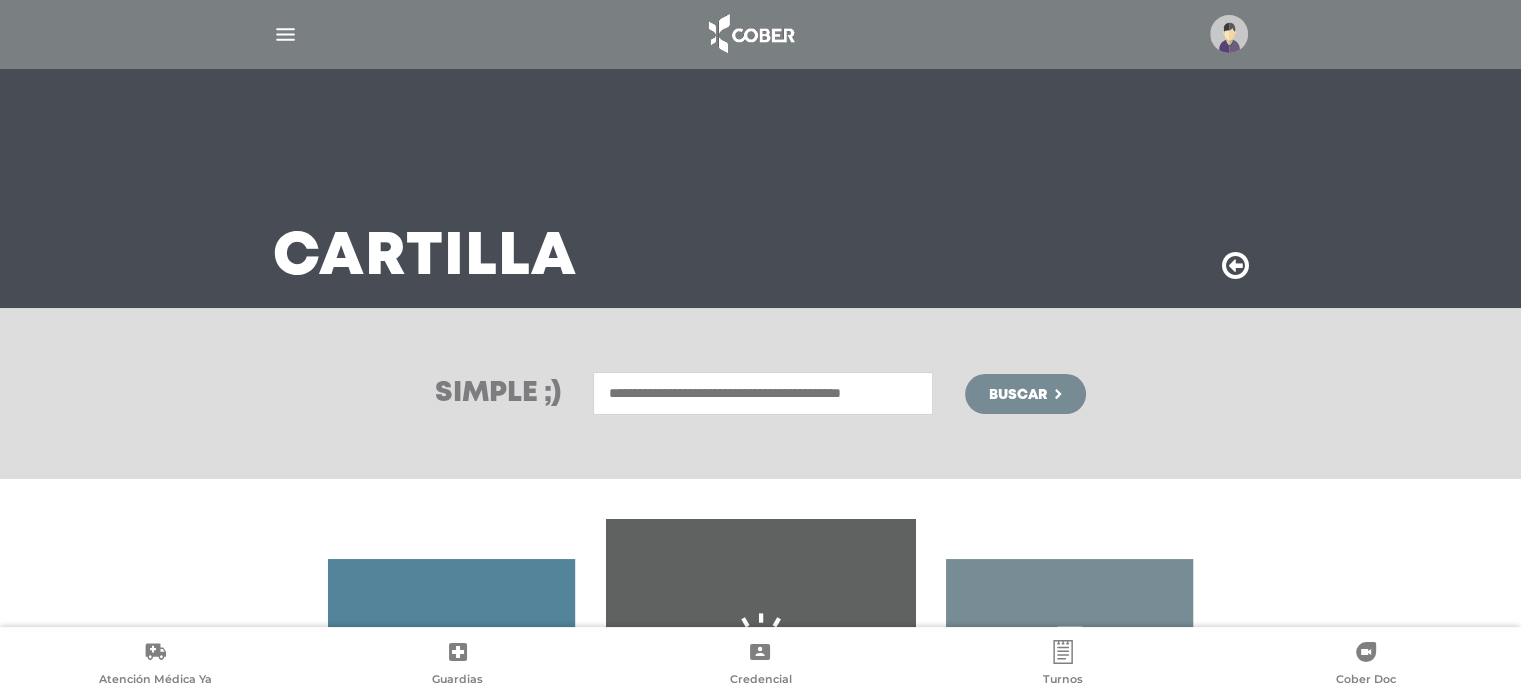 click at bounding box center (763, 393) 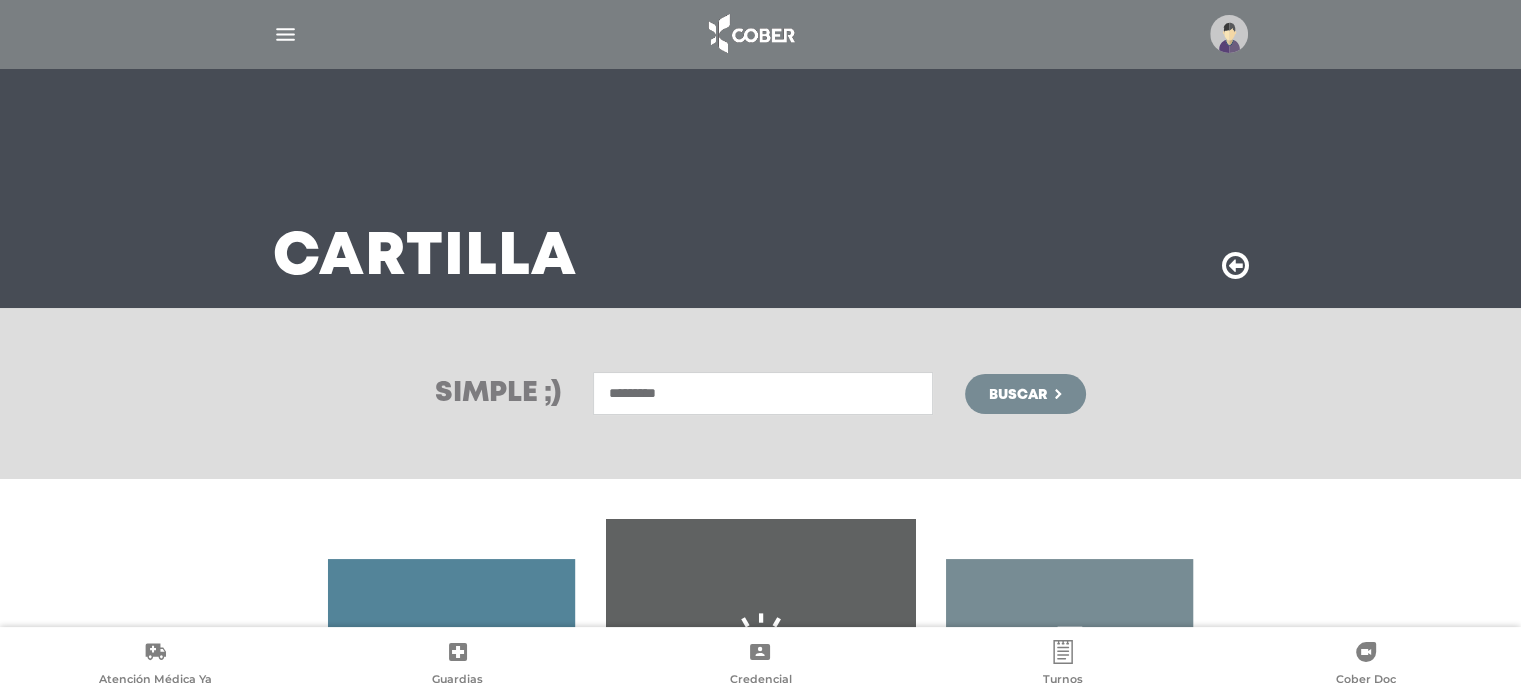 type on "*********" 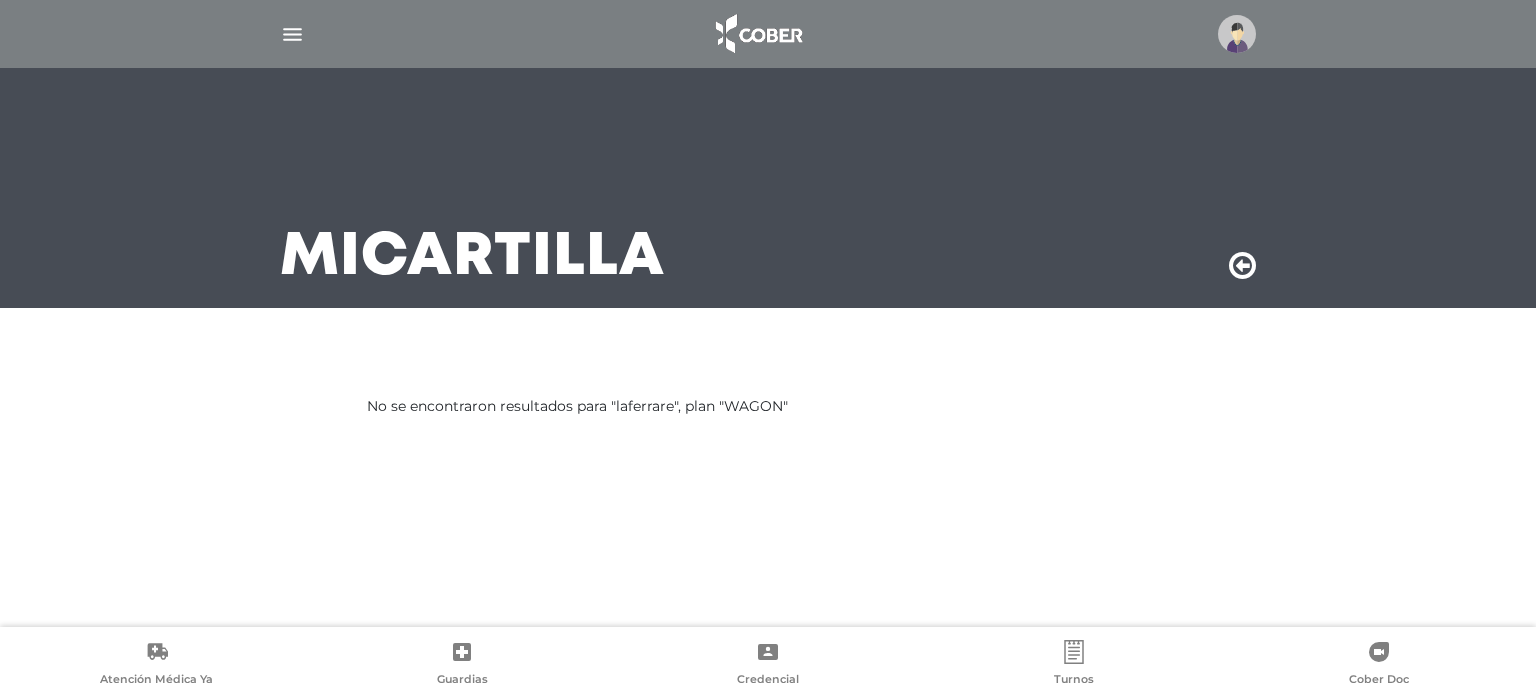 scroll, scrollTop: 0, scrollLeft: 0, axis: both 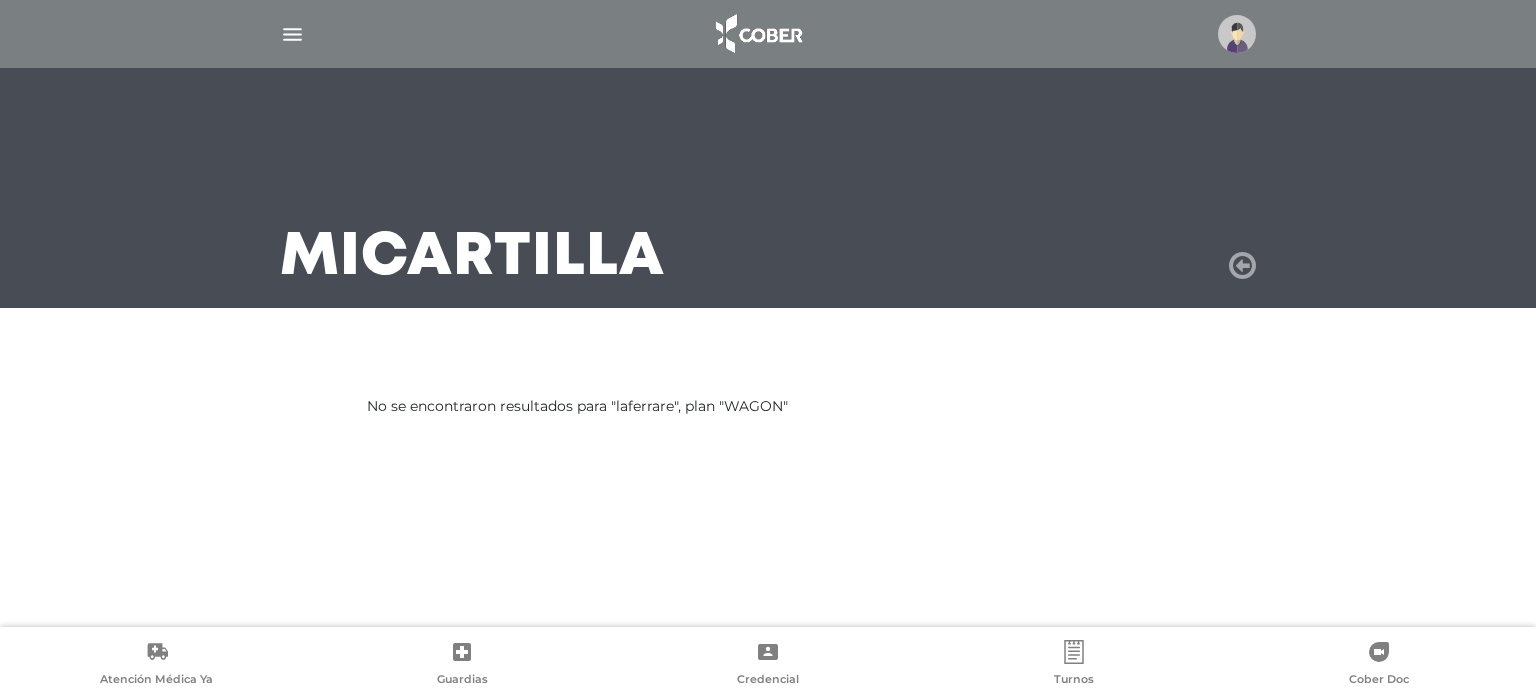 click at bounding box center [1242, 266] 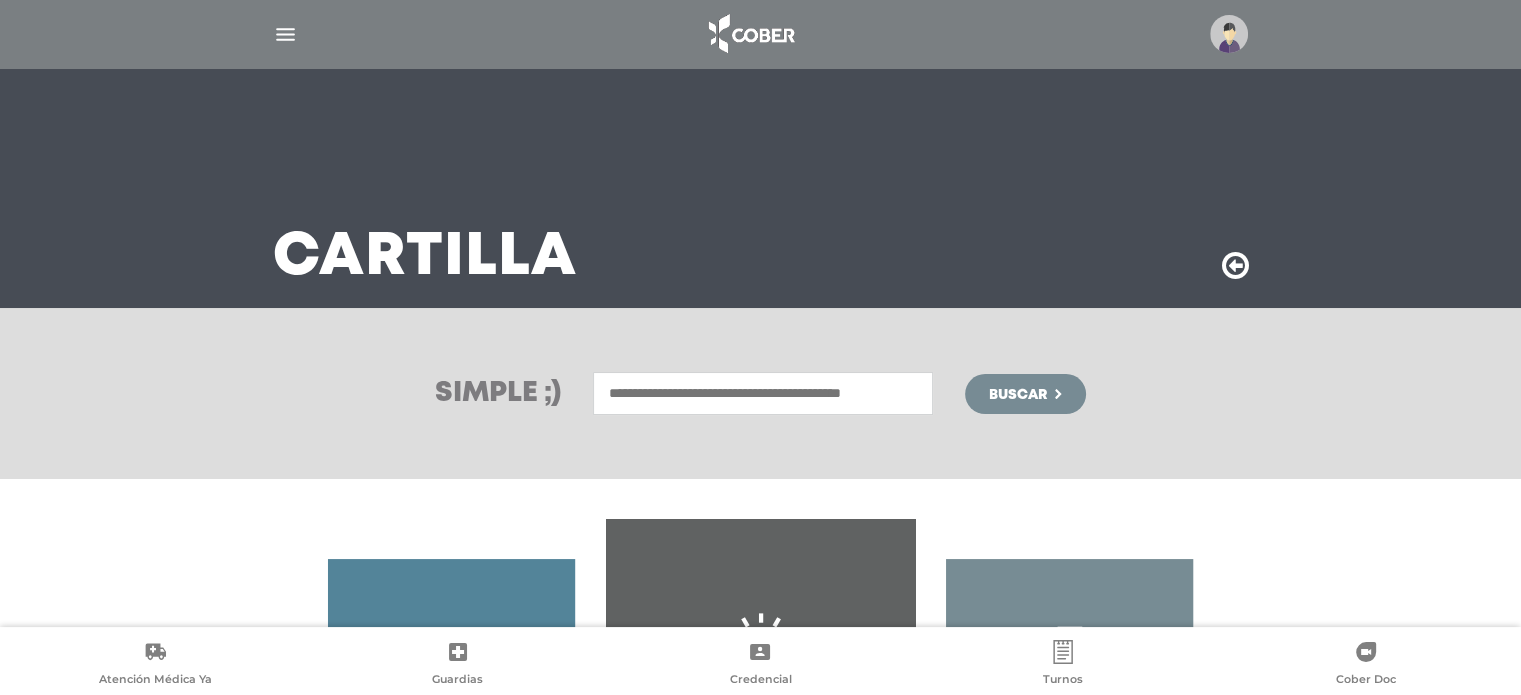 scroll, scrollTop: 331, scrollLeft: 0, axis: vertical 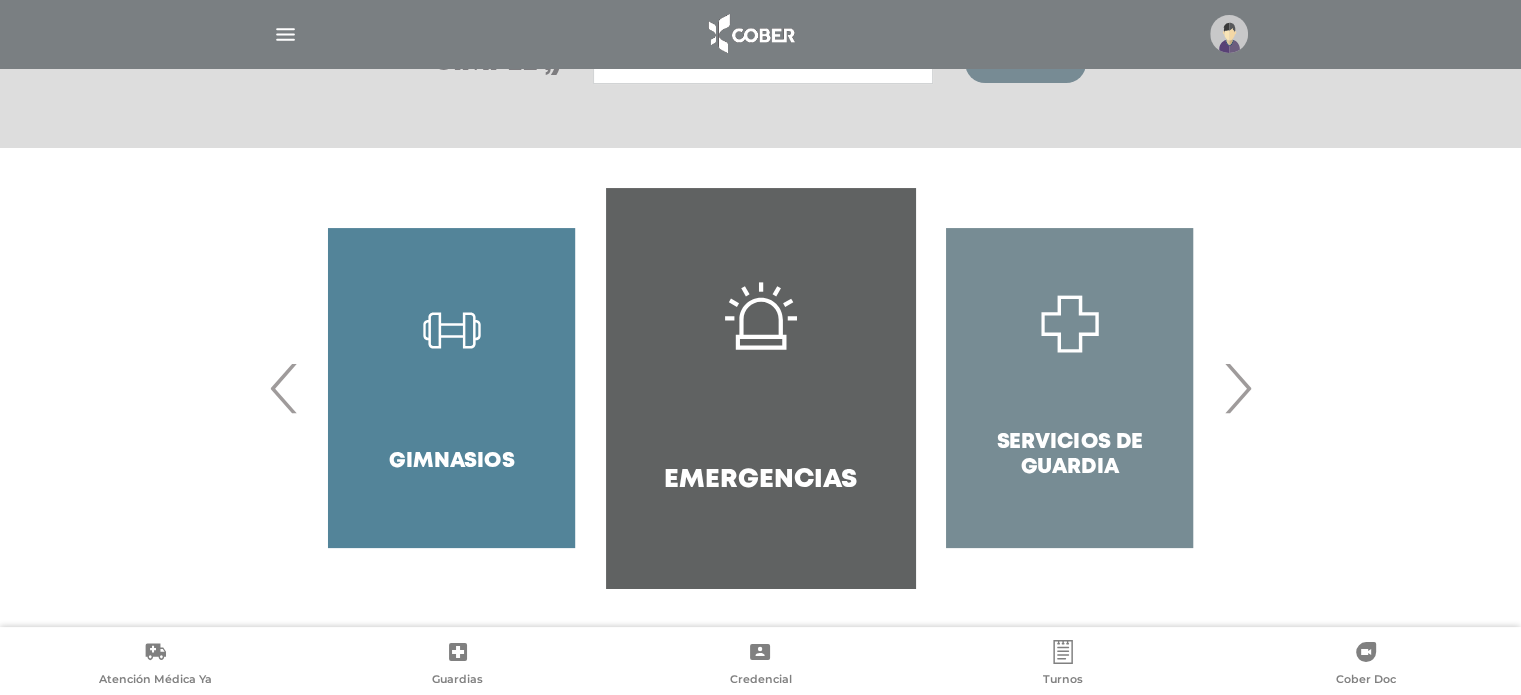 click on "›" at bounding box center (1237, 388) 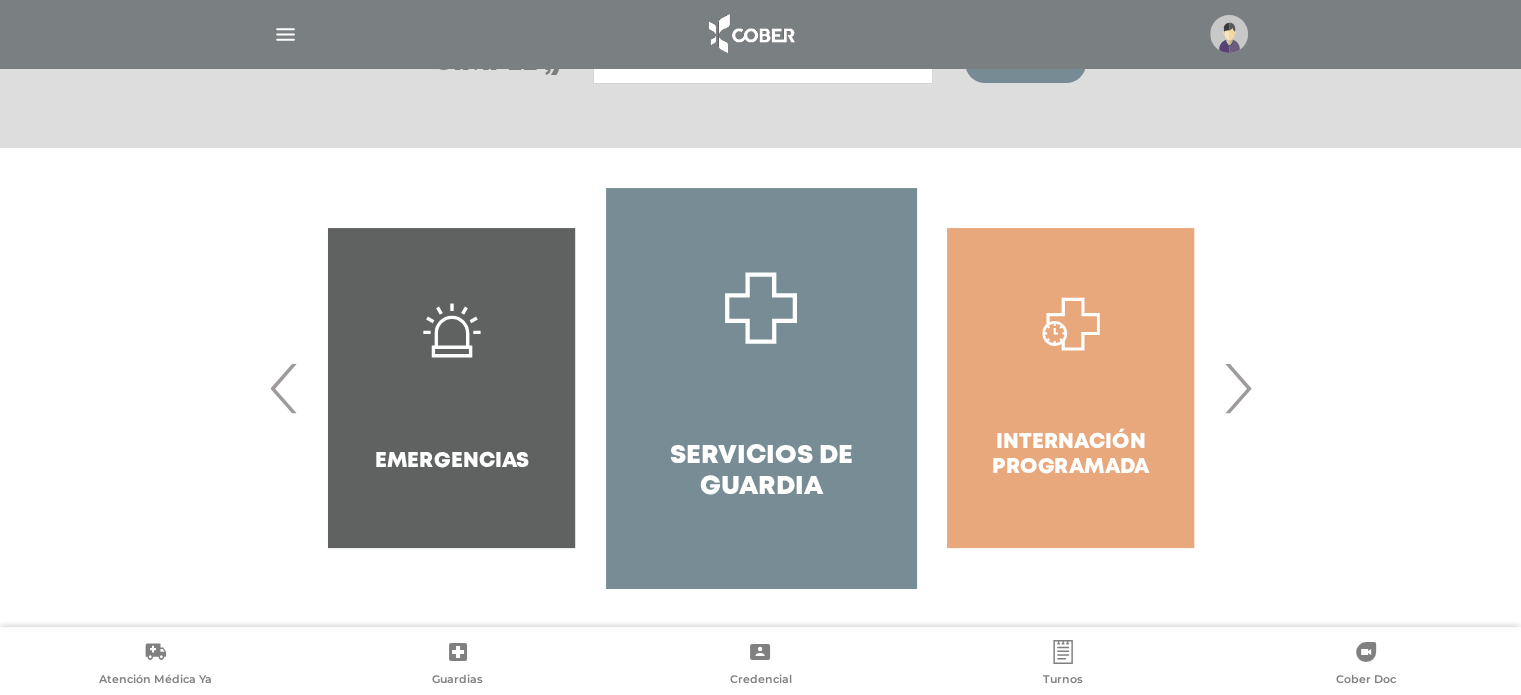 click on "›" at bounding box center (1237, 388) 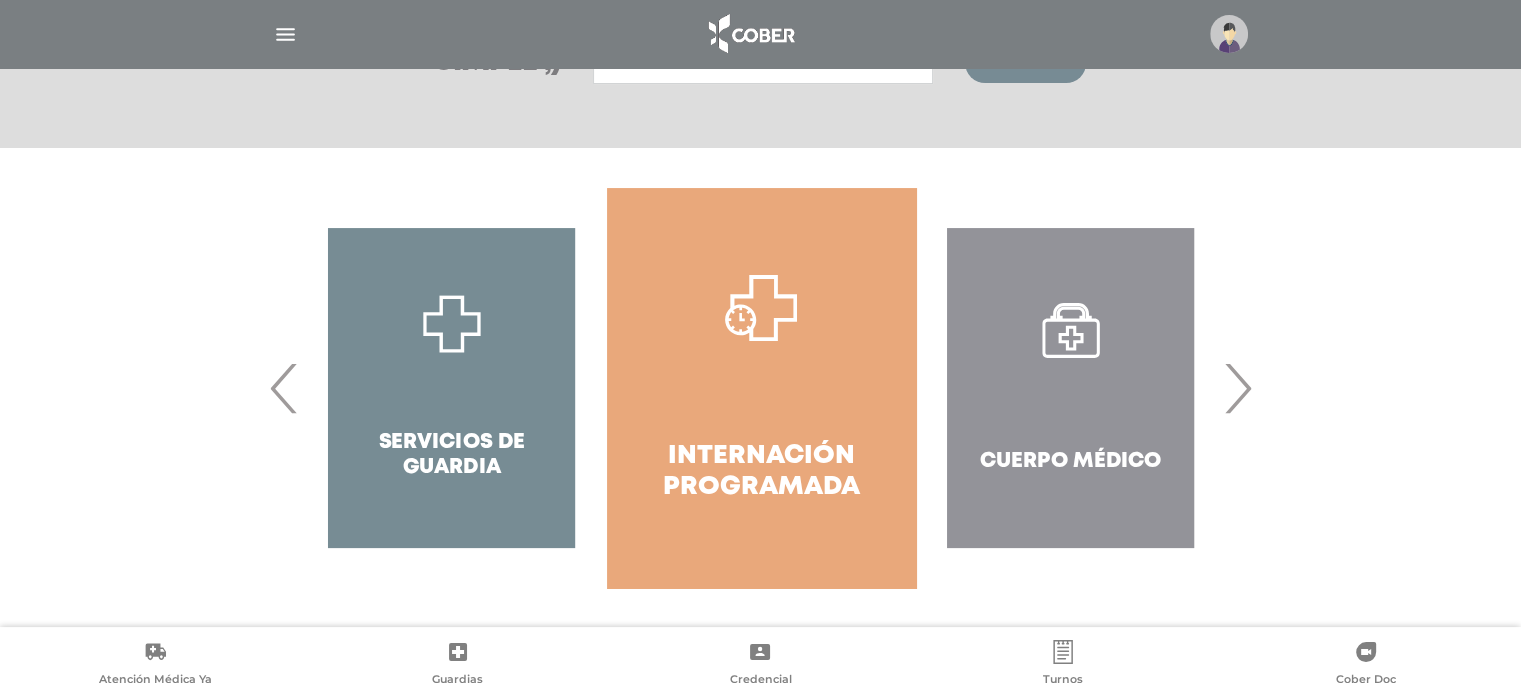 click on "›" at bounding box center (1237, 388) 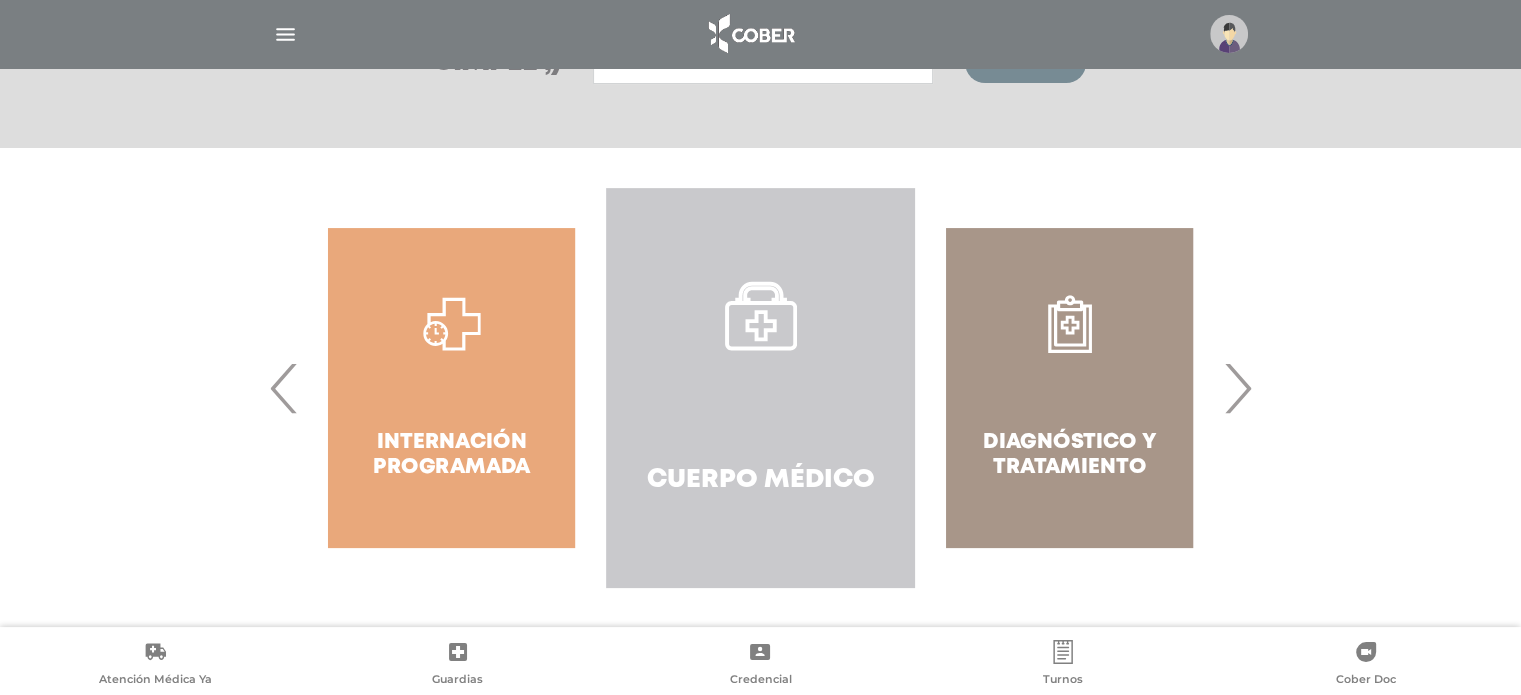 click on "Cuerpo Médico" at bounding box center [760, 388] 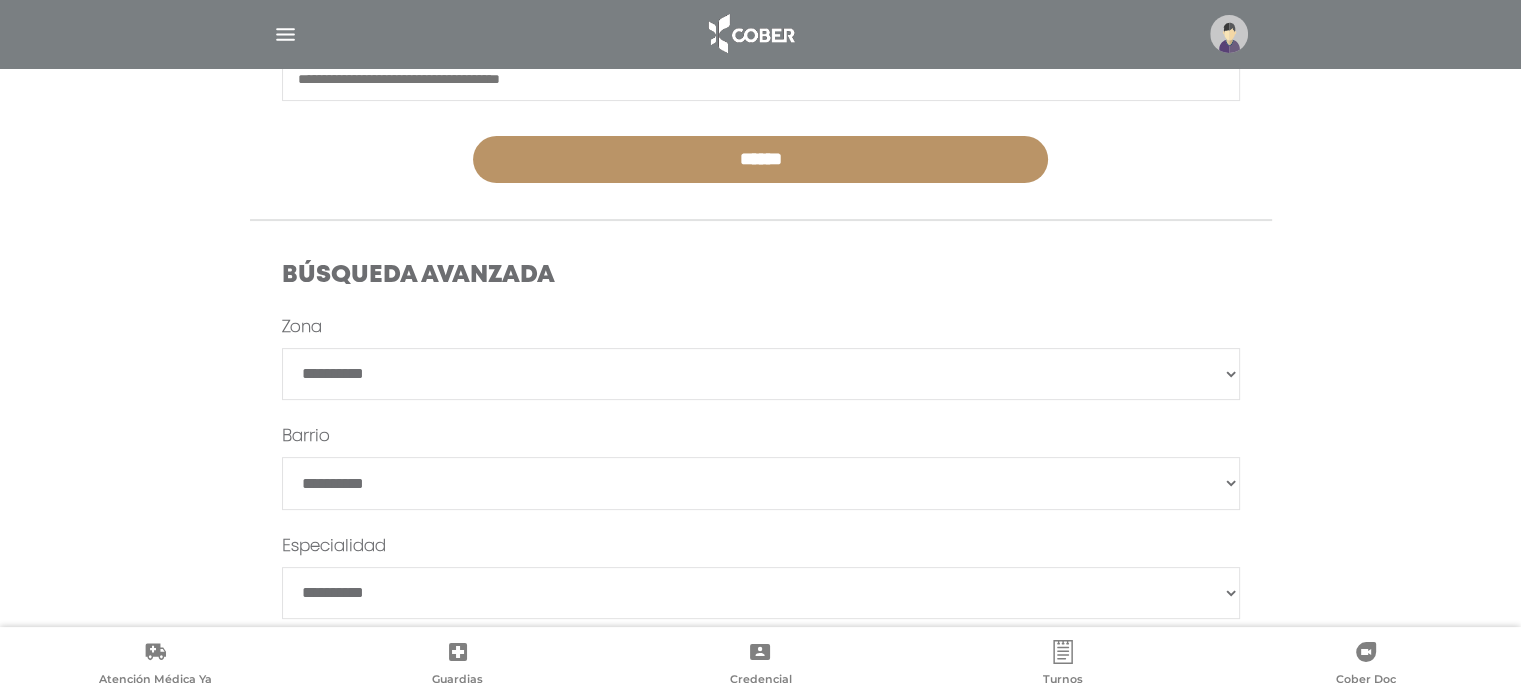 scroll, scrollTop: 432, scrollLeft: 0, axis: vertical 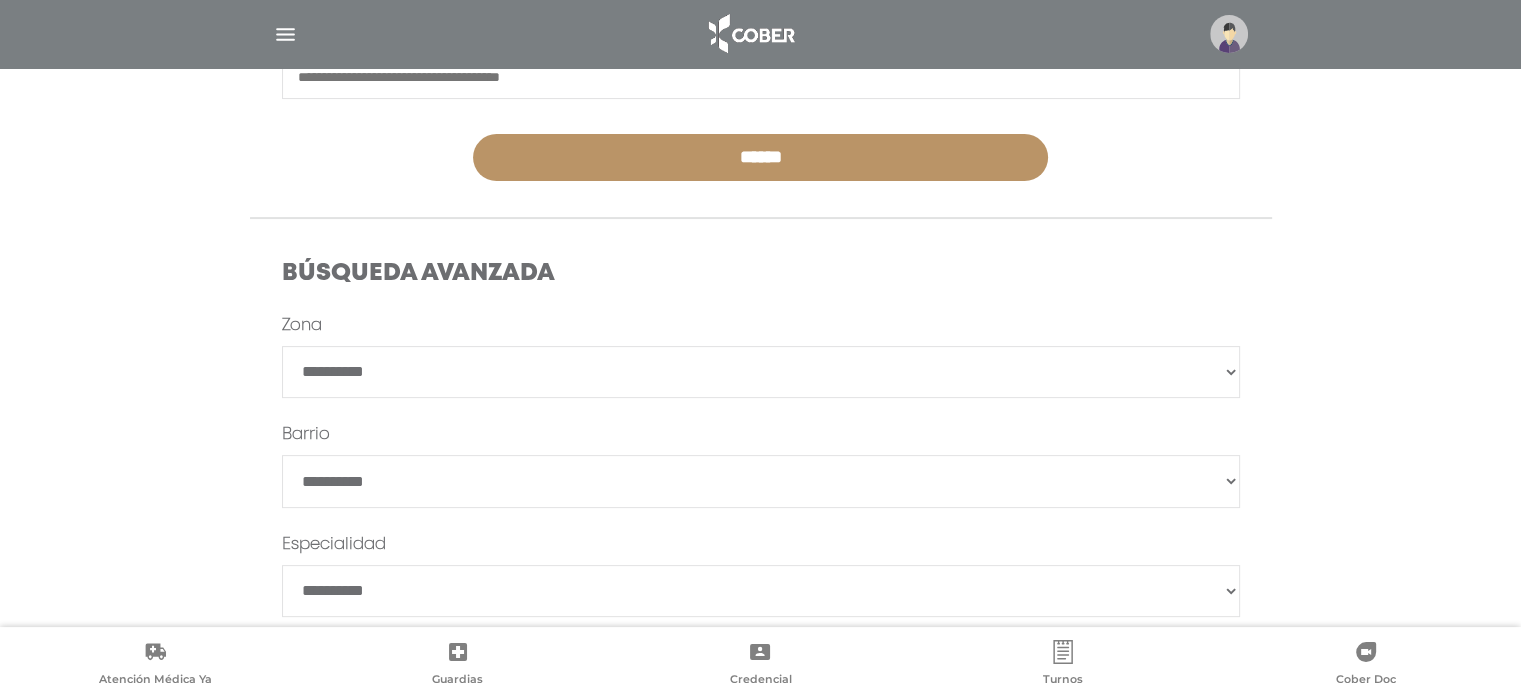 click on "**********" at bounding box center (761, 481) 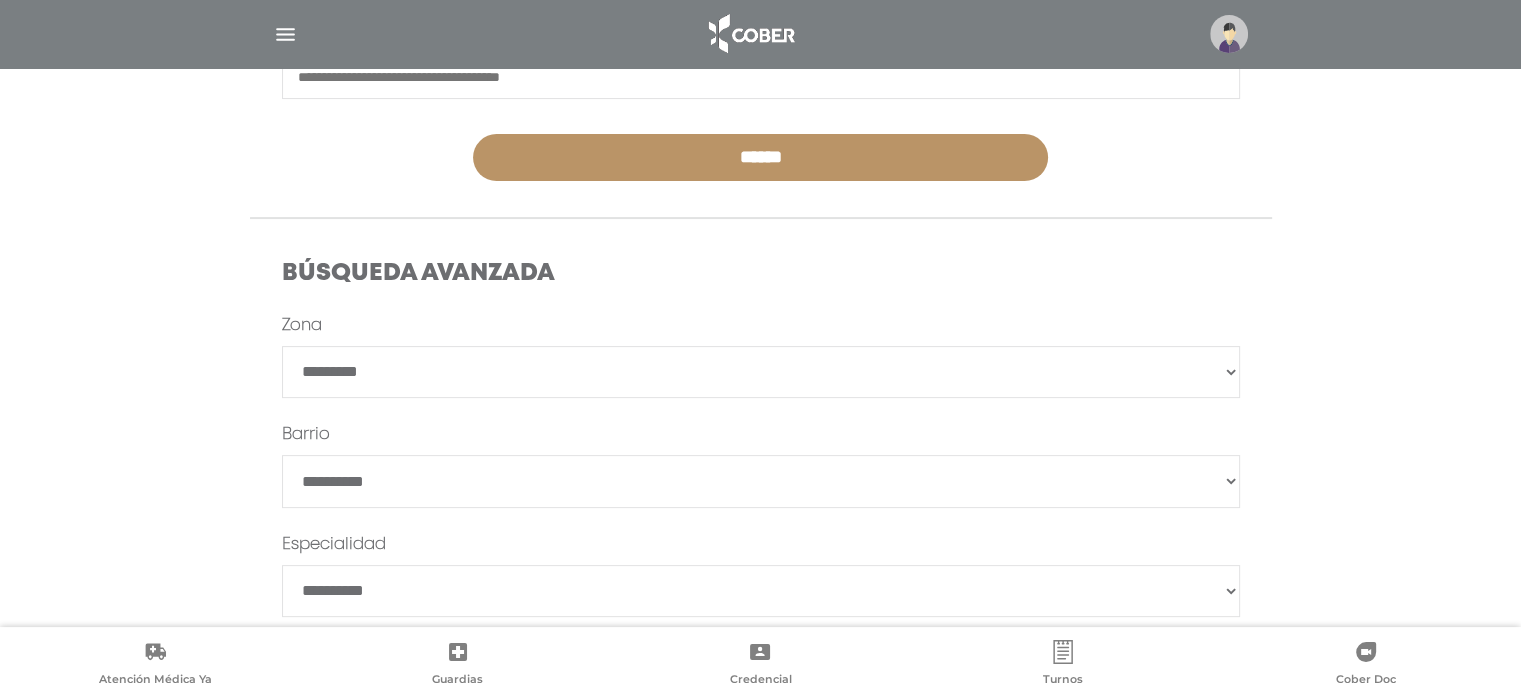 click on "**********" at bounding box center [761, 372] 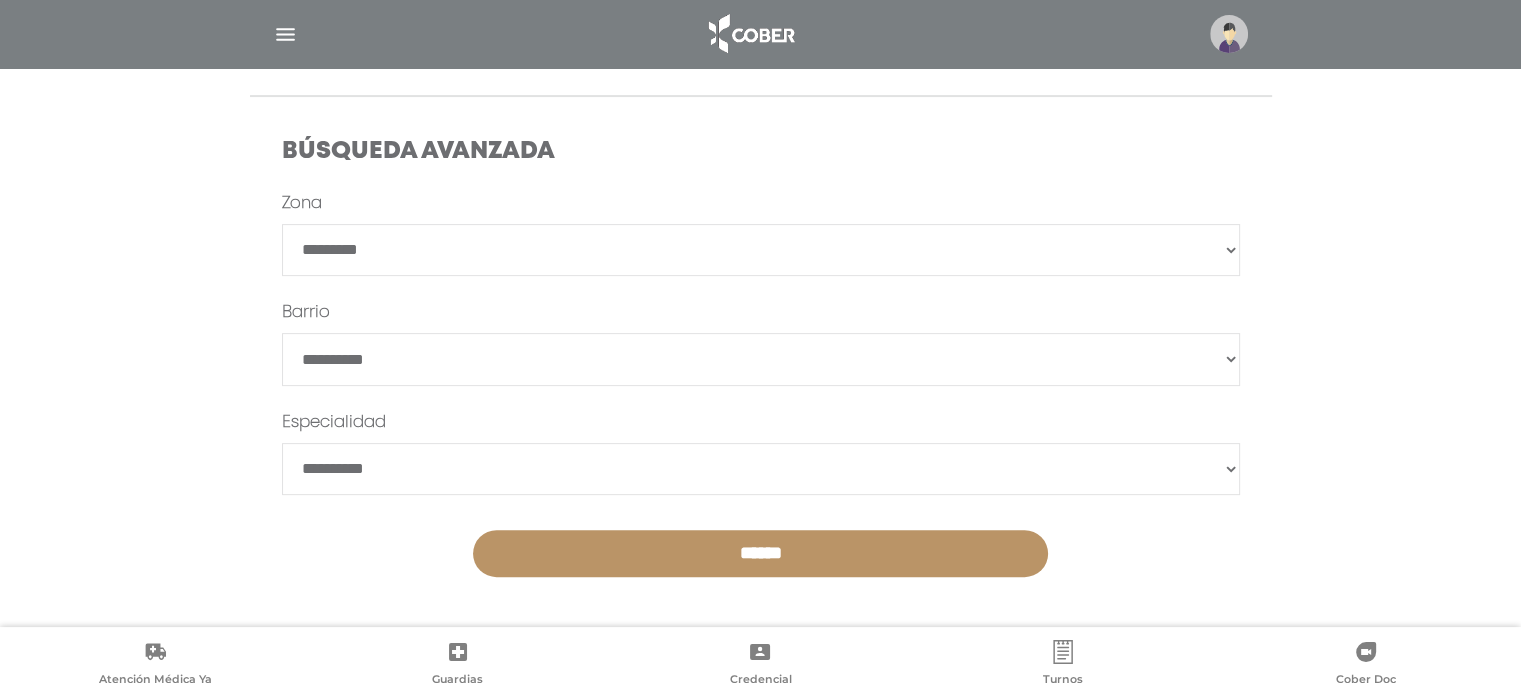 click on "******" at bounding box center (760, 553) 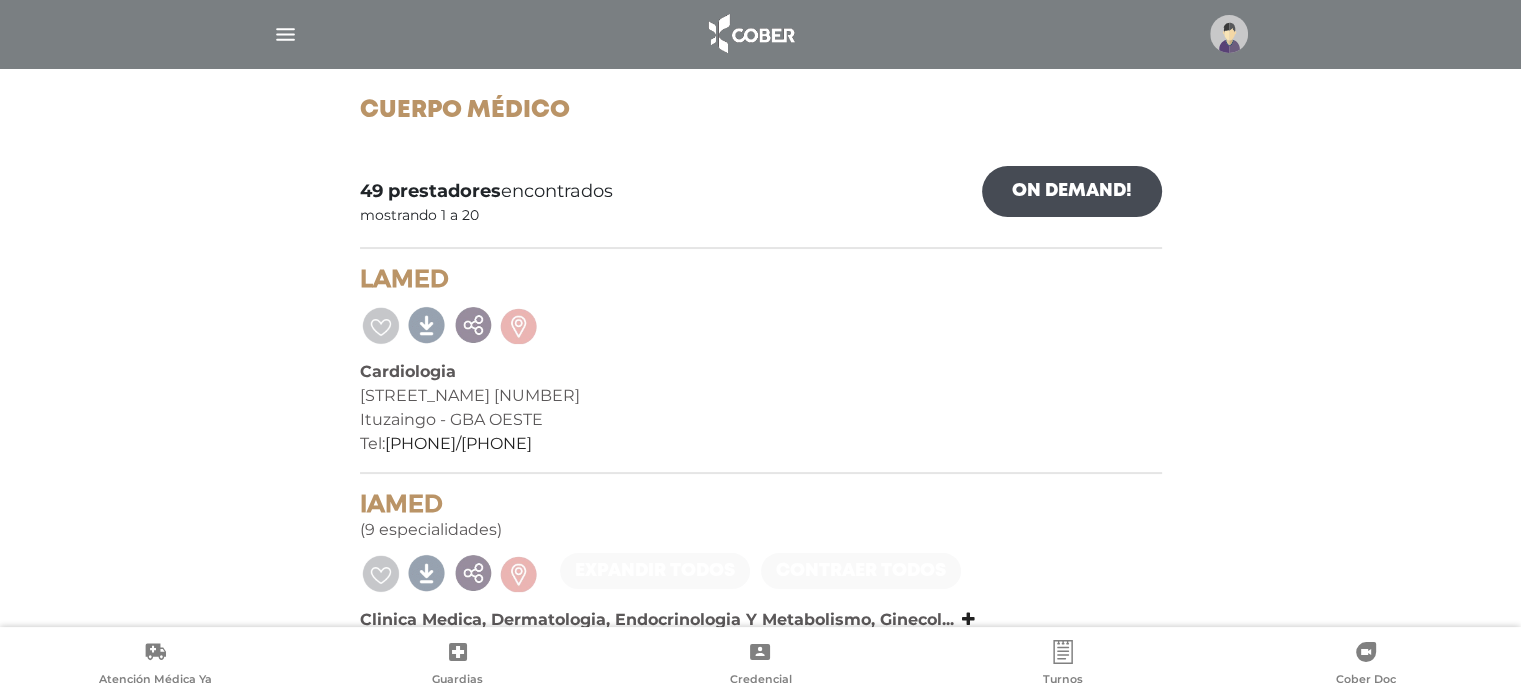 scroll, scrollTop: 262, scrollLeft: 0, axis: vertical 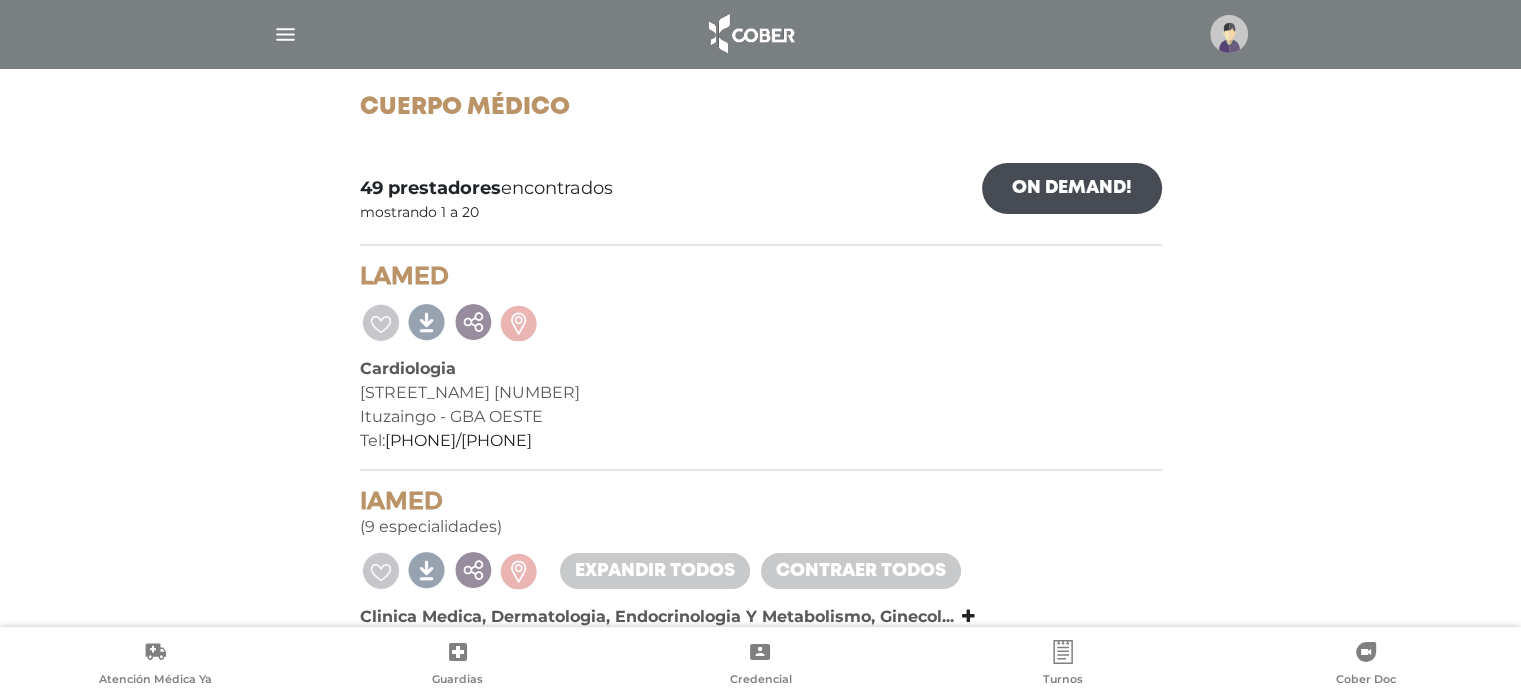 click on "On Demand!" at bounding box center [1072, 188] 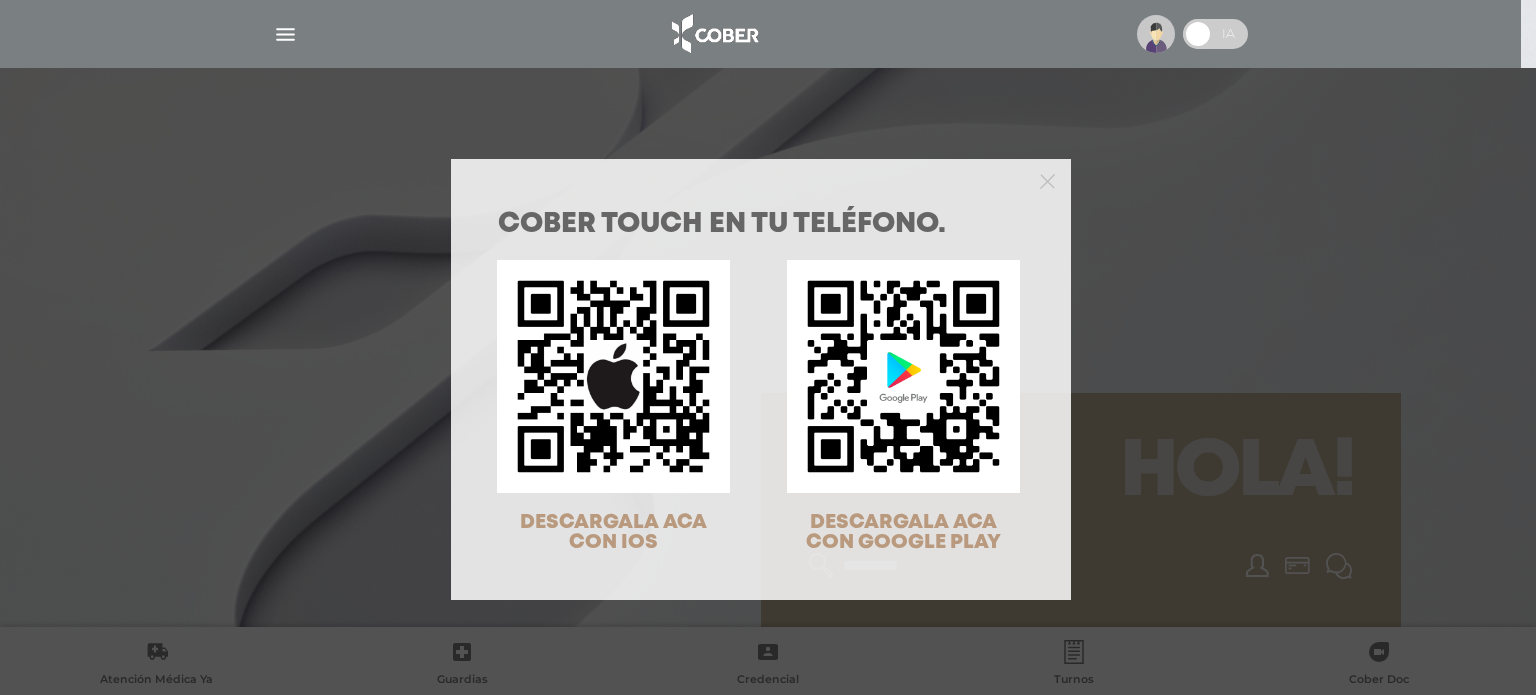 scroll, scrollTop: 0, scrollLeft: 0, axis: both 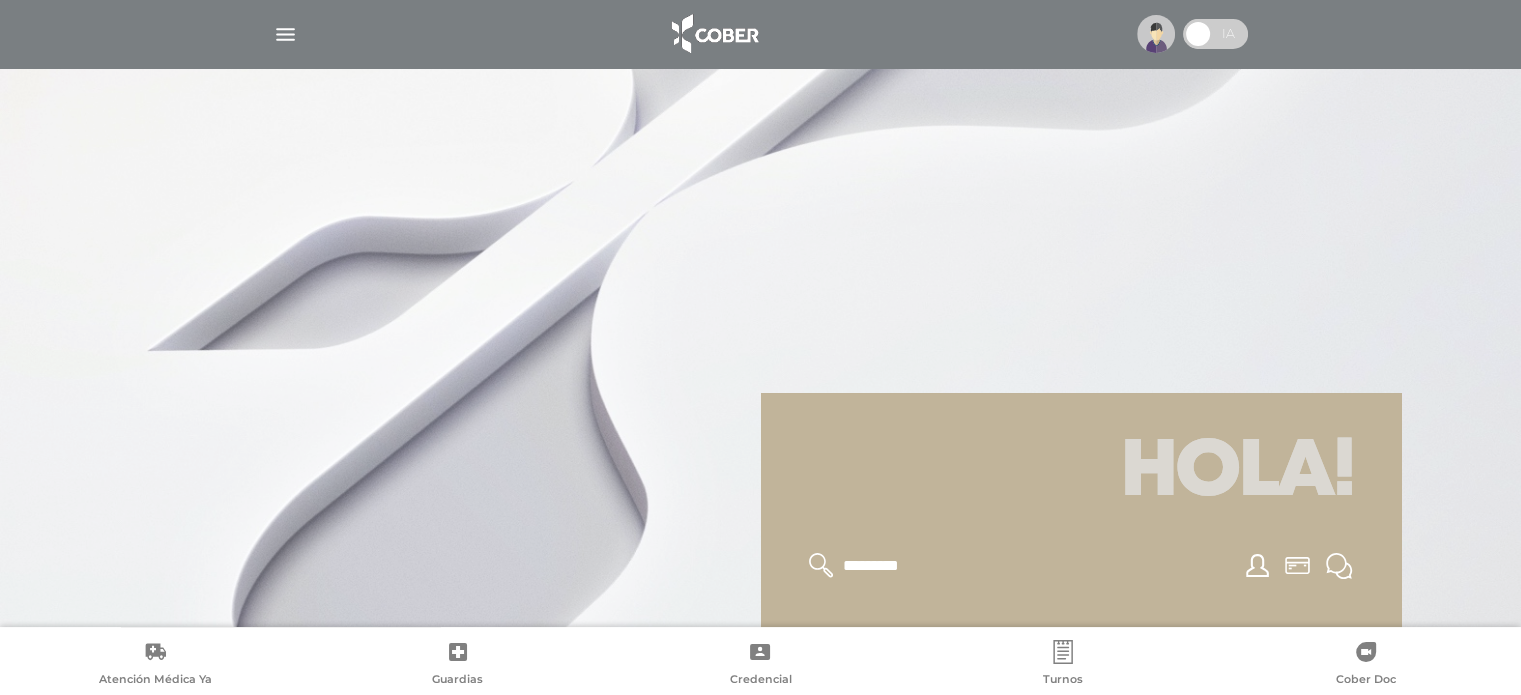 click at bounding box center [1156, 34] 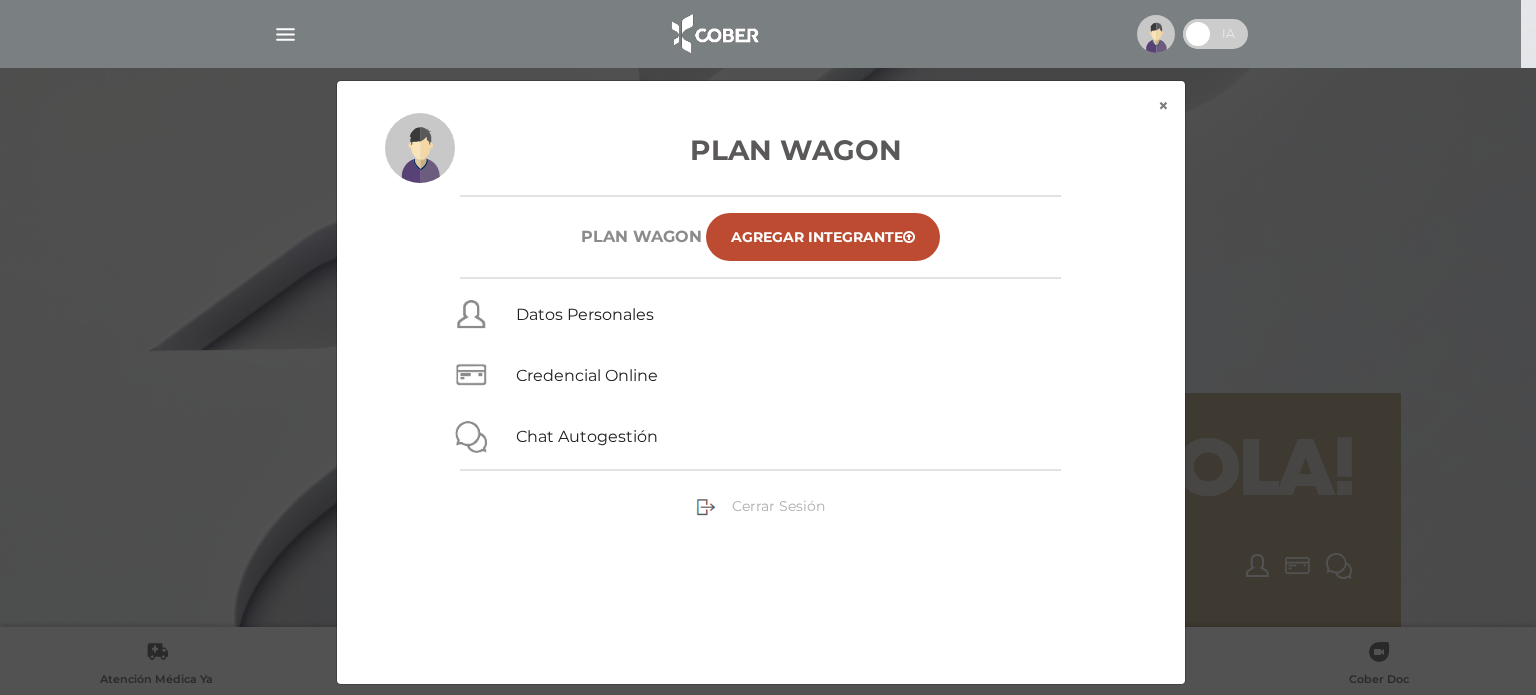 click on "Cerrar Sesión" at bounding box center (760, 505) 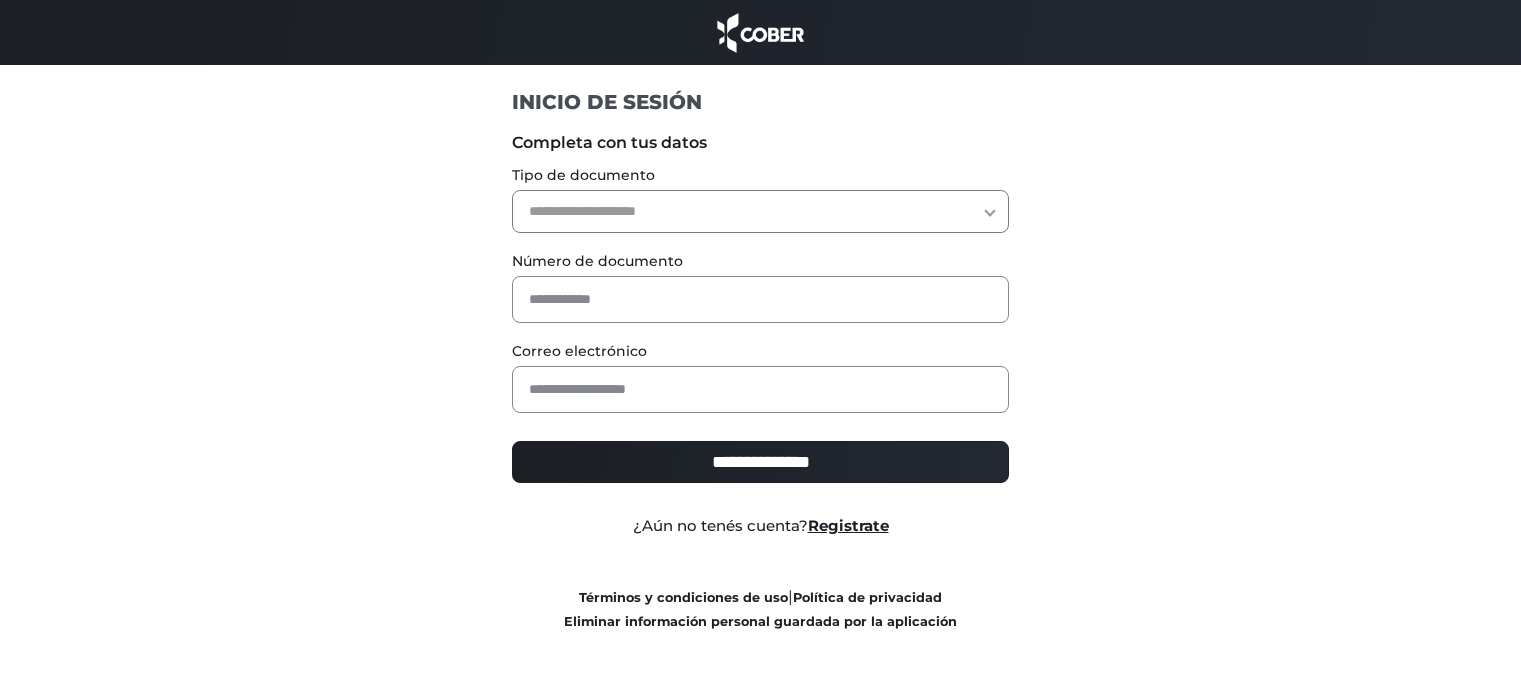 scroll, scrollTop: 0, scrollLeft: 0, axis: both 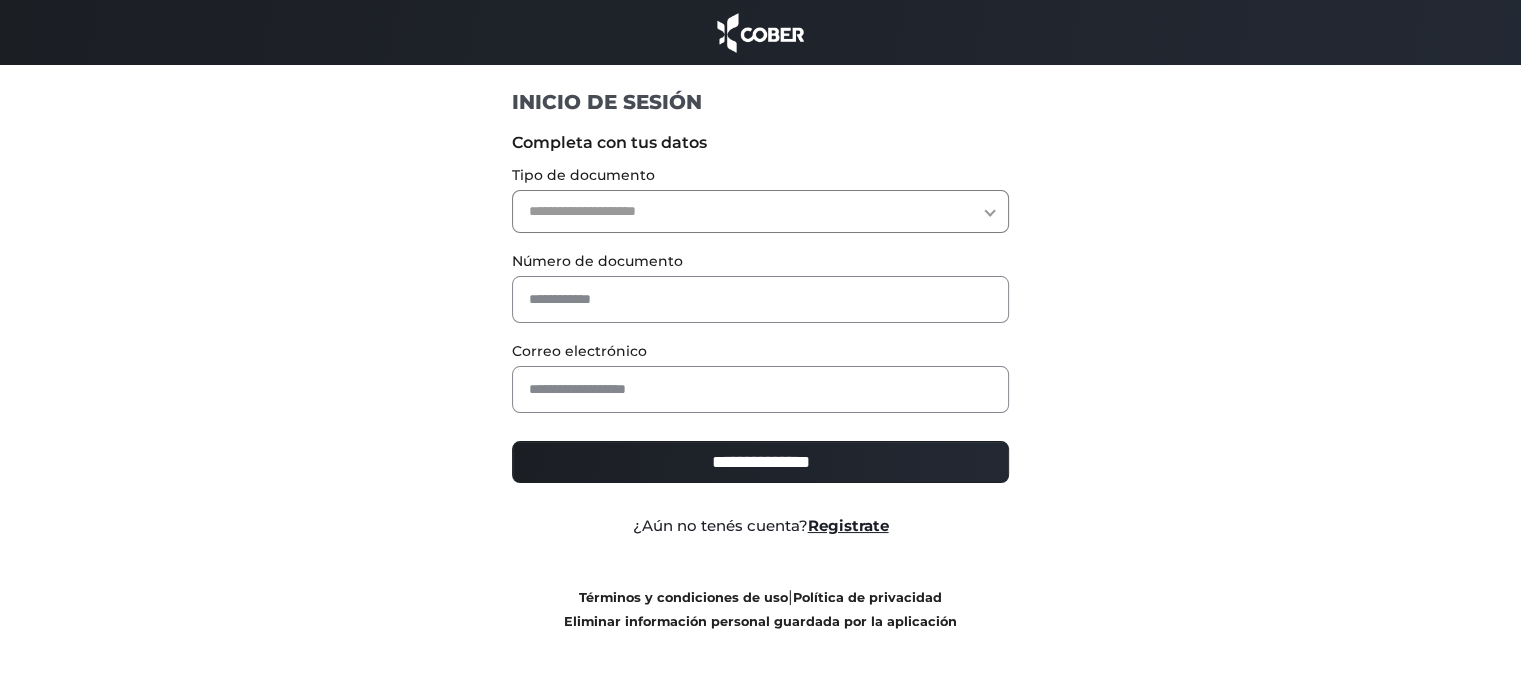 click on "**********" at bounding box center (760, 330) 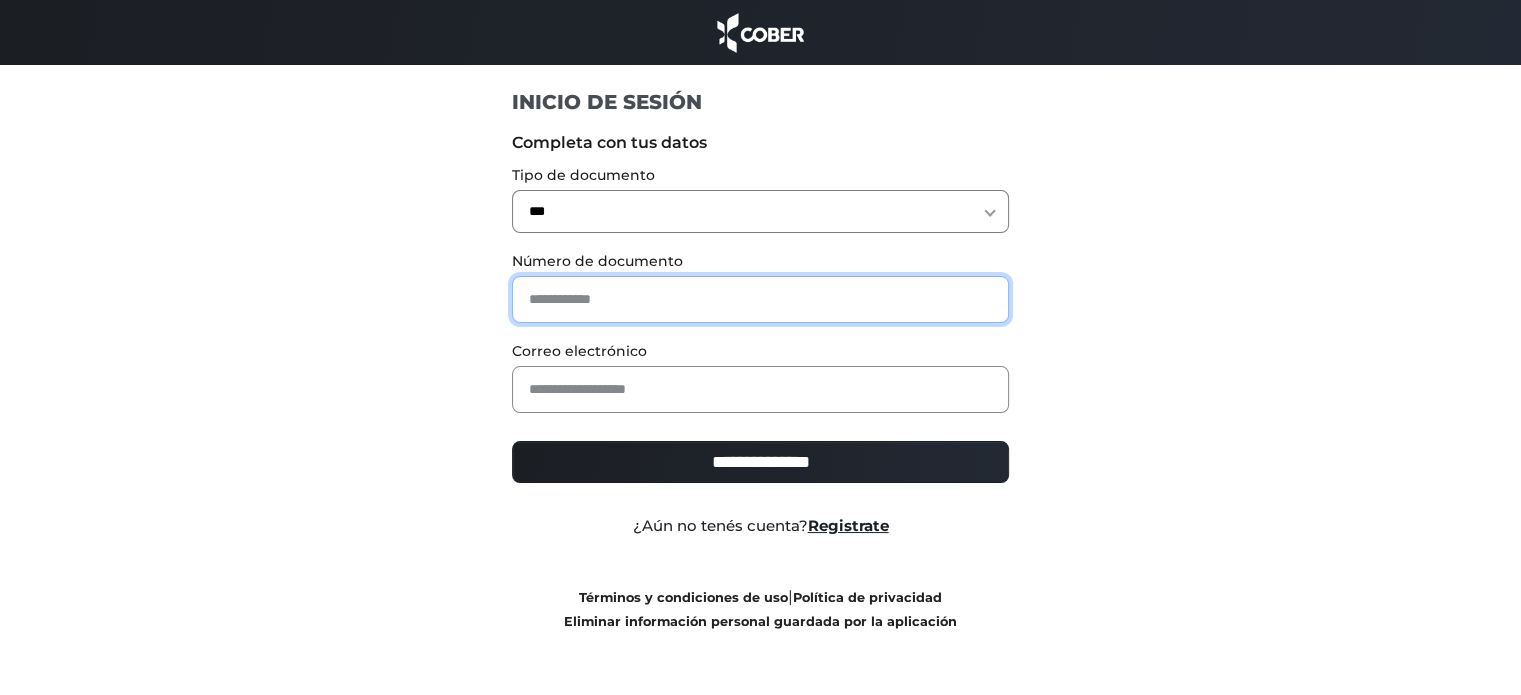 click at bounding box center [760, 299] 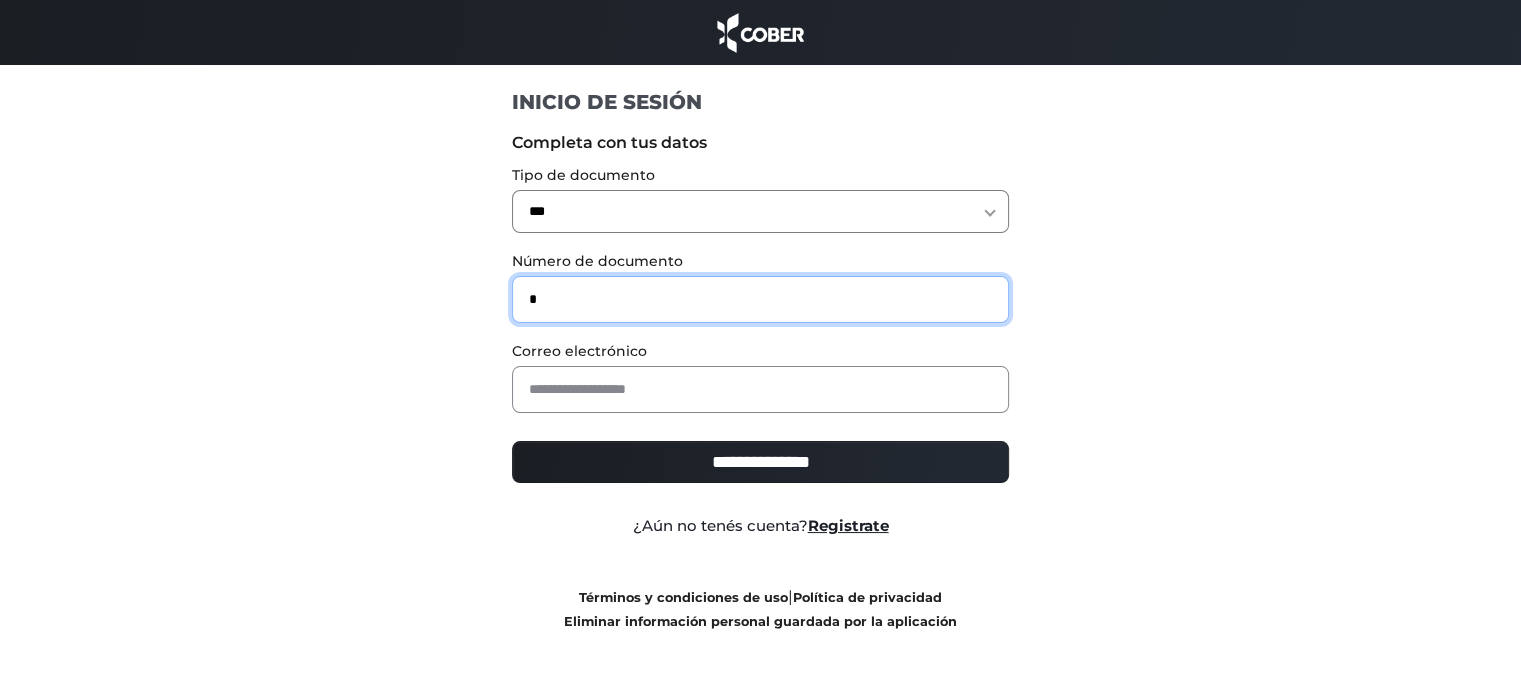 type on "*" 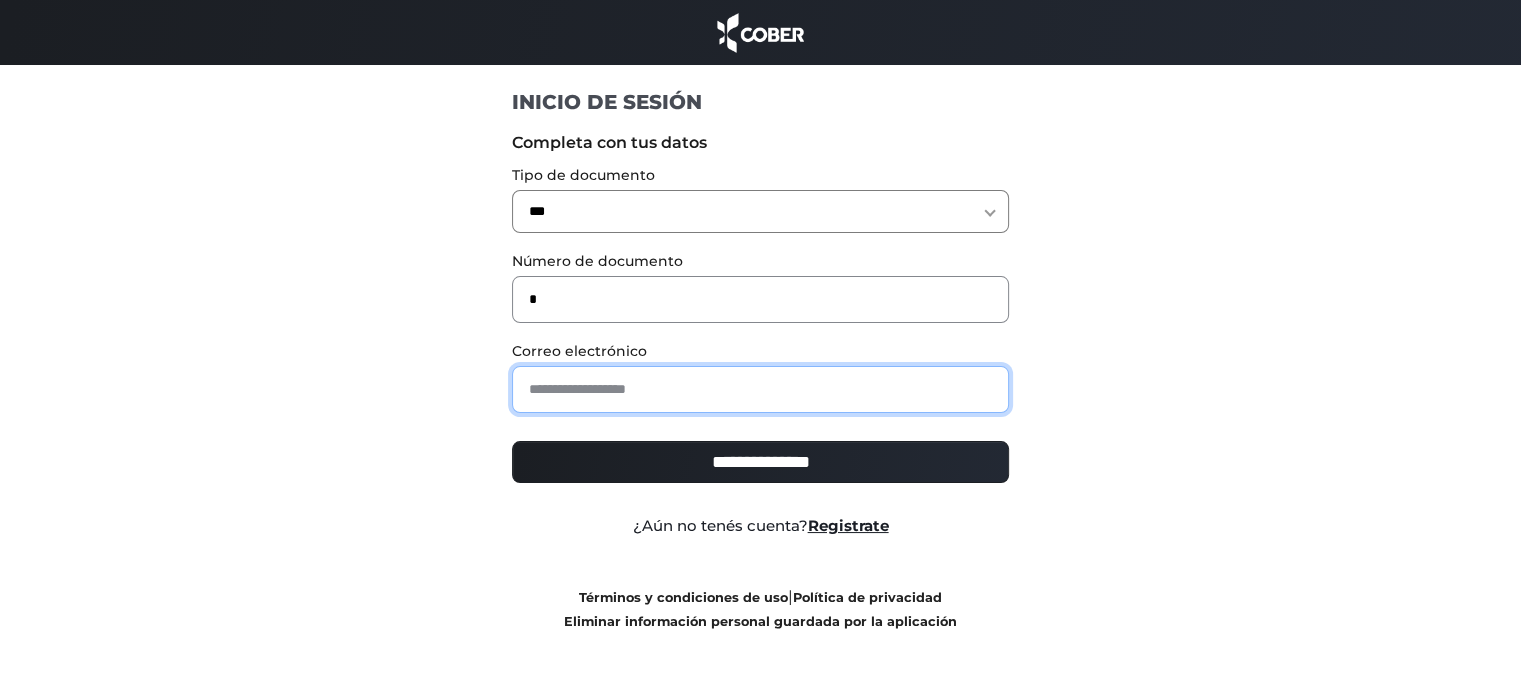 click at bounding box center [760, 389] 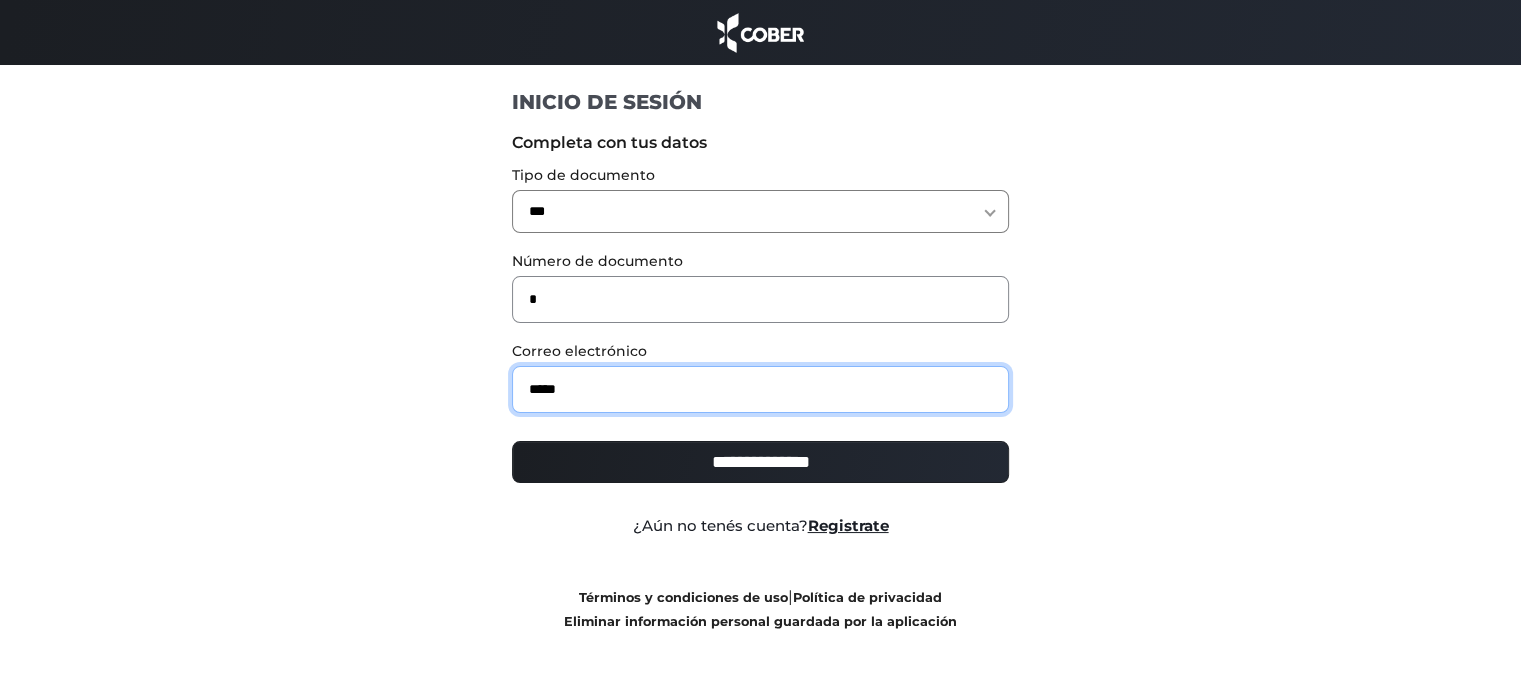 type on "**********" 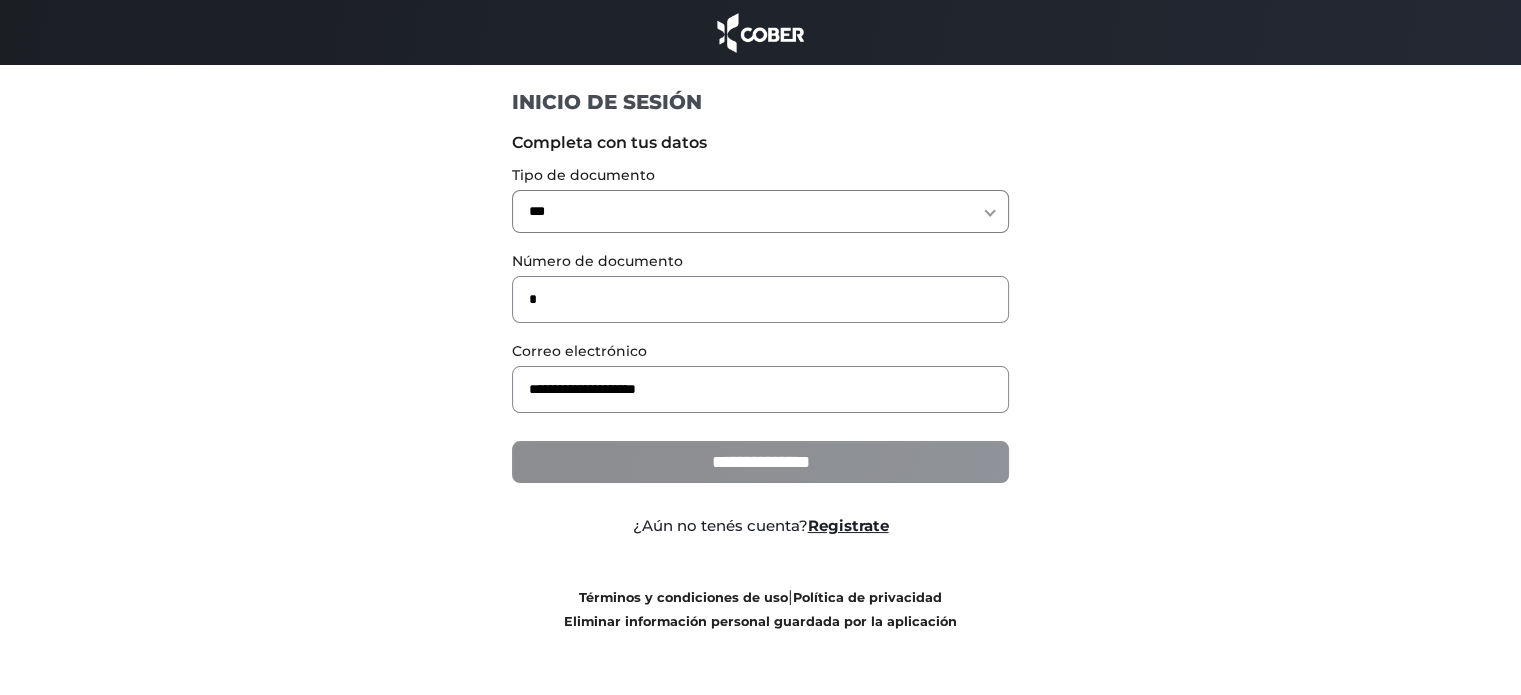 click on "**********" at bounding box center [760, 462] 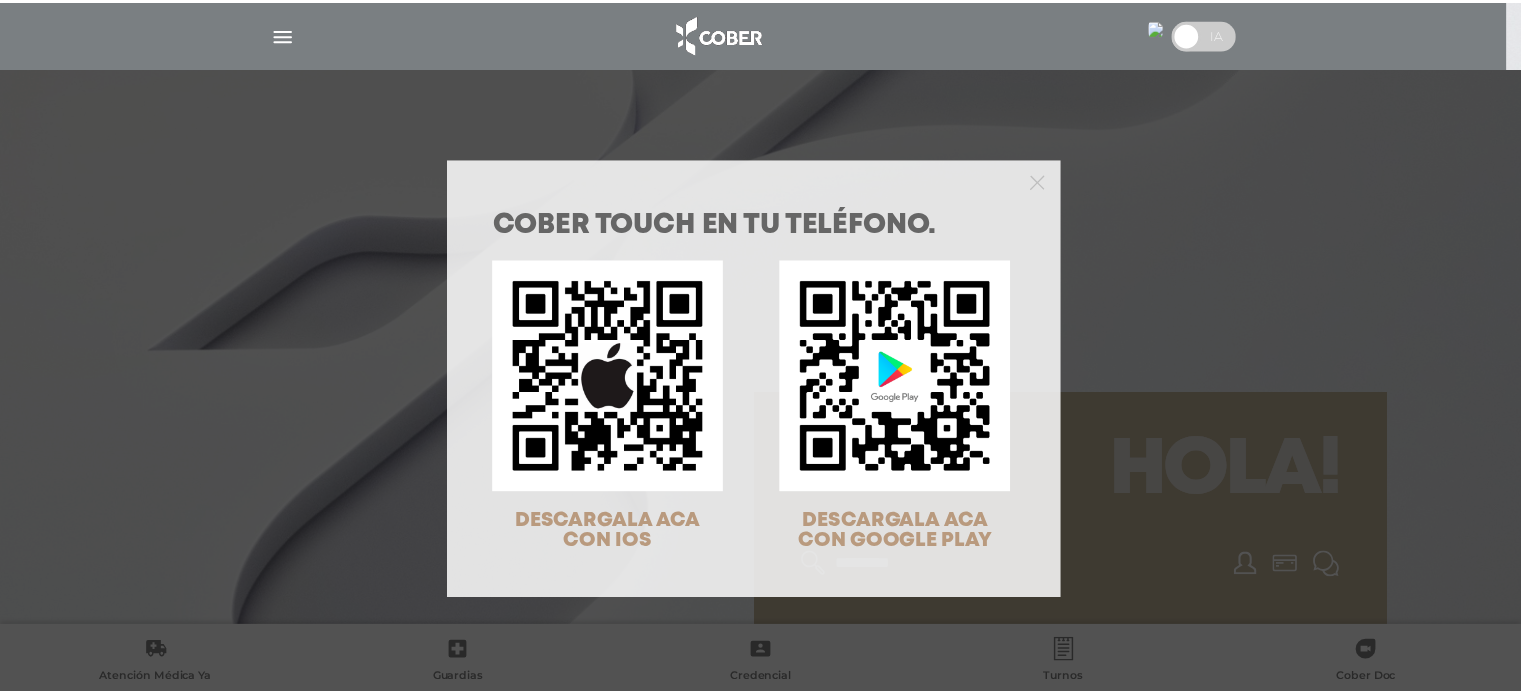 scroll, scrollTop: 0, scrollLeft: 0, axis: both 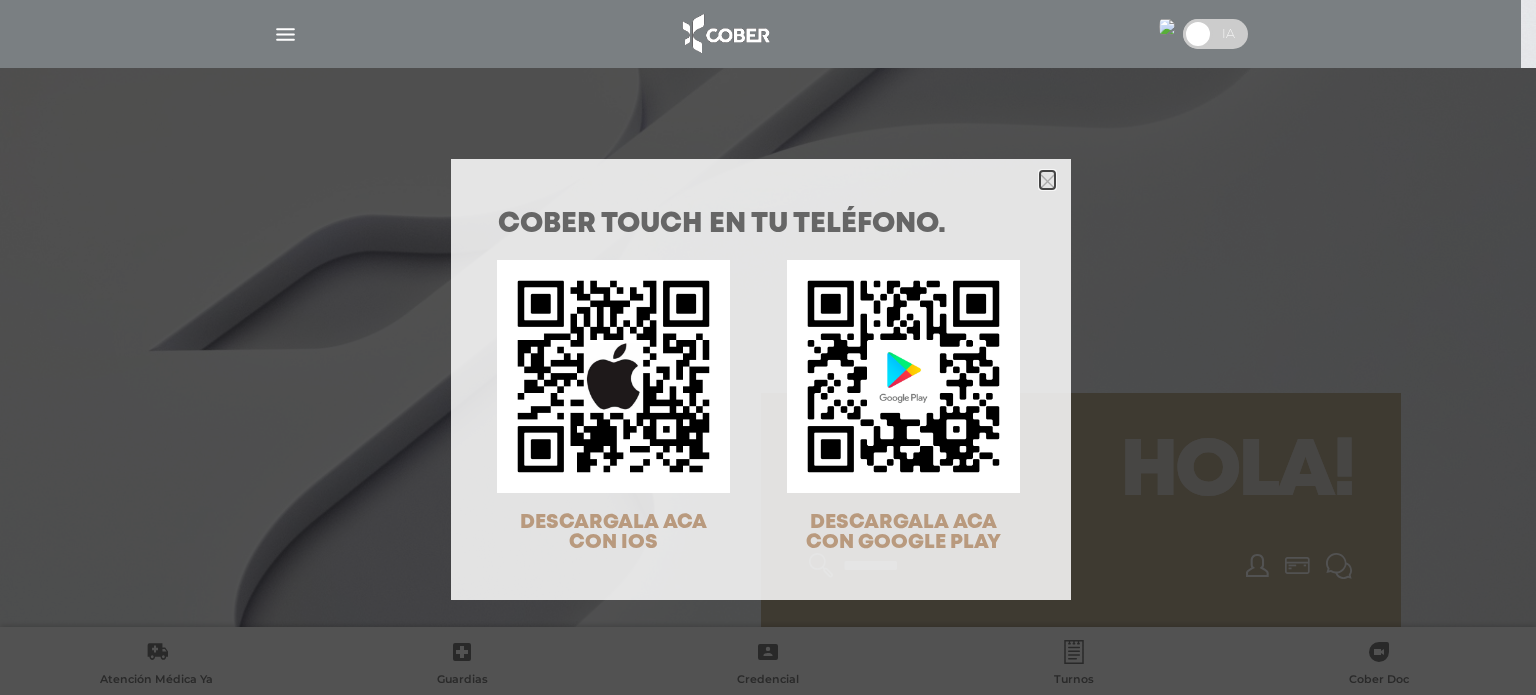 click at bounding box center [1047, 181] 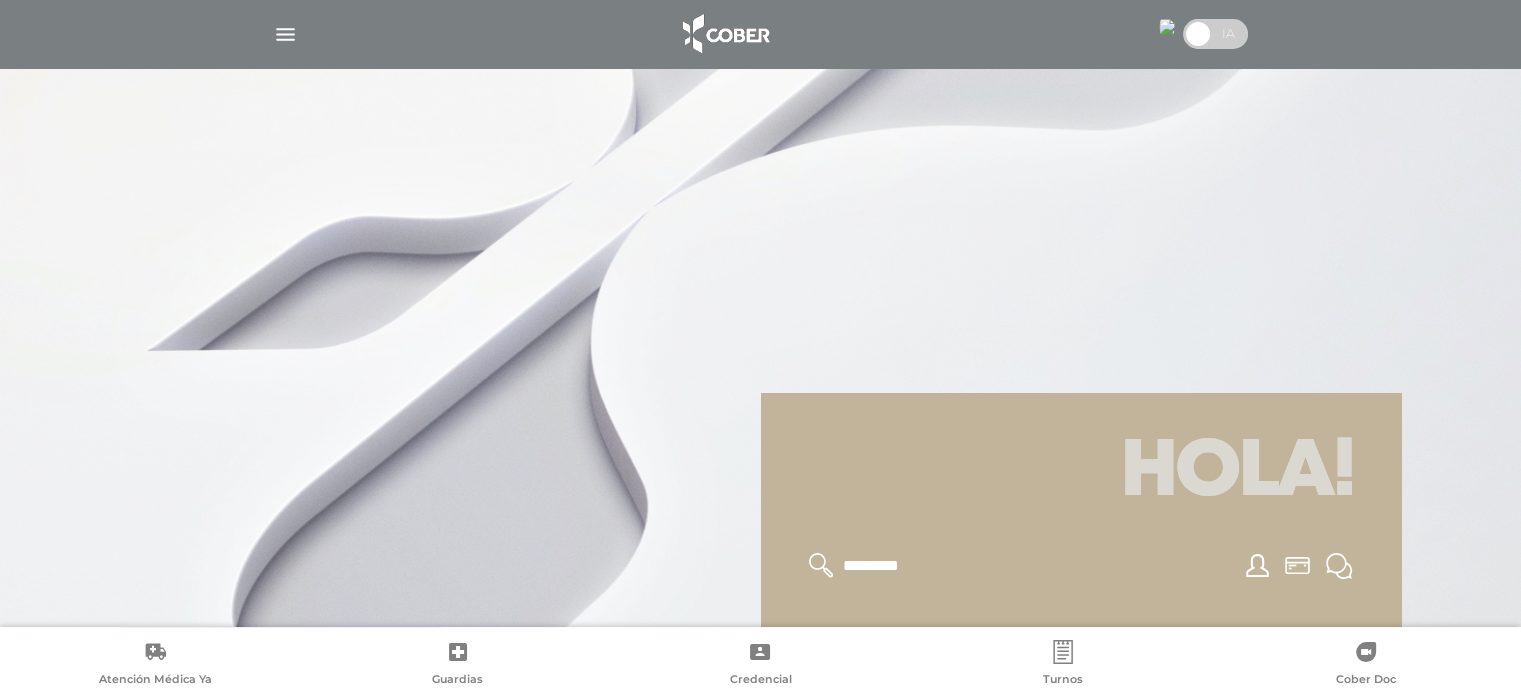click at bounding box center [285, 34] 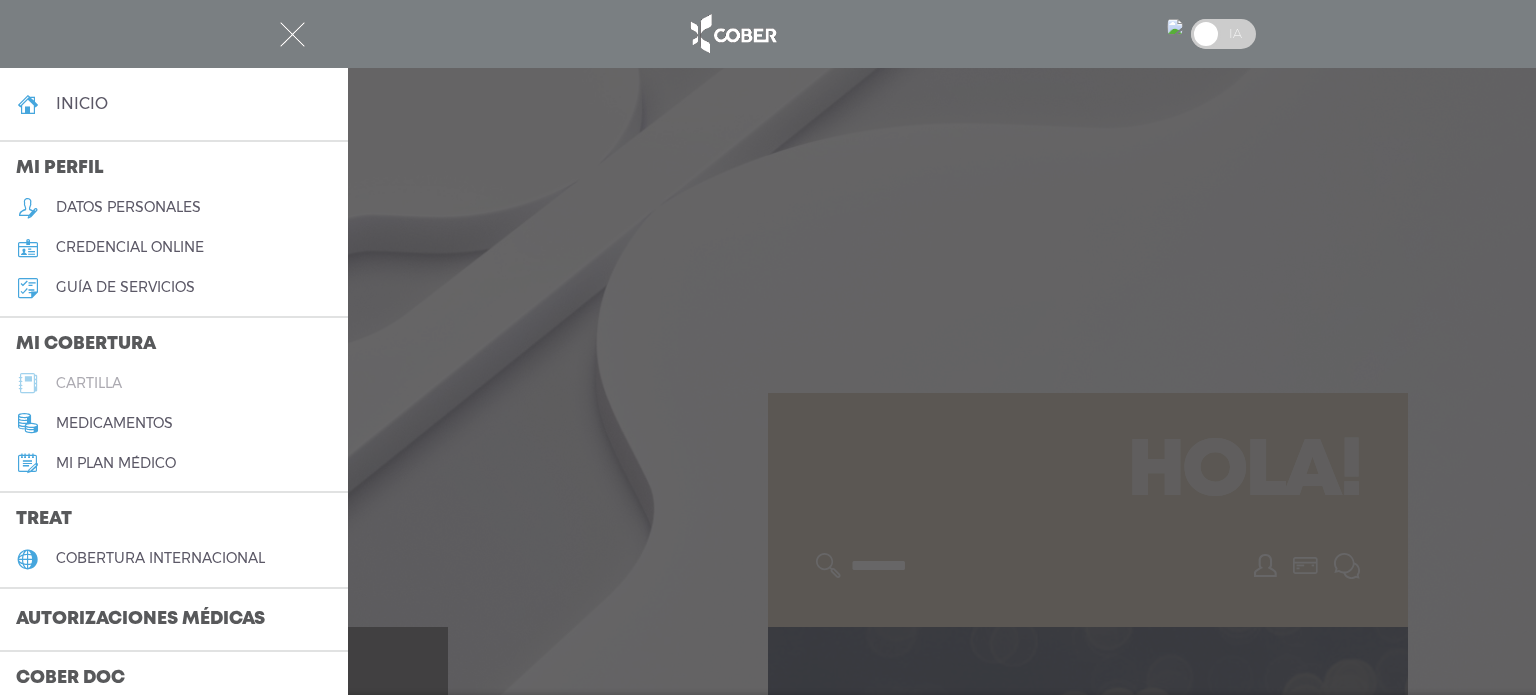 click on "cartilla" at bounding box center [174, 383] 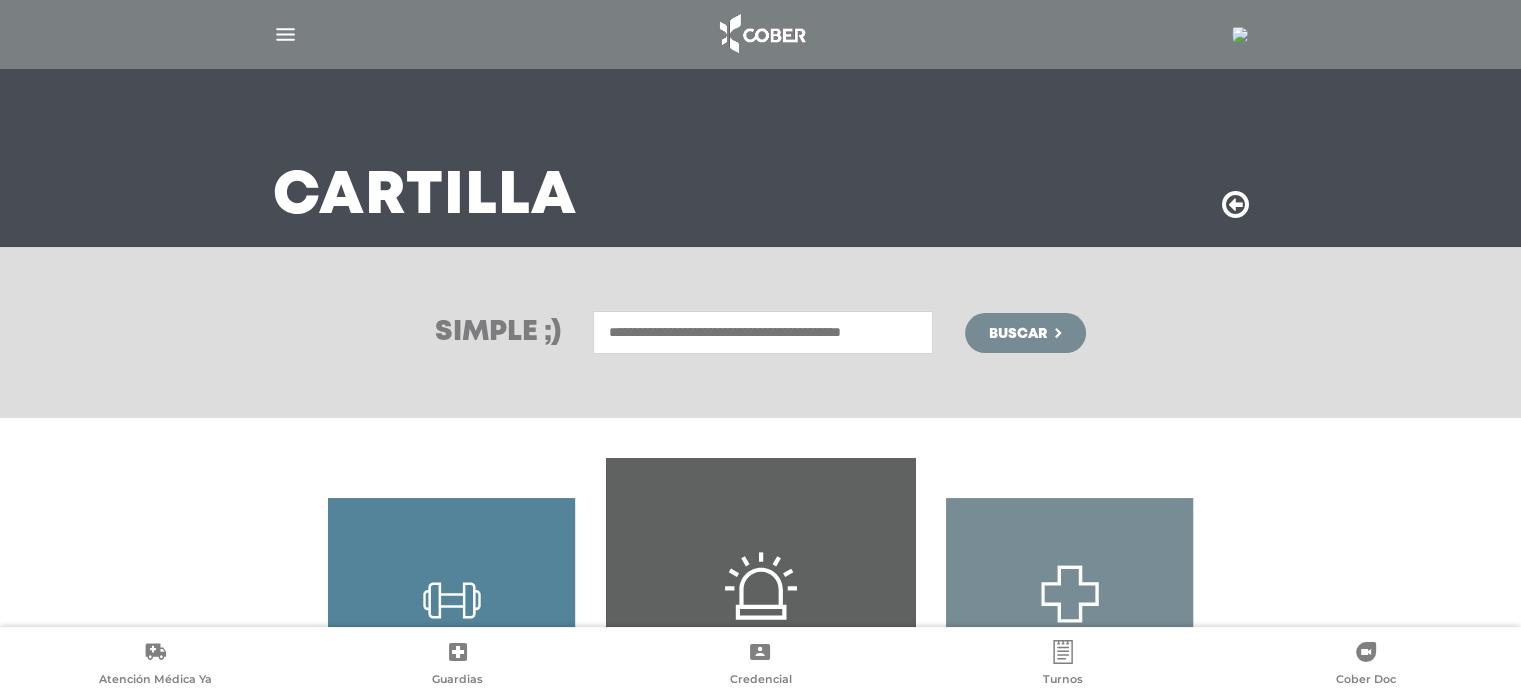 scroll, scrollTop: 51, scrollLeft: 0, axis: vertical 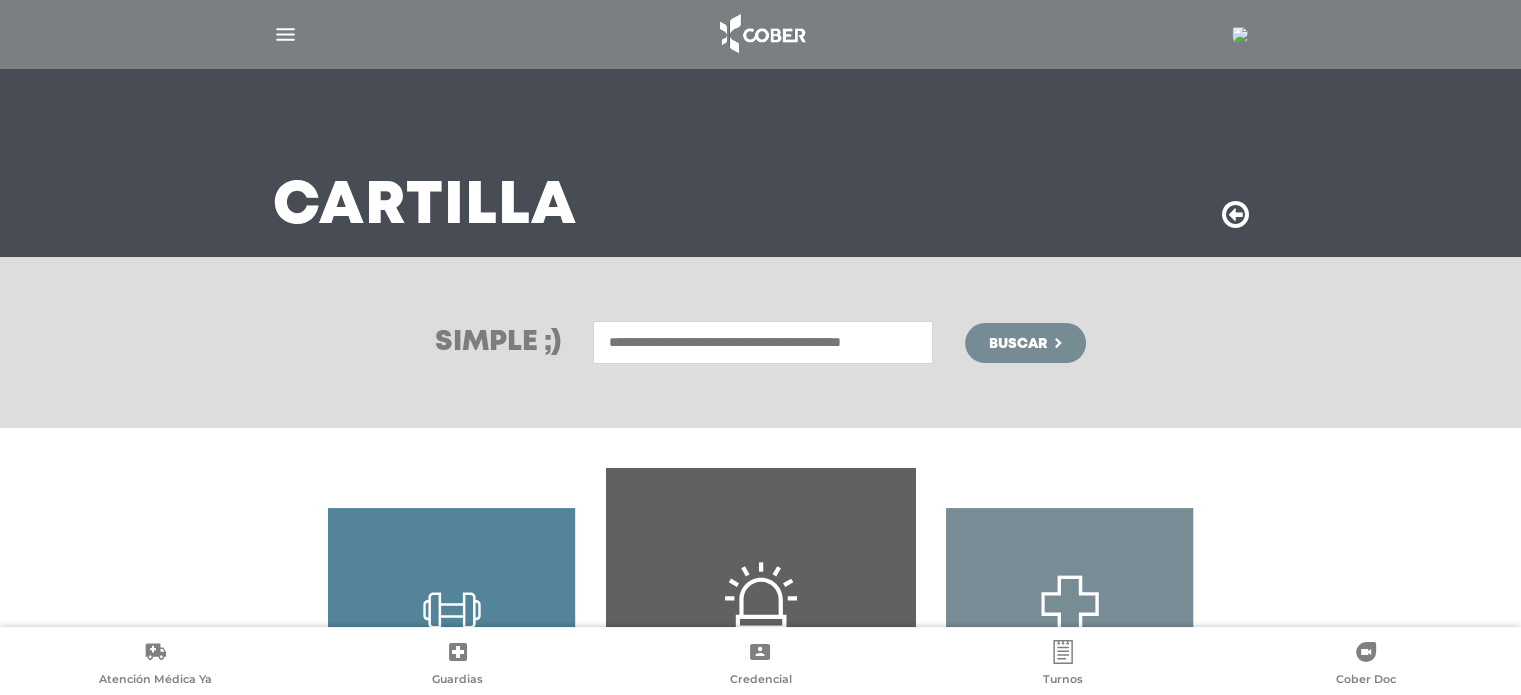 click at bounding box center [763, 342] 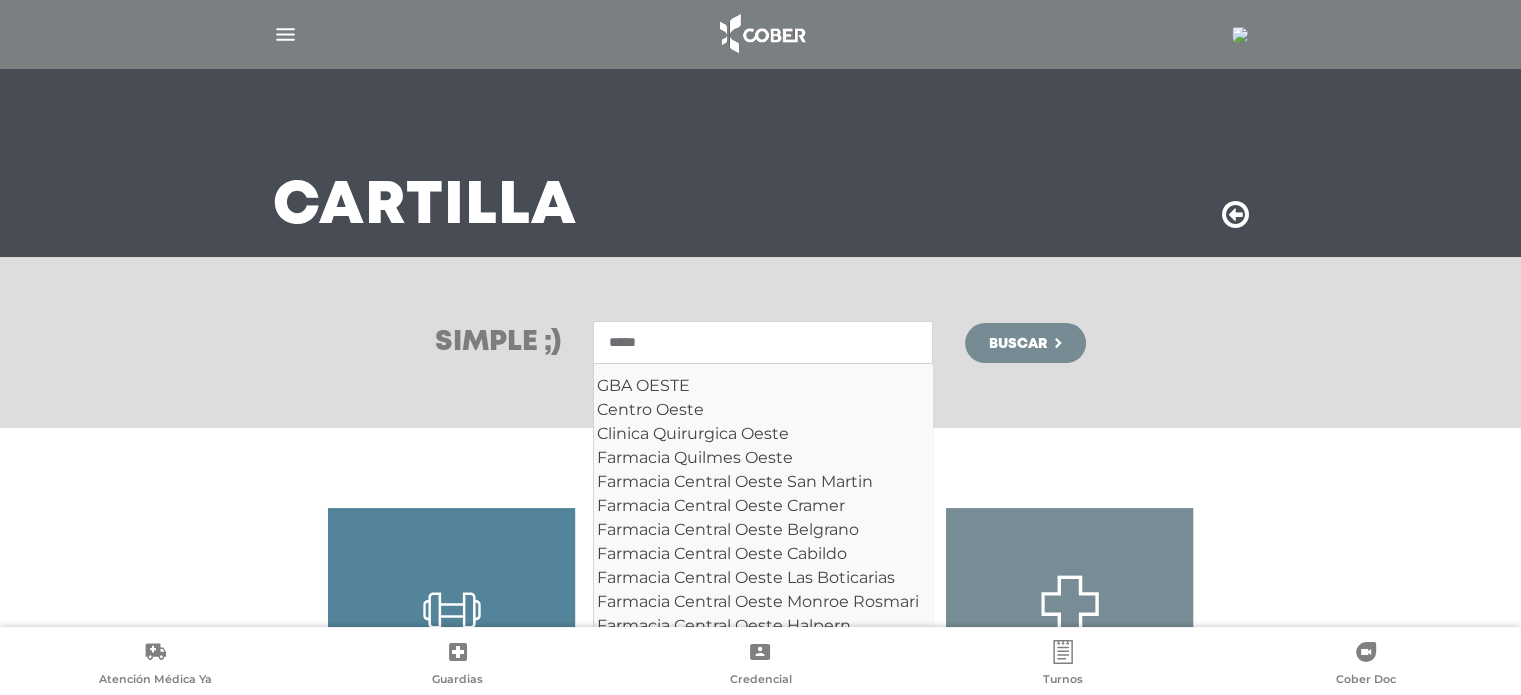 type on "*****" 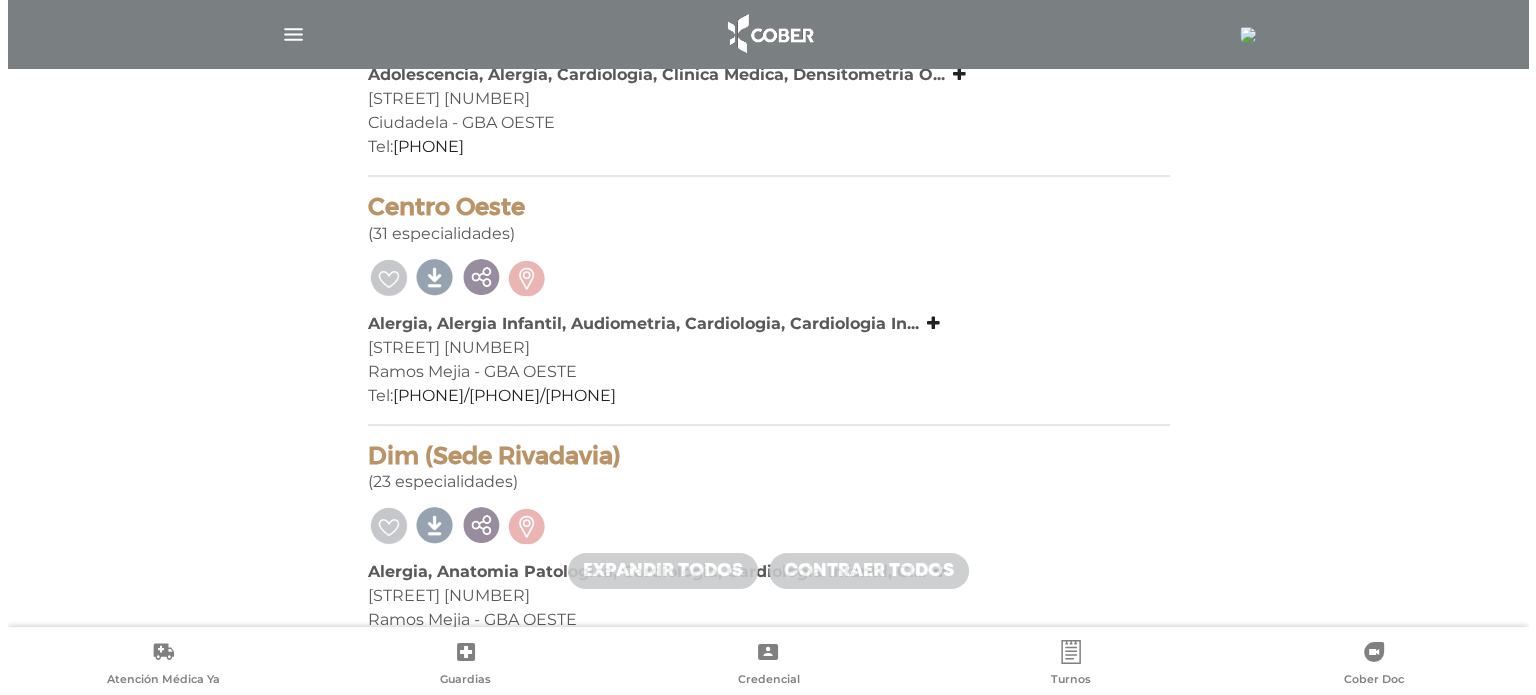 scroll, scrollTop: 0, scrollLeft: 0, axis: both 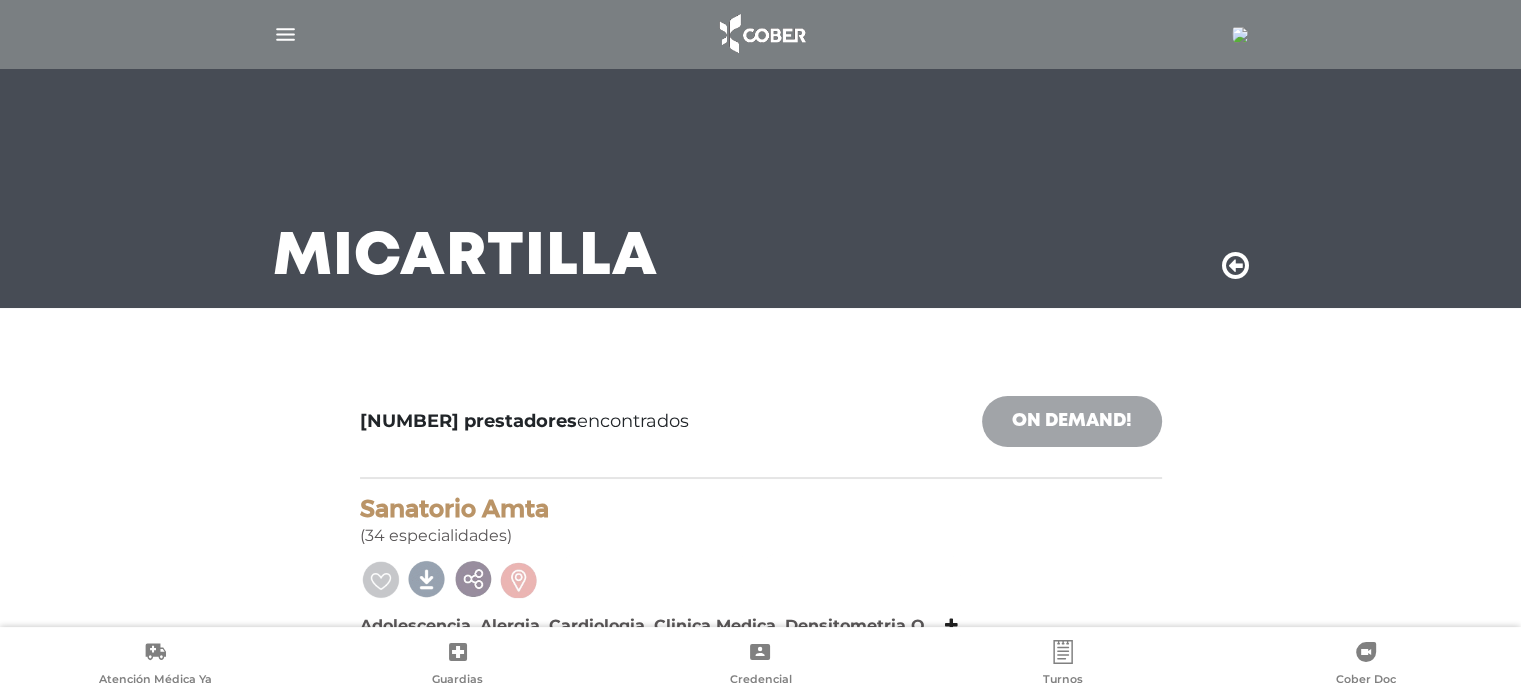 click on "On Demand!" at bounding box center (1072, 421) 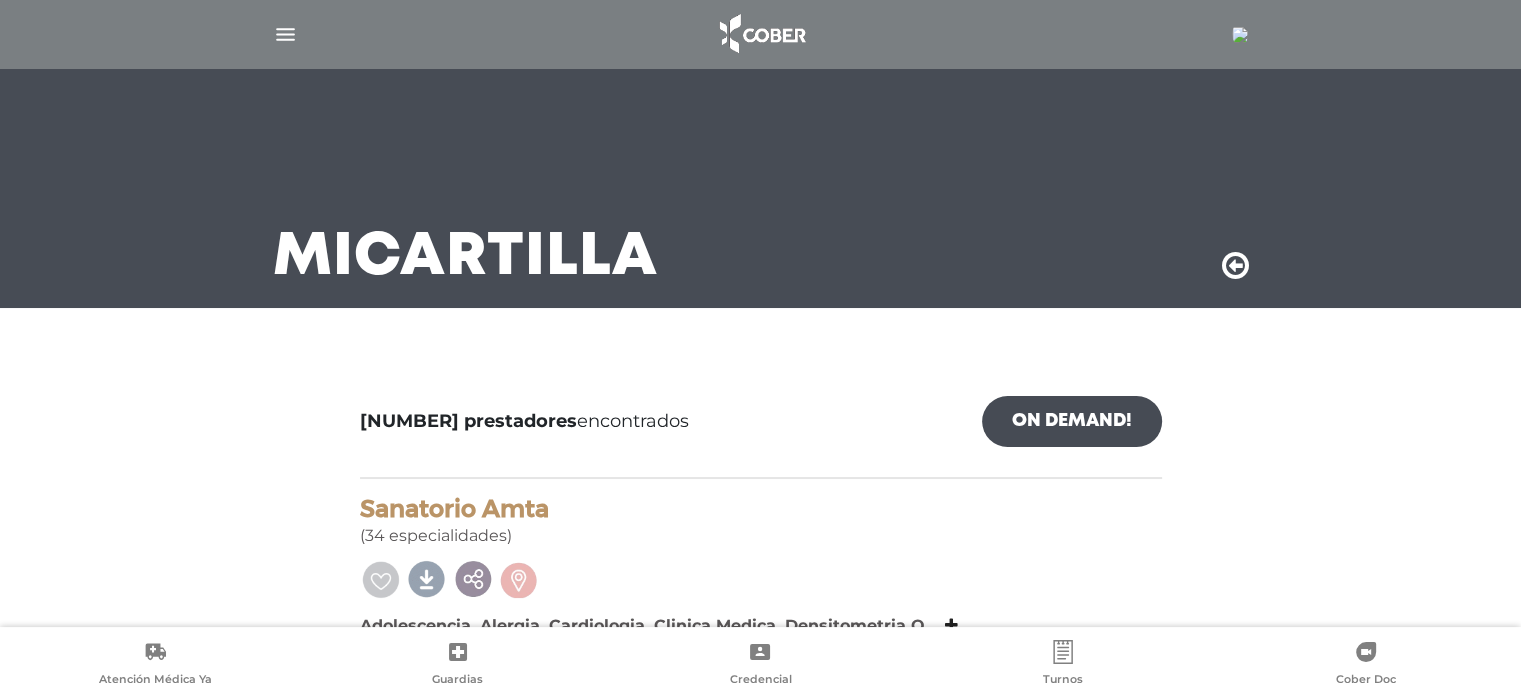 click at bounding box center (1240, 35) 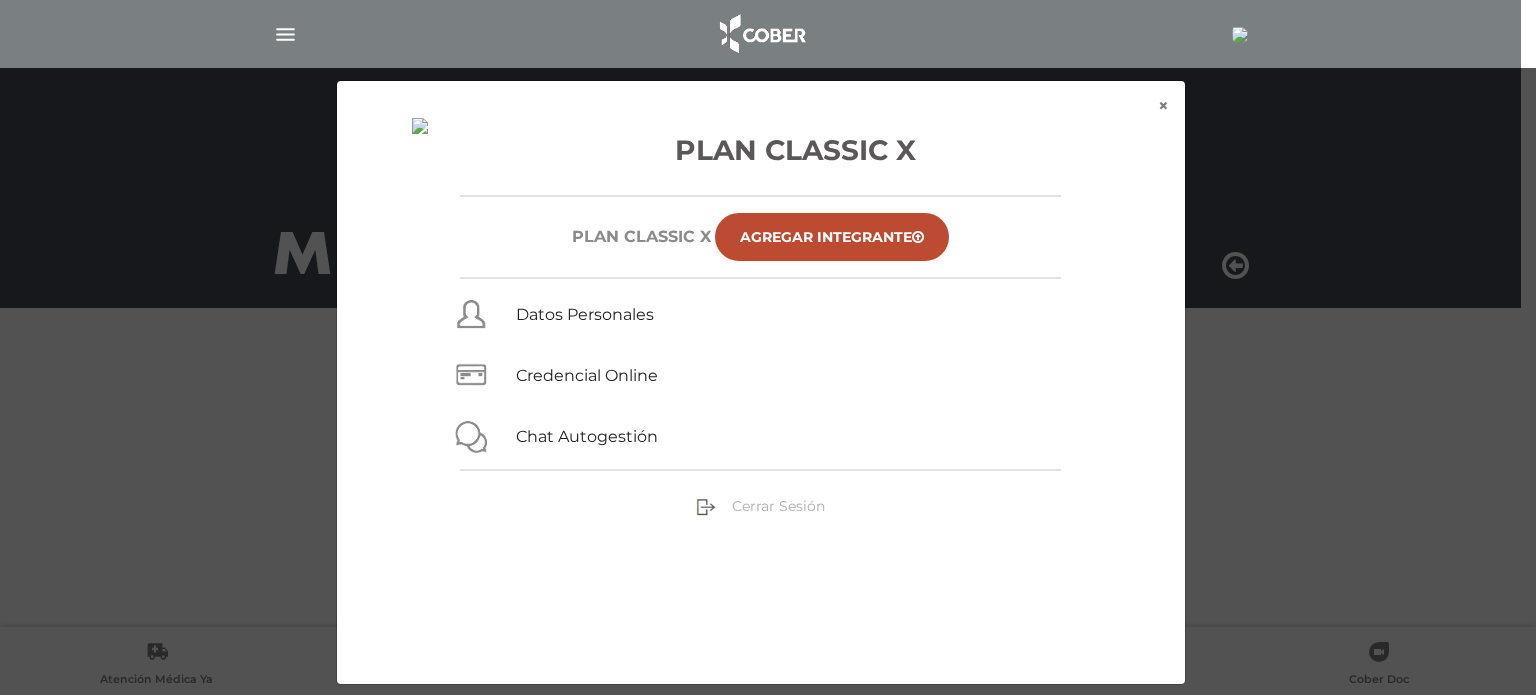 click on "Cerrar Sesión" at bounding box center [778, 506] 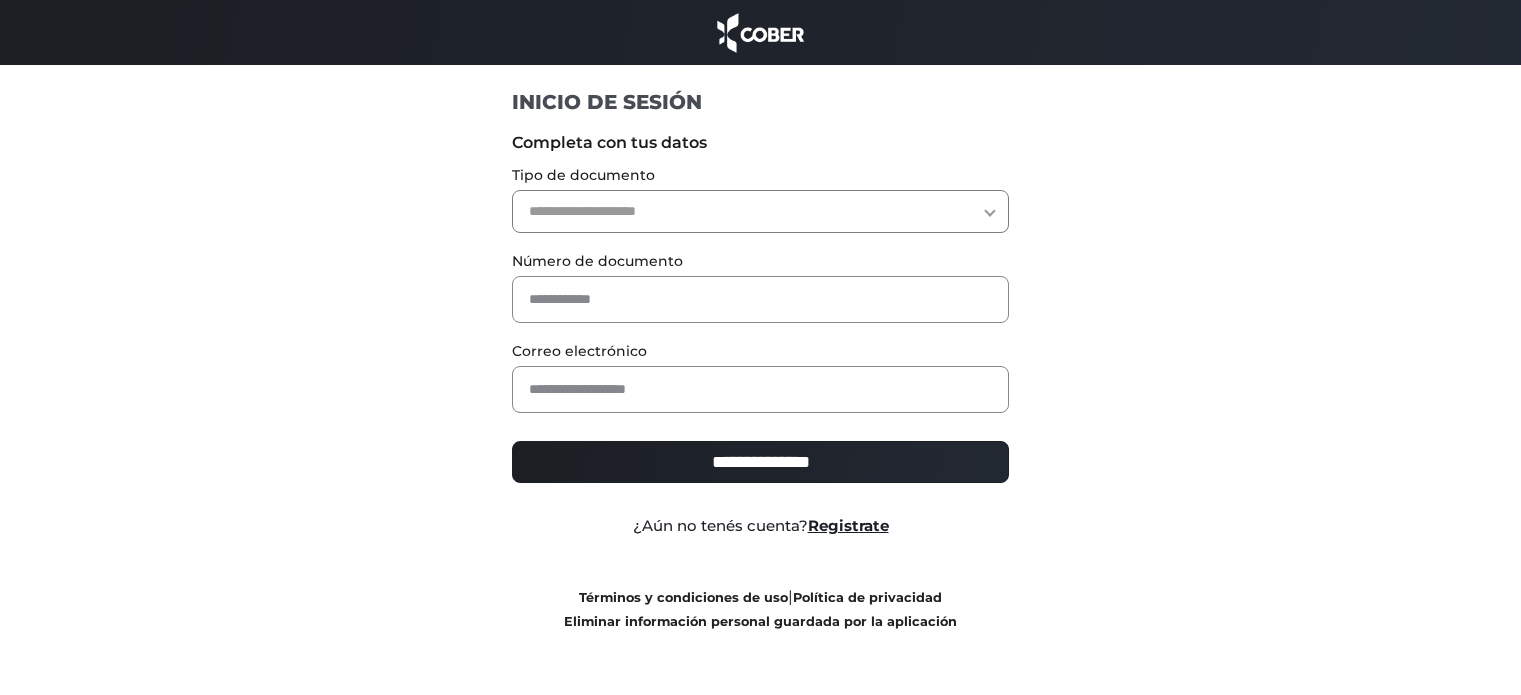 scroll, scrollTop: 0, scrollLeft: 0, axis: both 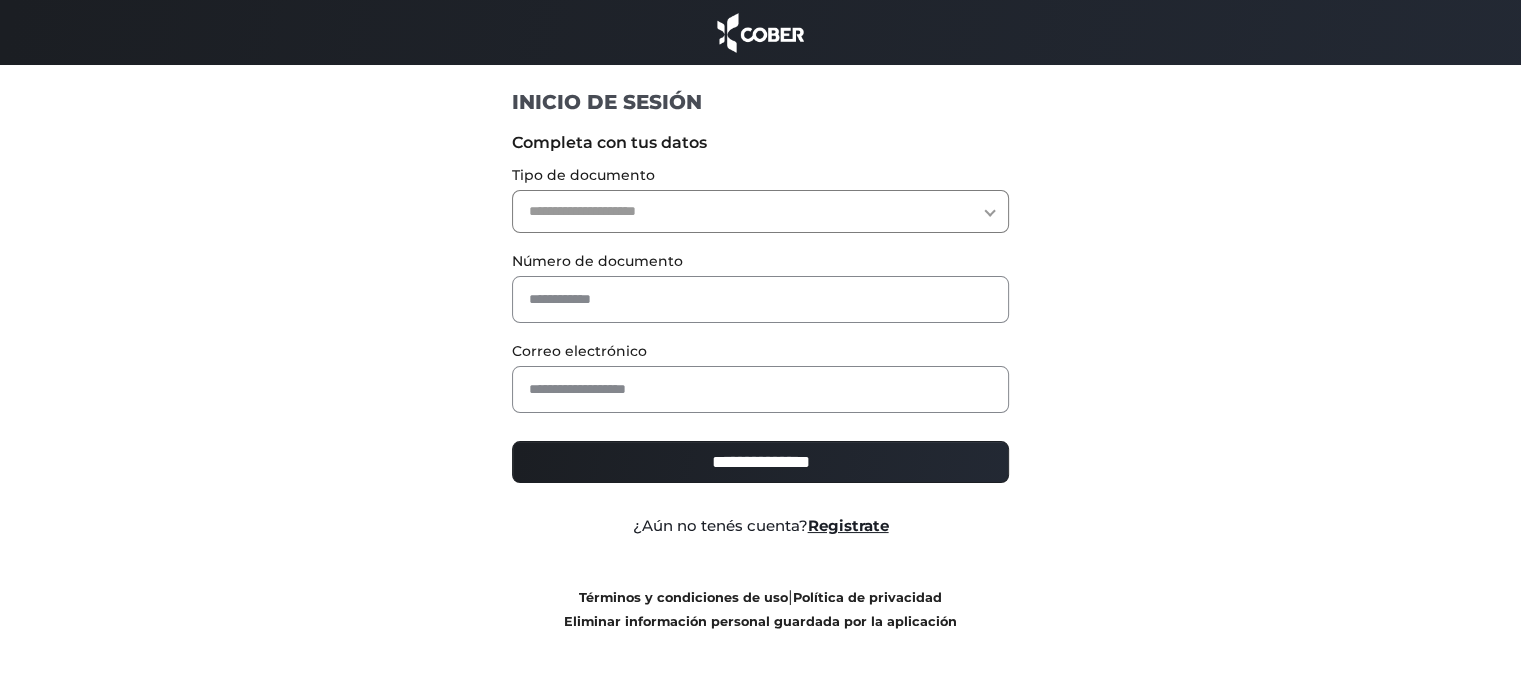 click on "**********" at bounding box center [760, 211] 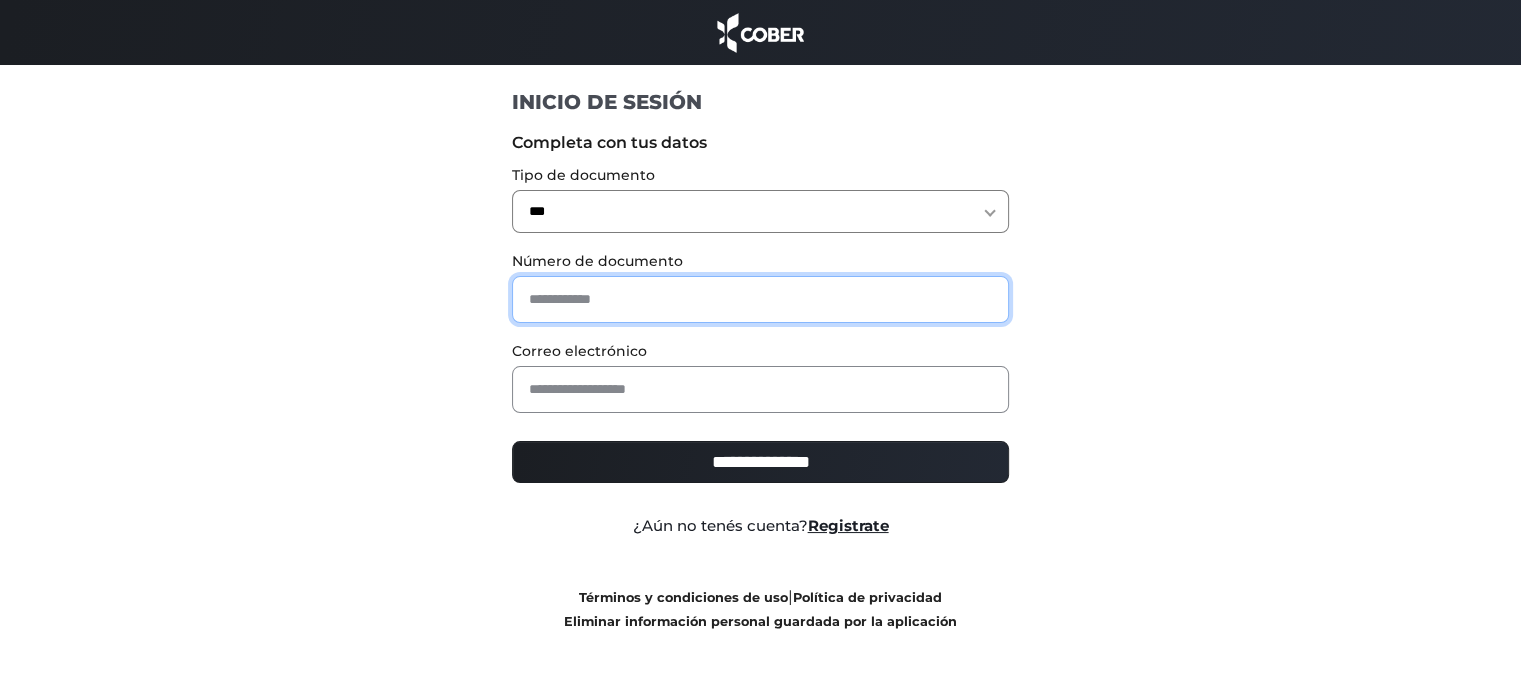 click at bounding box center (760, 299) 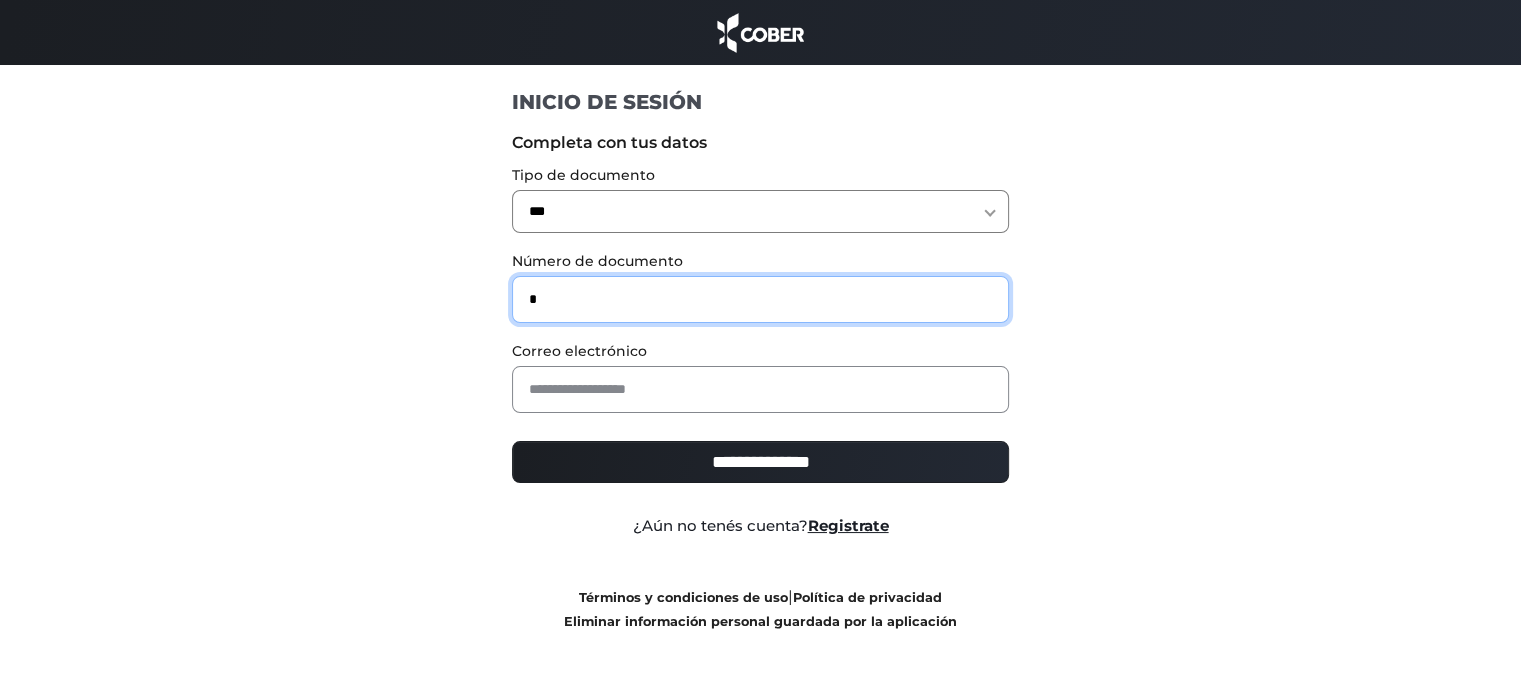 type on "*" 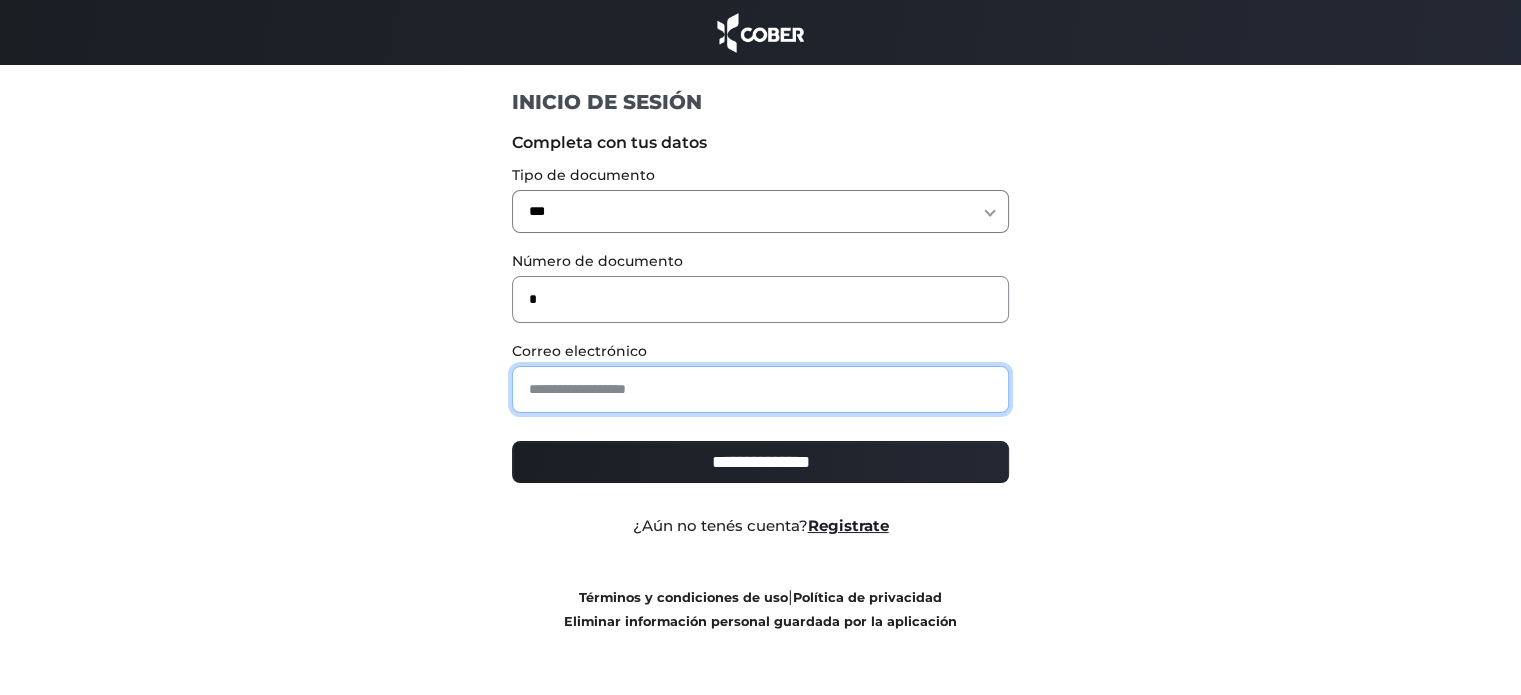 click at bounding box center [760, 389] 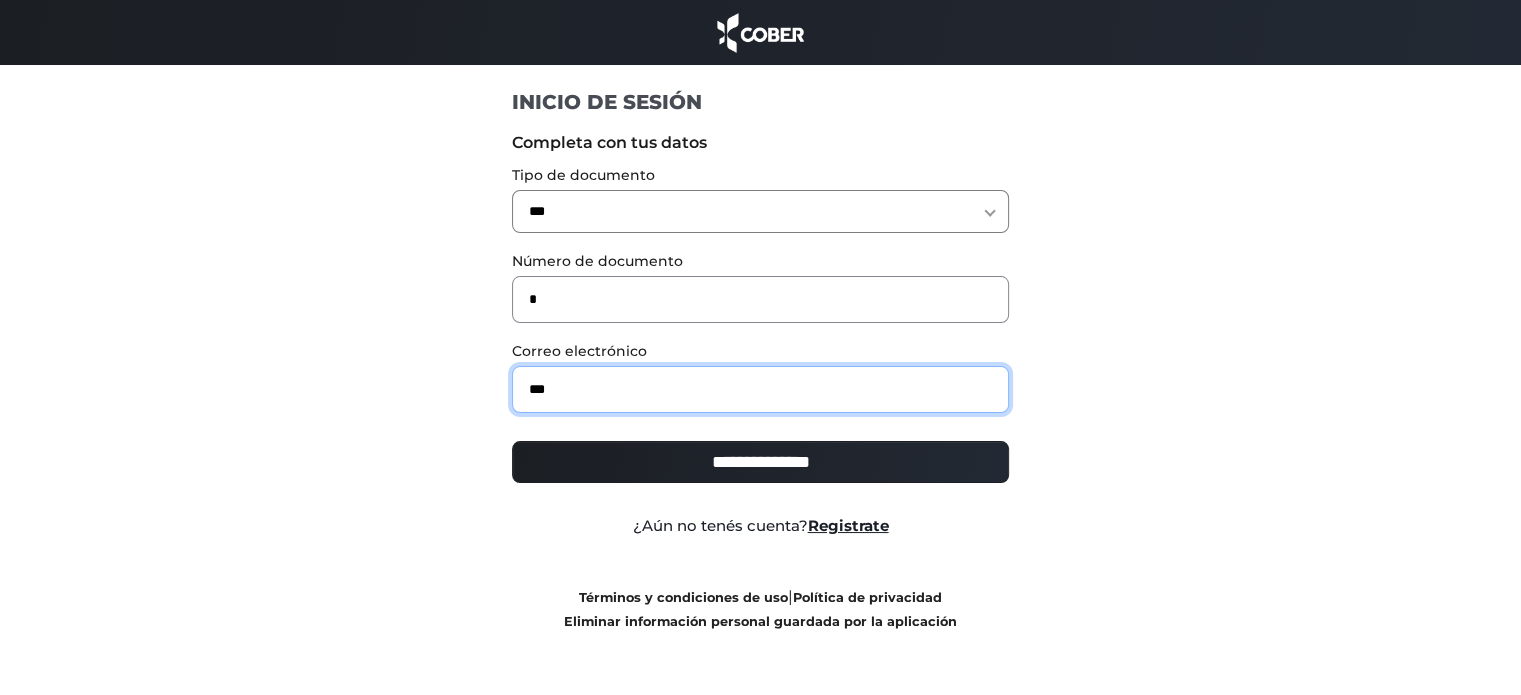 type on "**********" 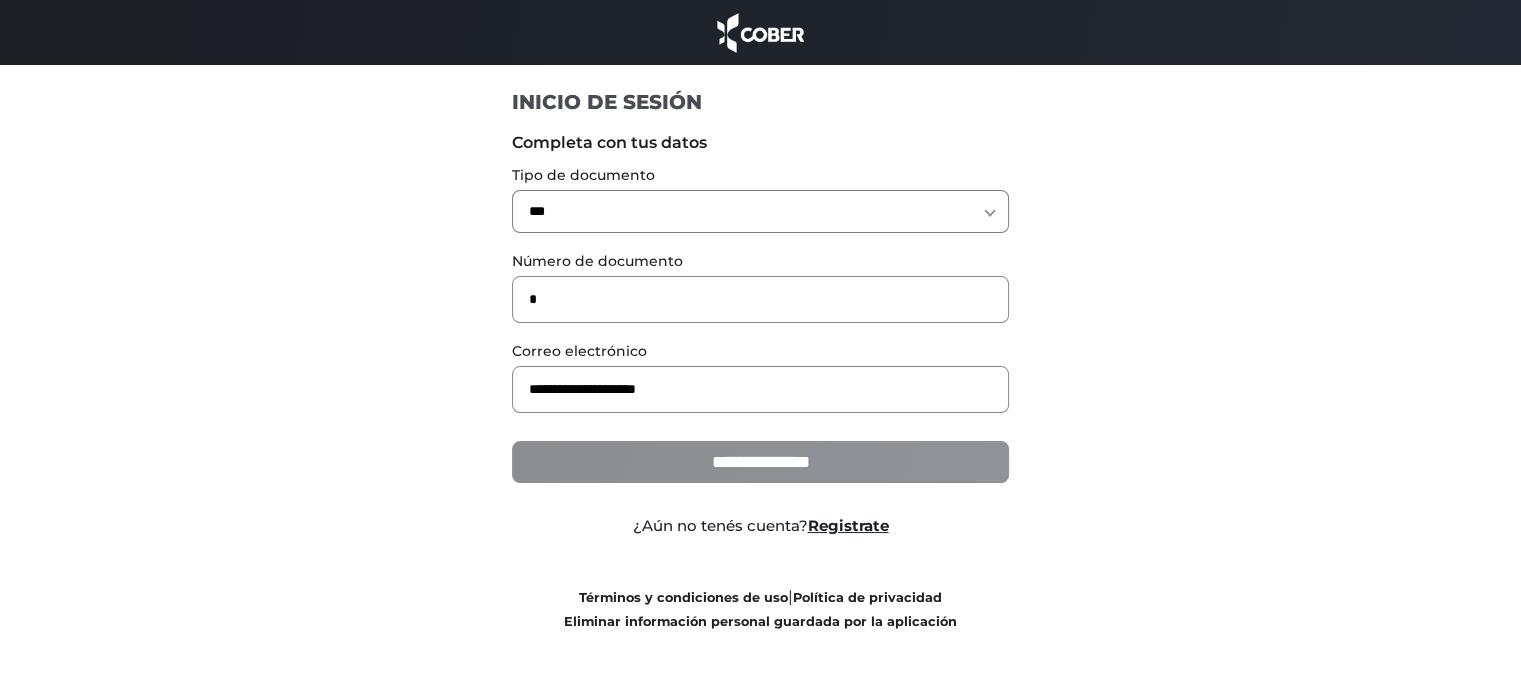 click on "**********" at bounding box center (760, 462) 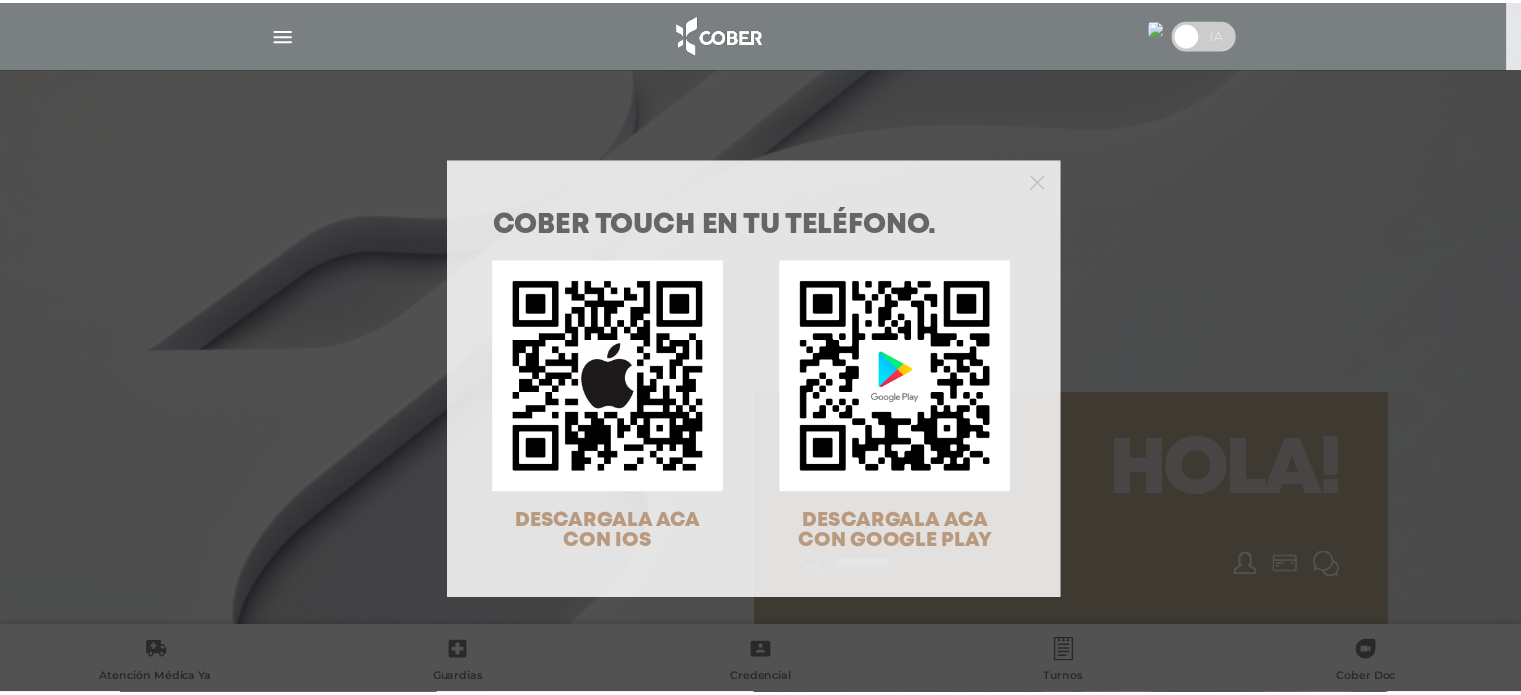 scroll, scrollTop: 0, scrollLeft: 0, axis: both 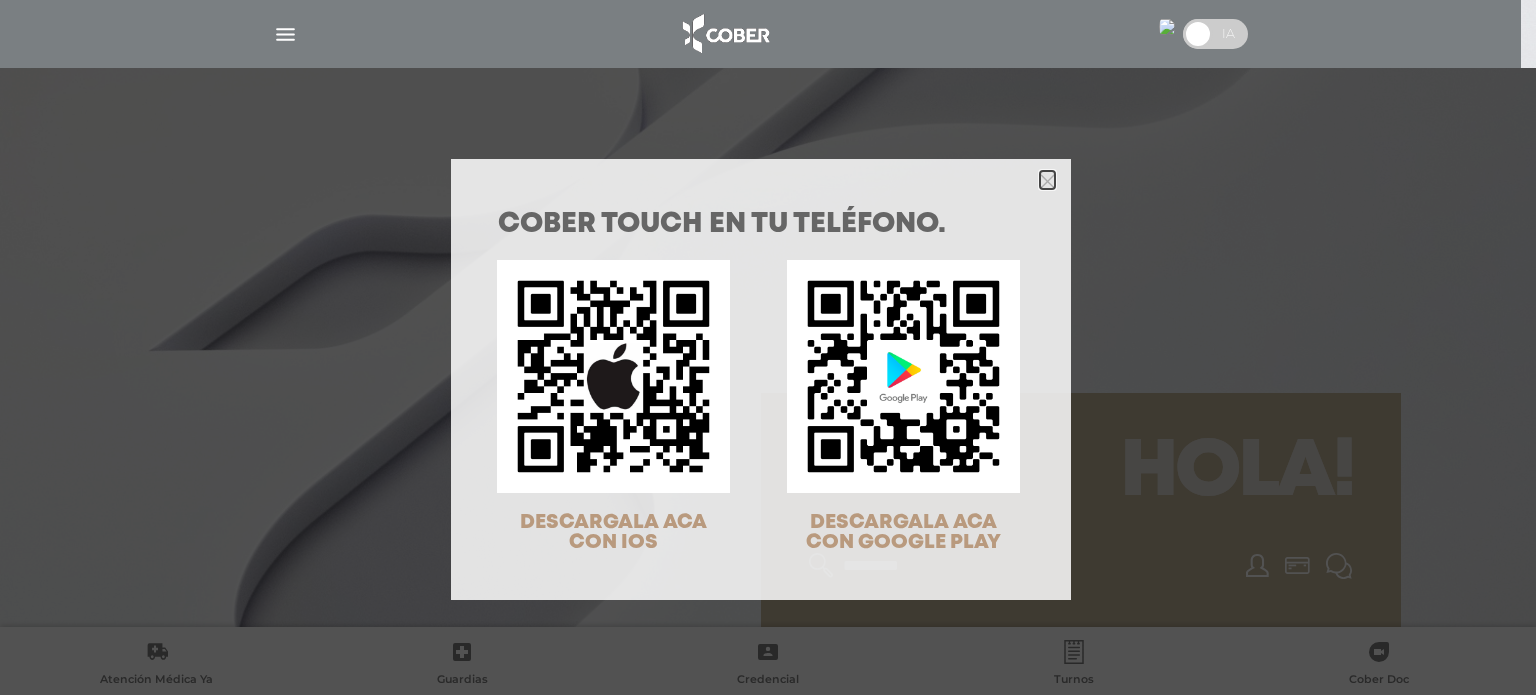 click at bounding box center [1047, 181] 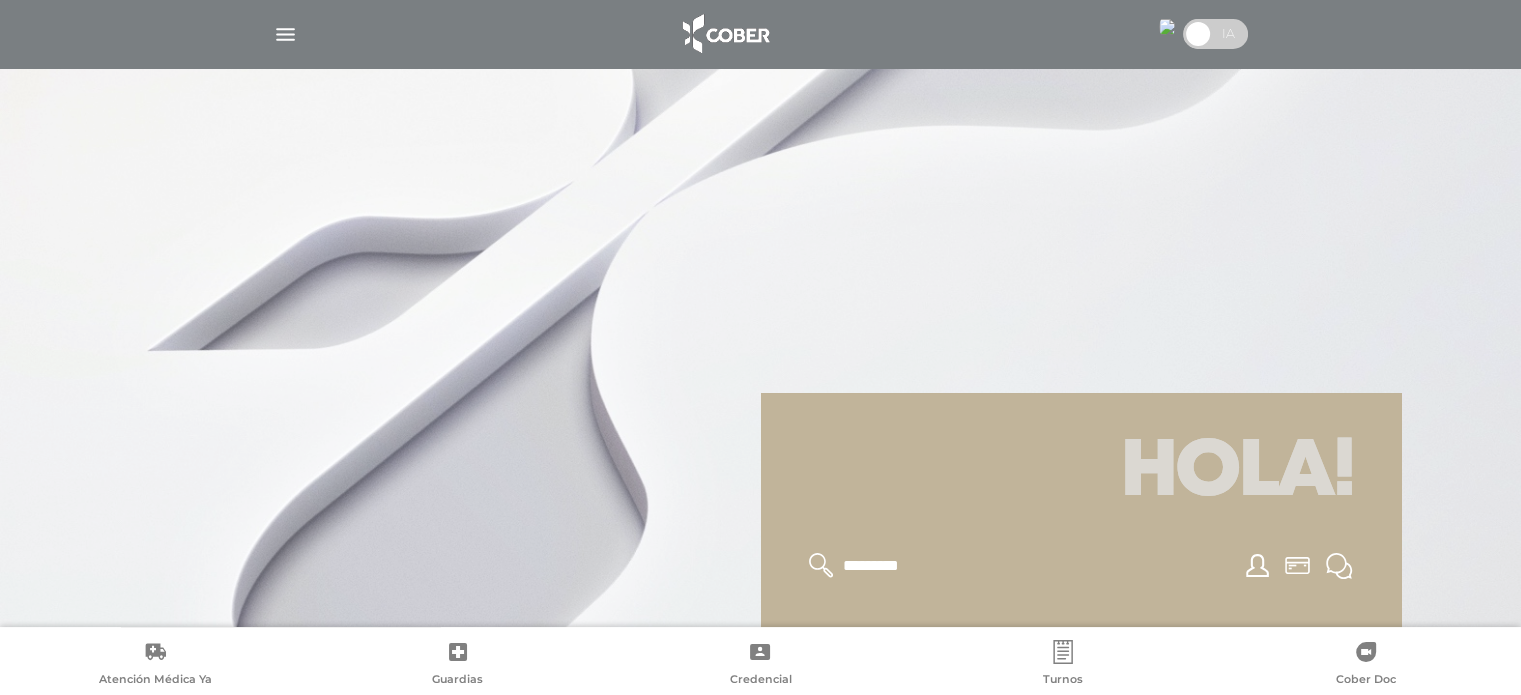 click at bounding box center (761, 34) 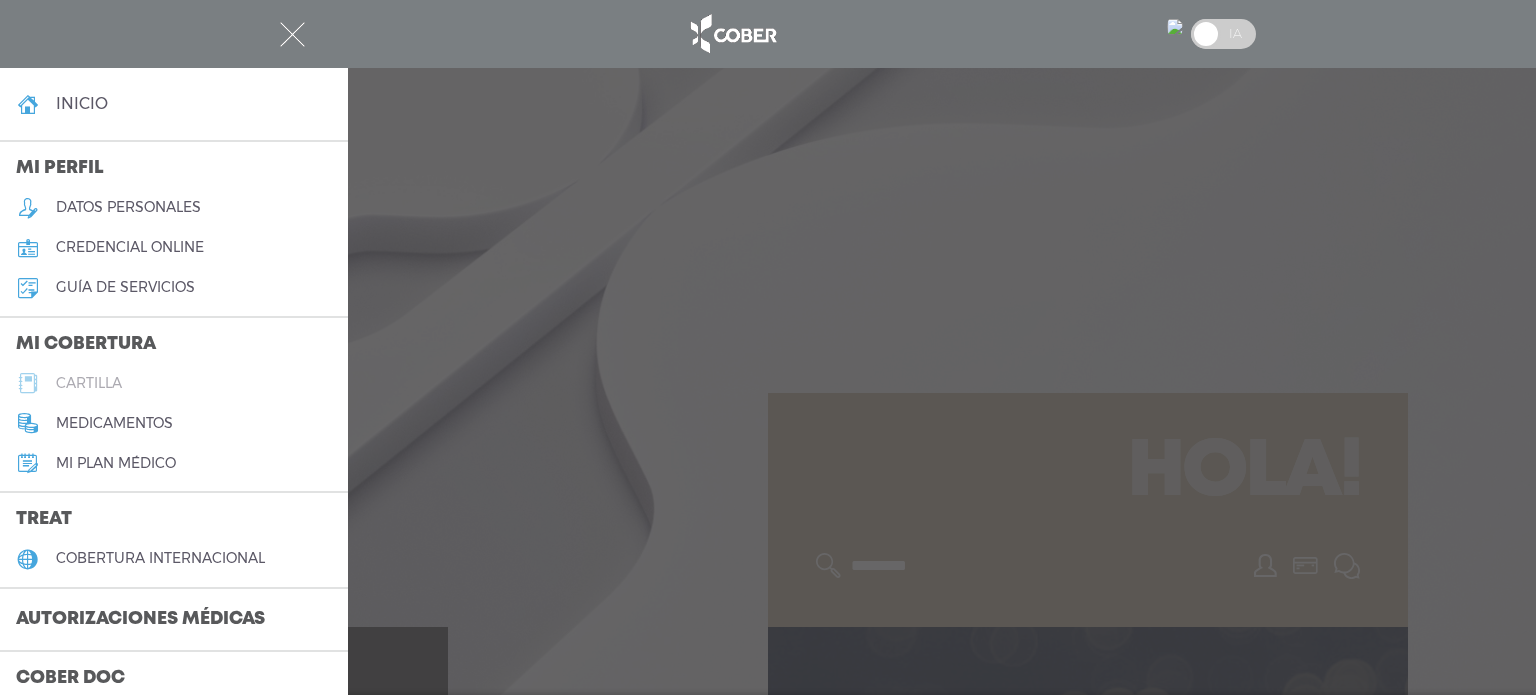 click on "cartilla" at bounding box center (89, 383) 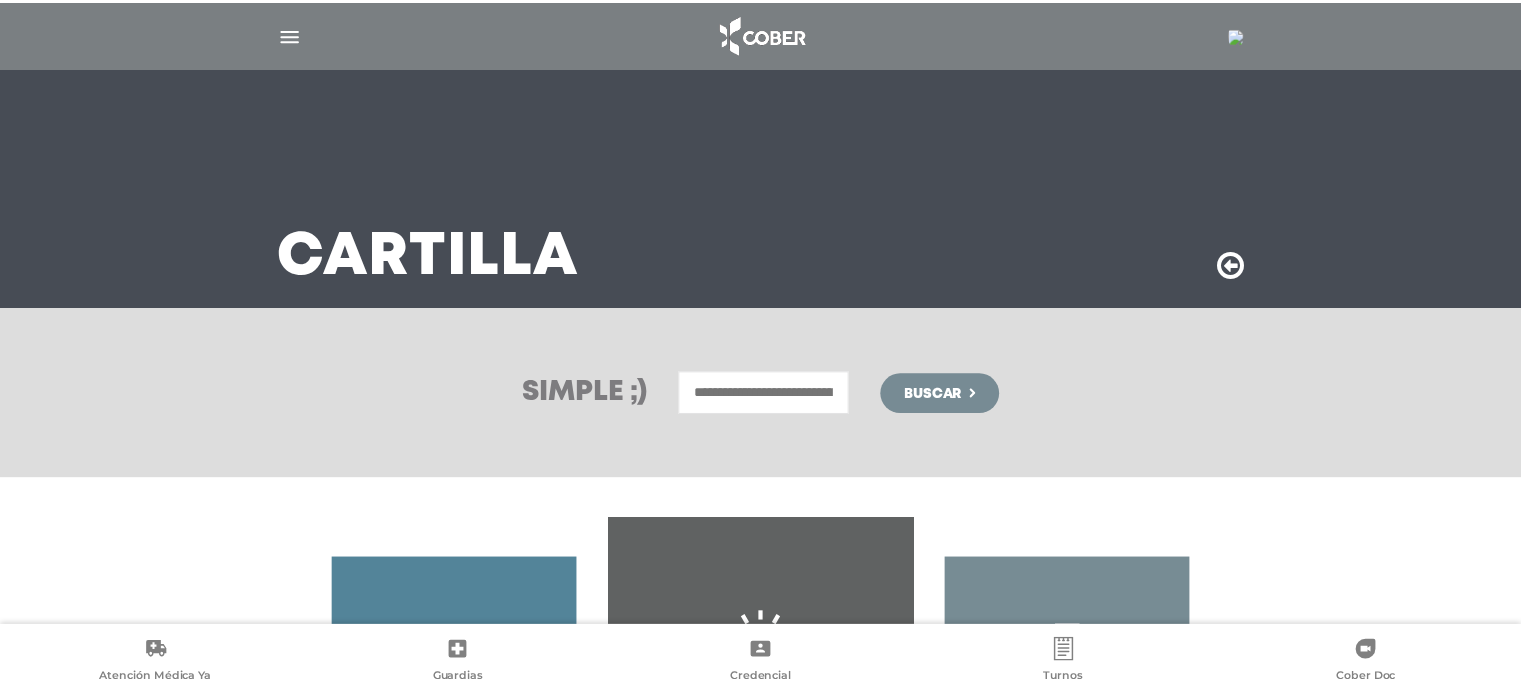 scroll, scrollTop: 0, scrollLeft: 0, axis: both 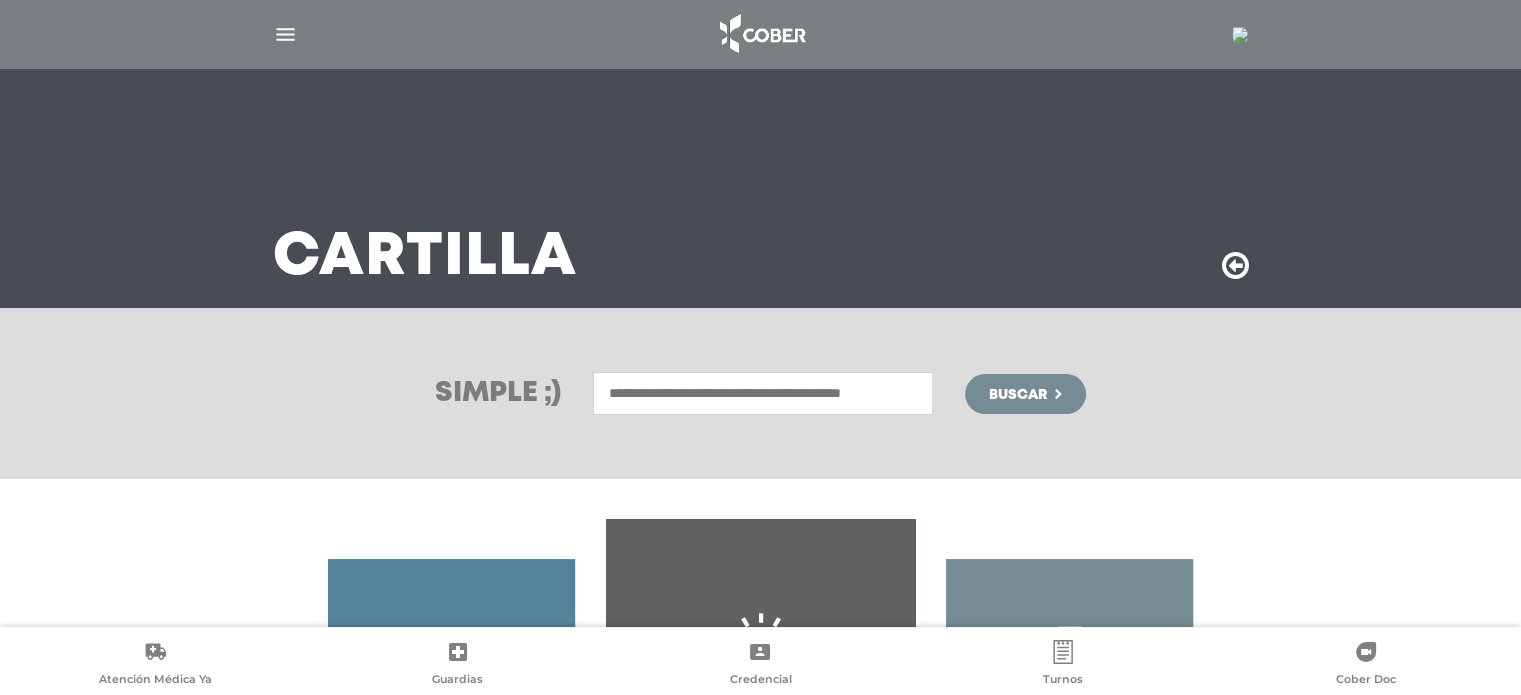 click at bounding box center [763, 393] 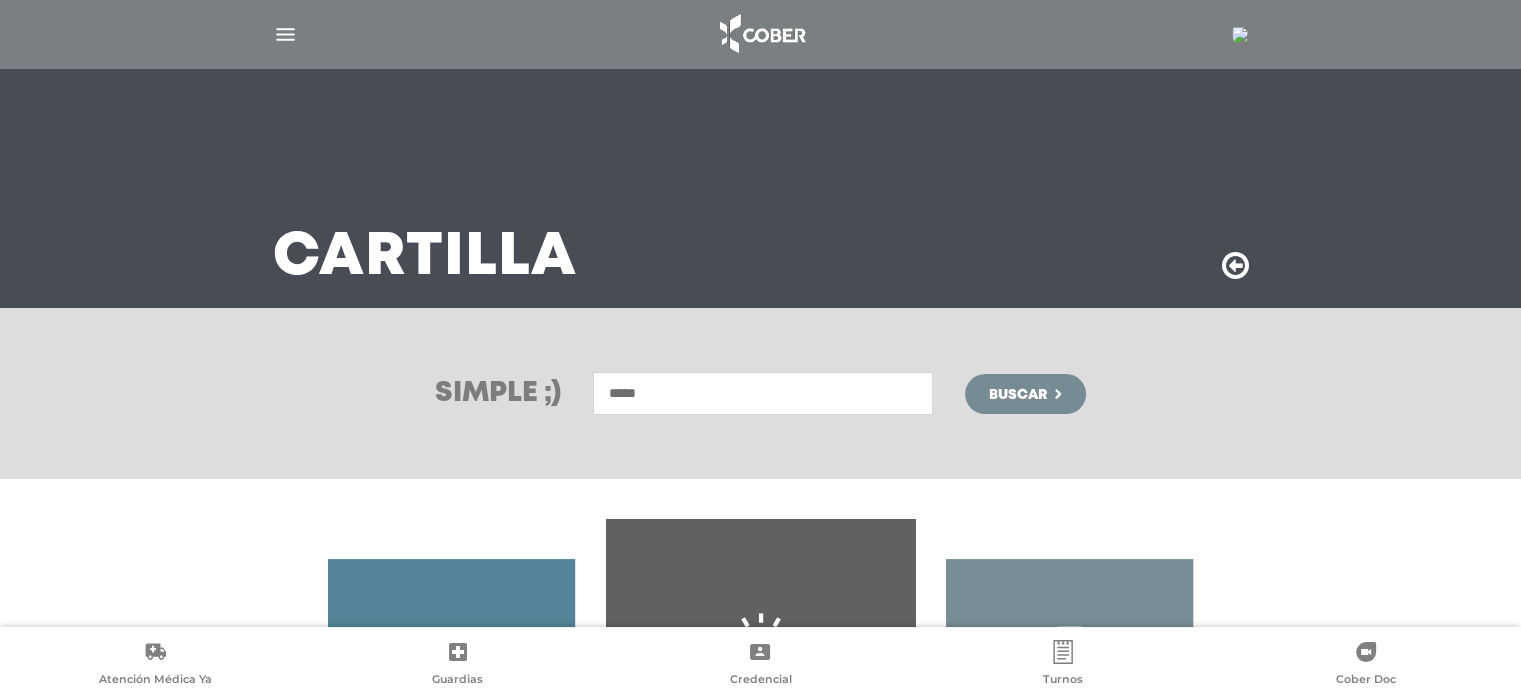 type on "*****" 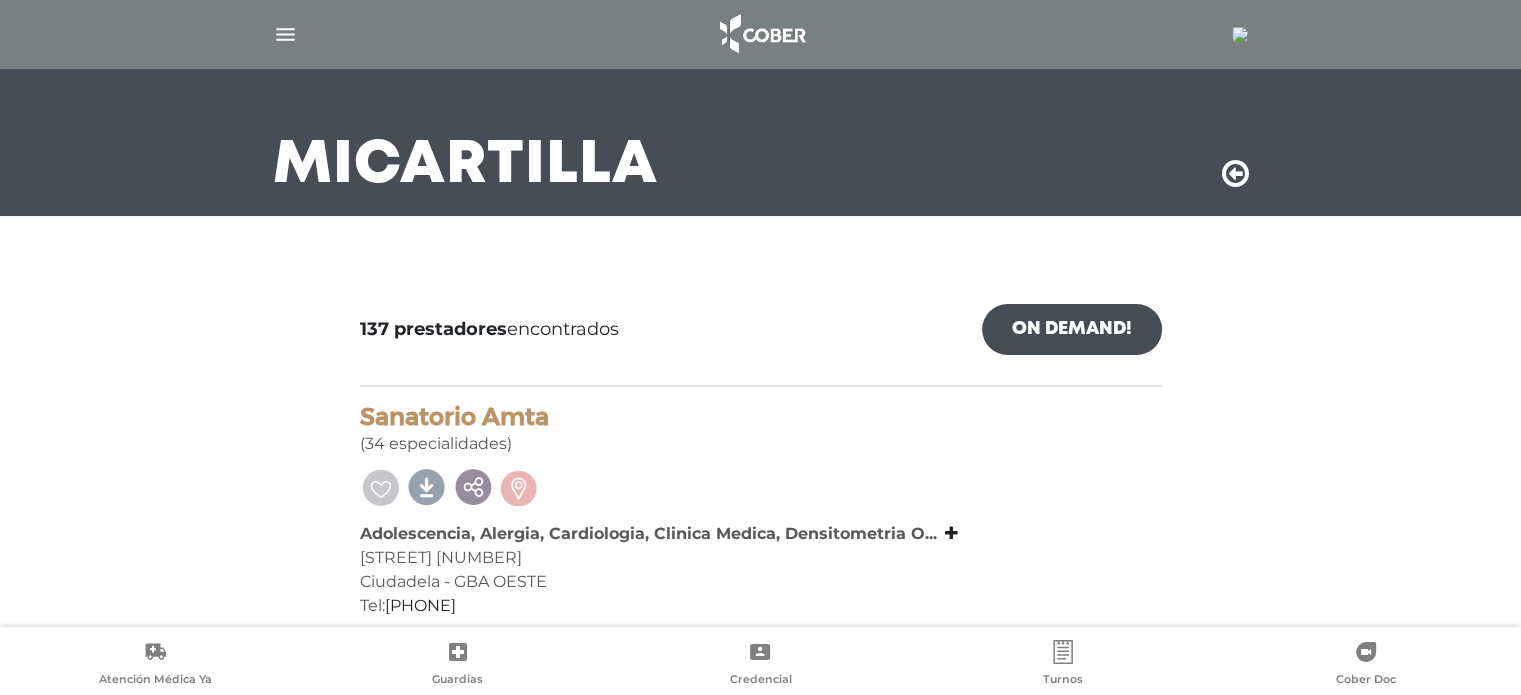 scroll, scrollTop: 96, scrollLeft: 0, axis: vertical 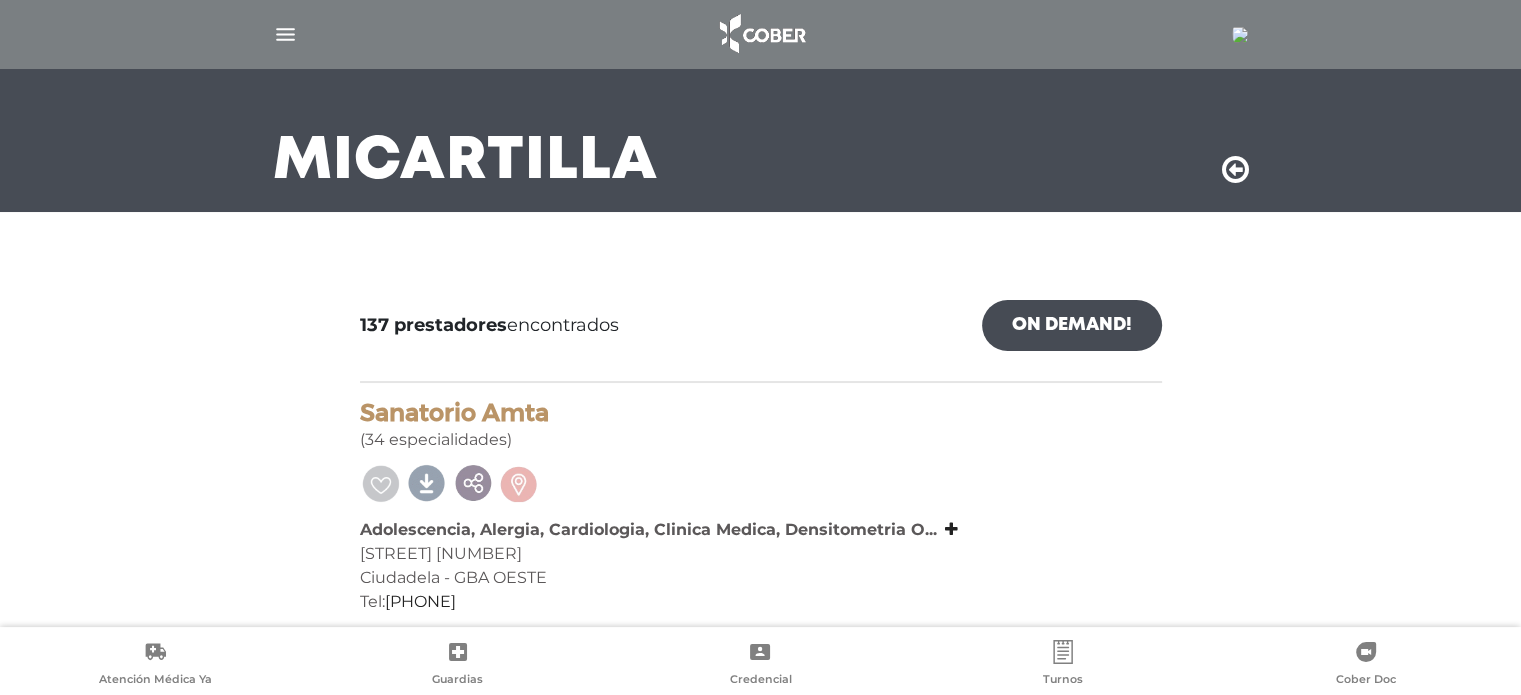click on "On Demand!" at bounding box center [1072, 325] 